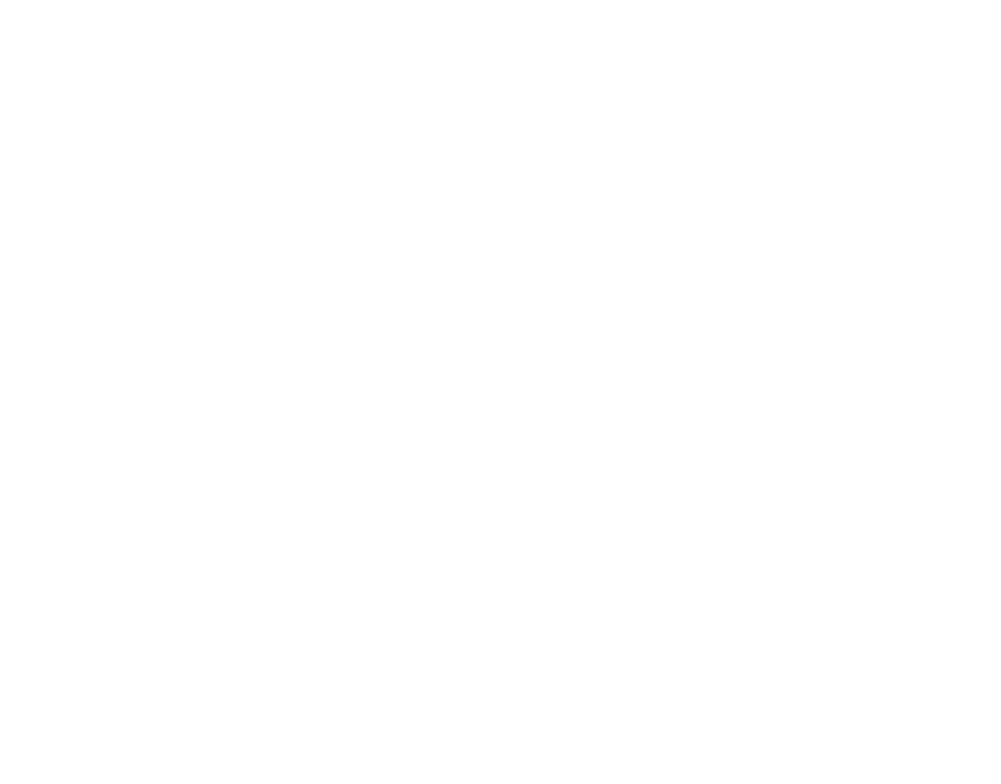 scroll, scrollTop: 0, scrollLeft: 0, axis: both 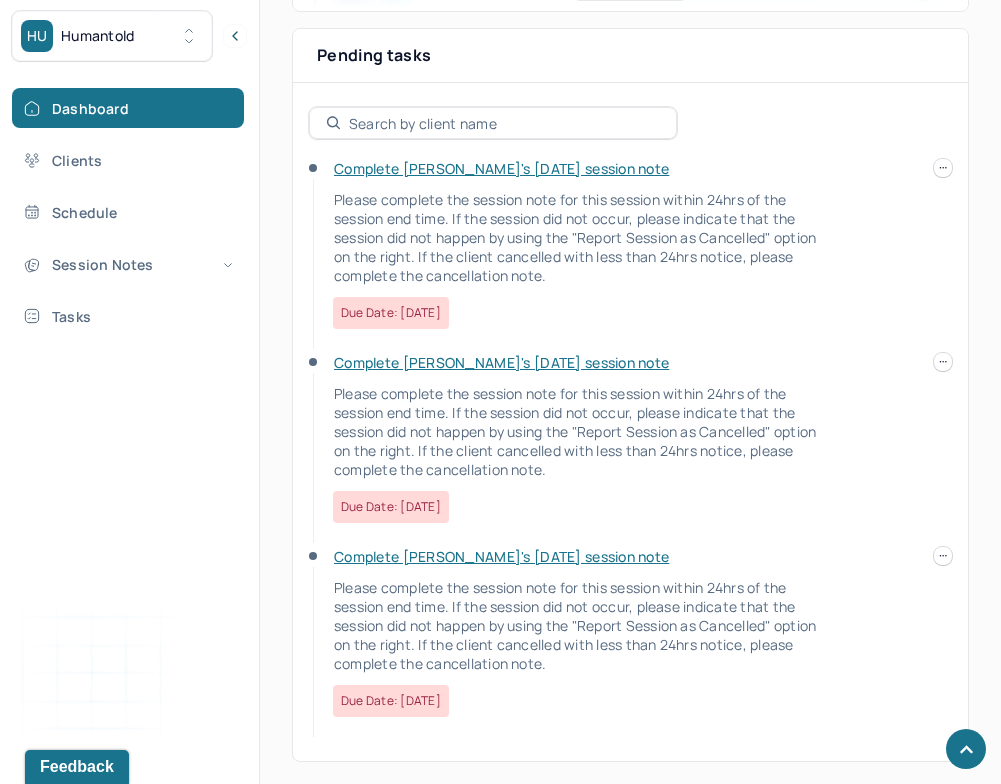 click on "Complete [PERSON_NAME]'s [DATE] session note" at bounding box center (501, 168) 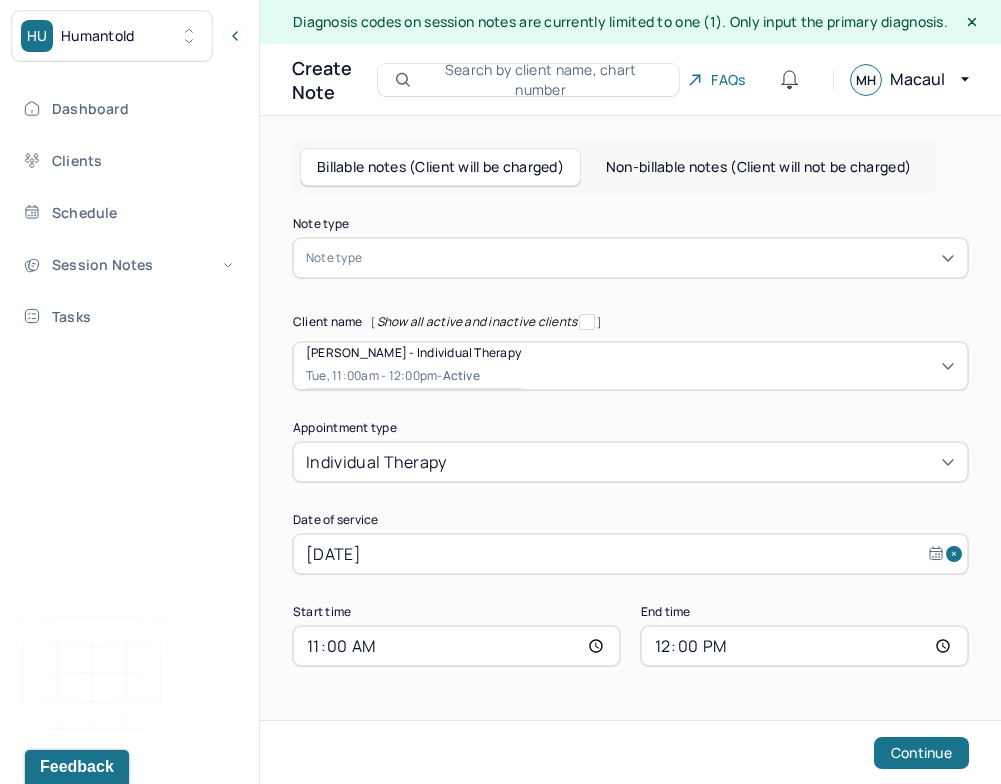 click at bounding box center (660, 258) 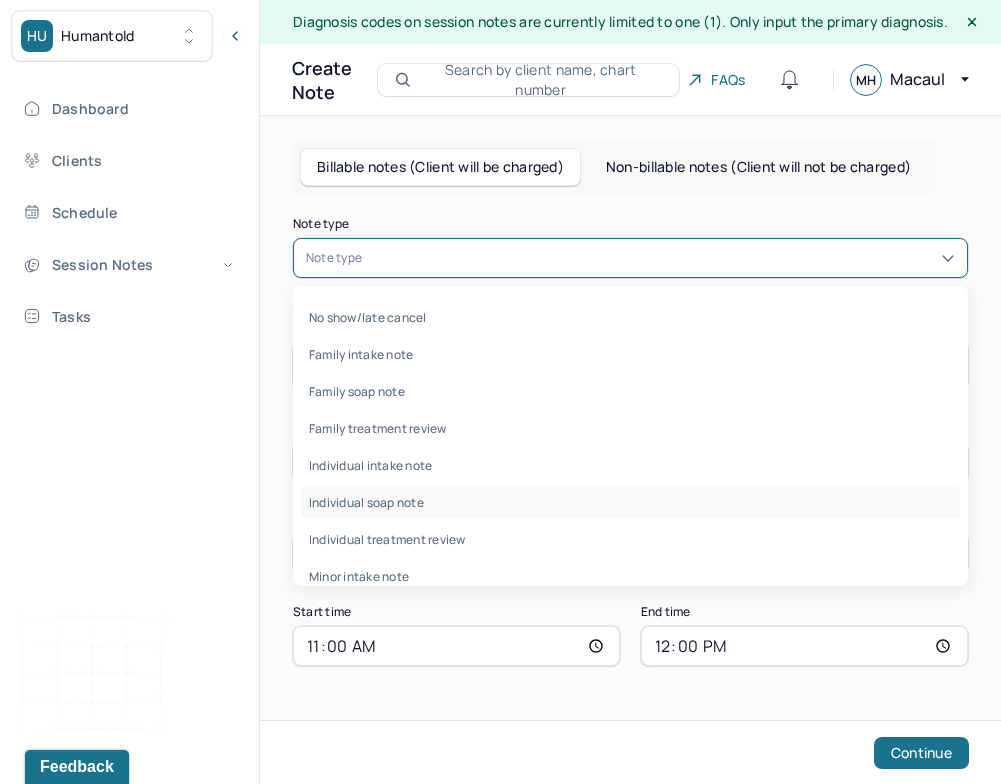 click on "Individual soap note" at bounding box center [630, 502] 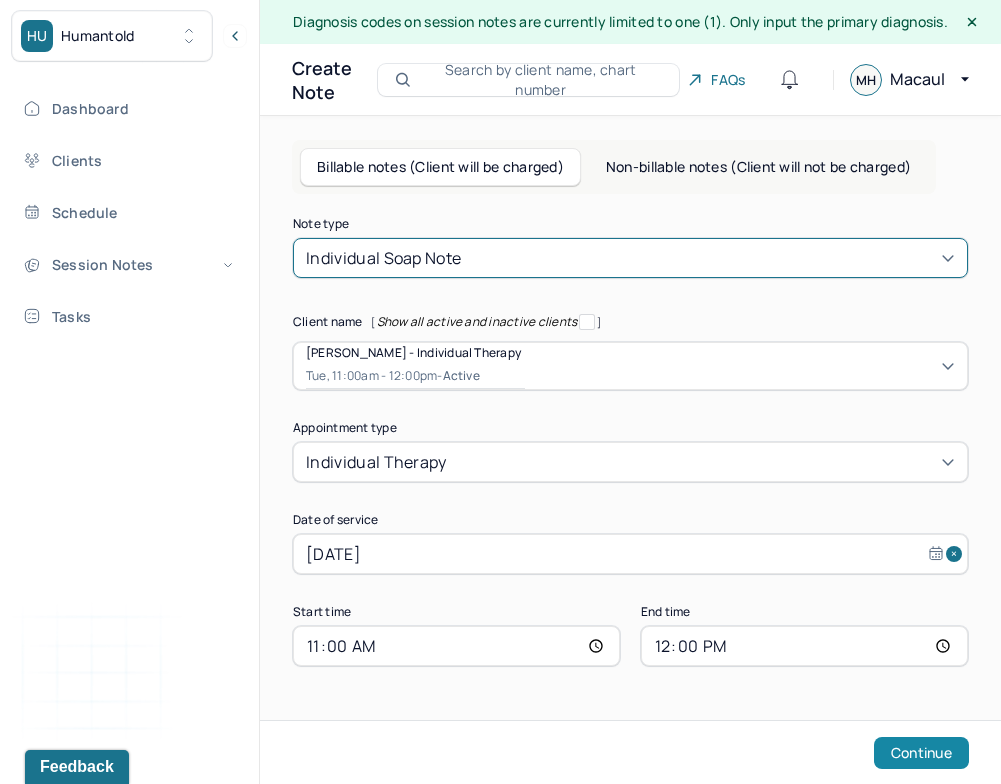 click on "Continue" at bounding box center (921, 753) 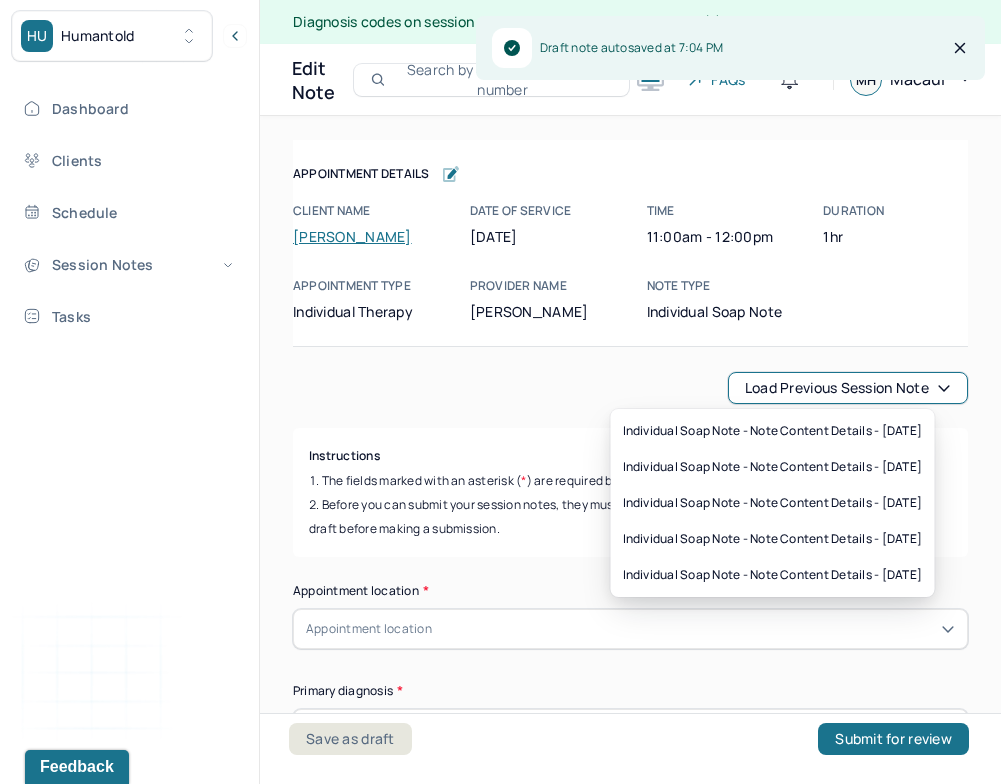 click on "Load previous session note" at bounding box center (848, 388) 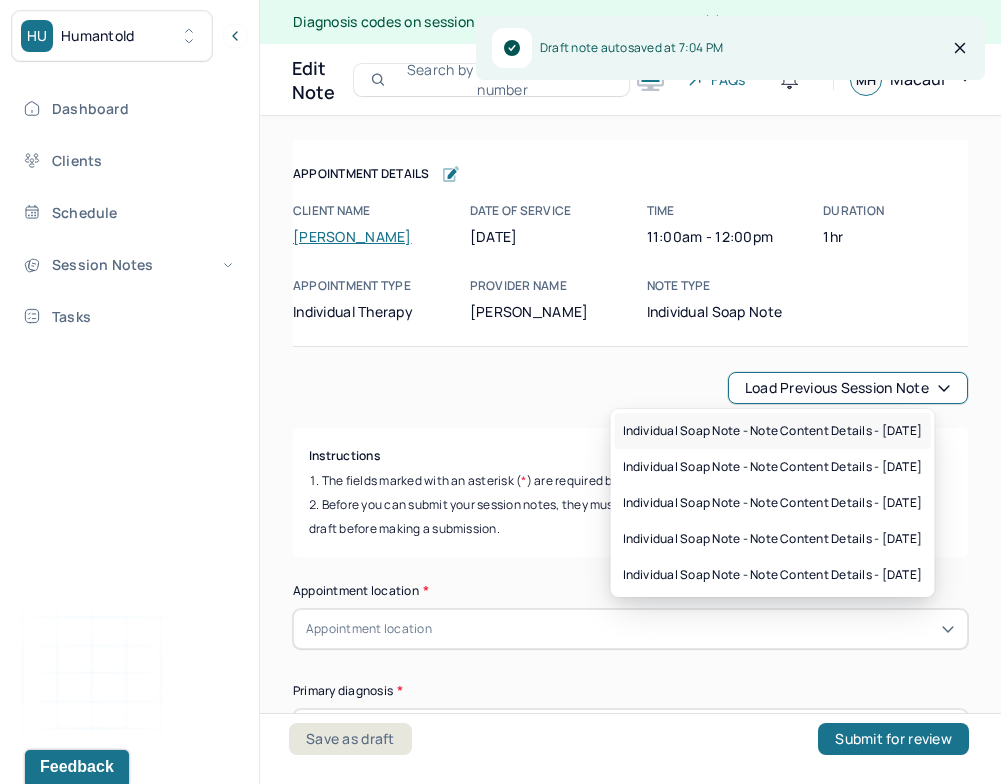 click on "Individual soap note   - Note content Details -   [DATE]" at bounding box center (773, 431) 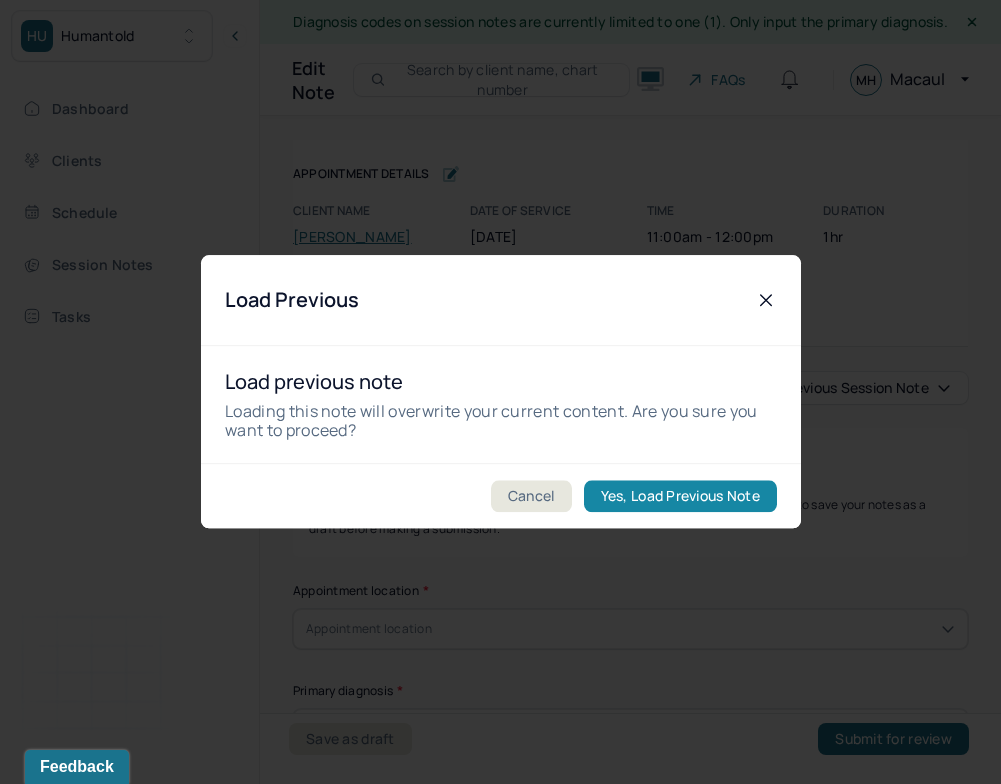 click on "Yes, Load Previous Note" at bounding box center [679, 497] 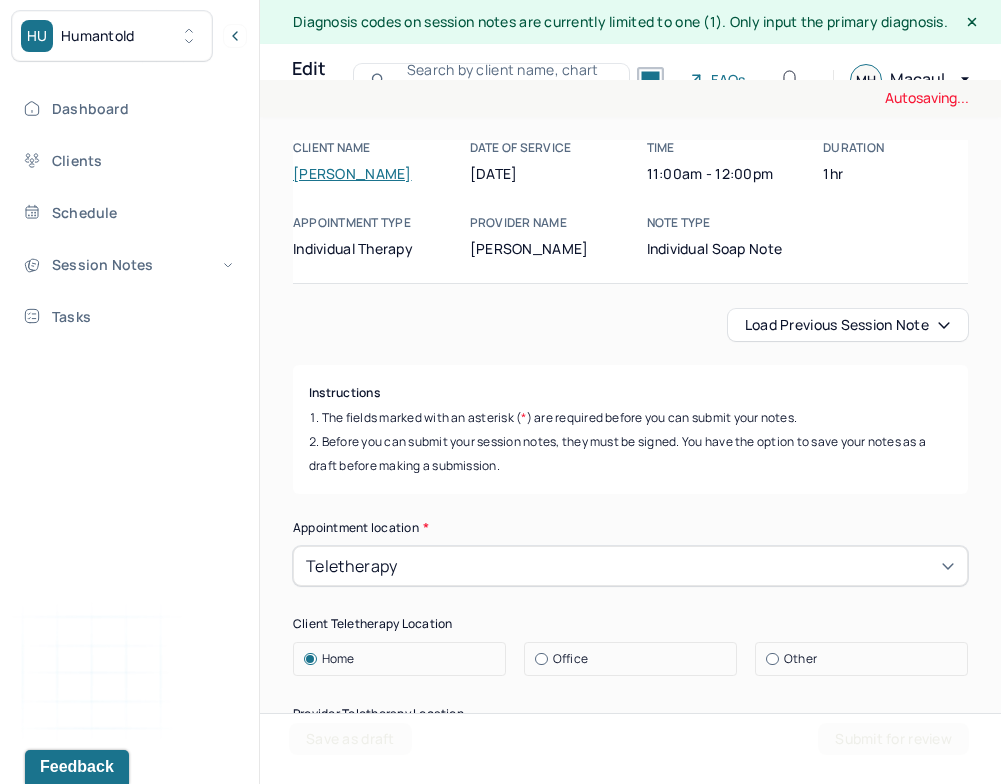 scroll, scrollTop: 68, scrollLeft: 0, axis: vertical 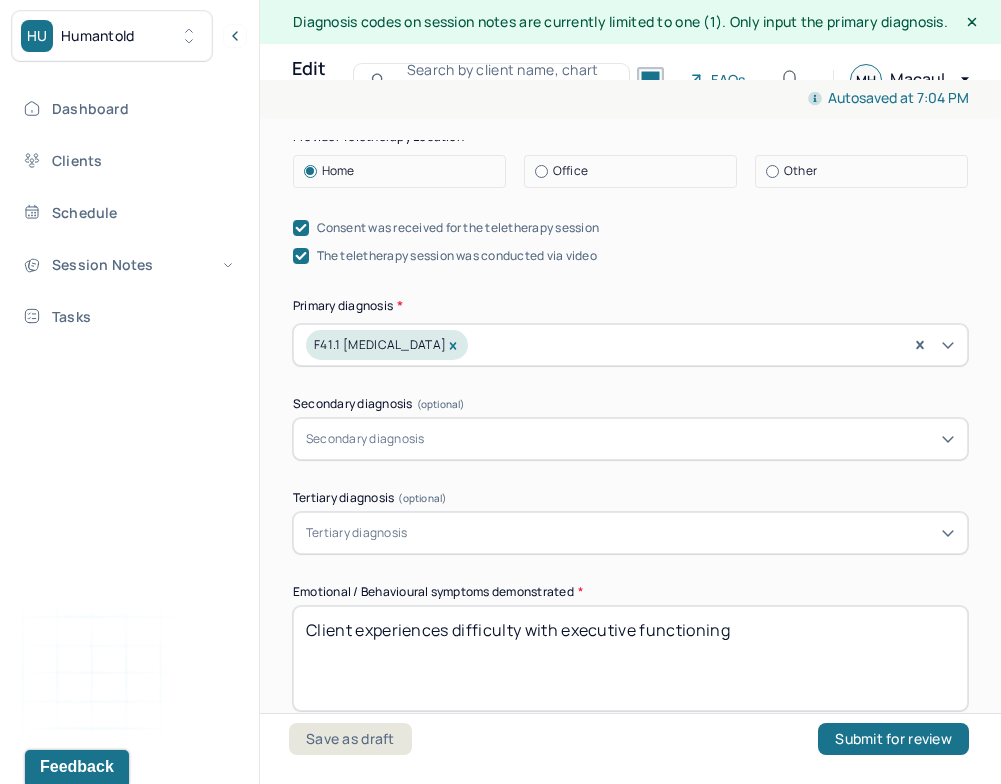 click on "Client experiences difficulty with executive functioning" at bounding box center [630, 658] 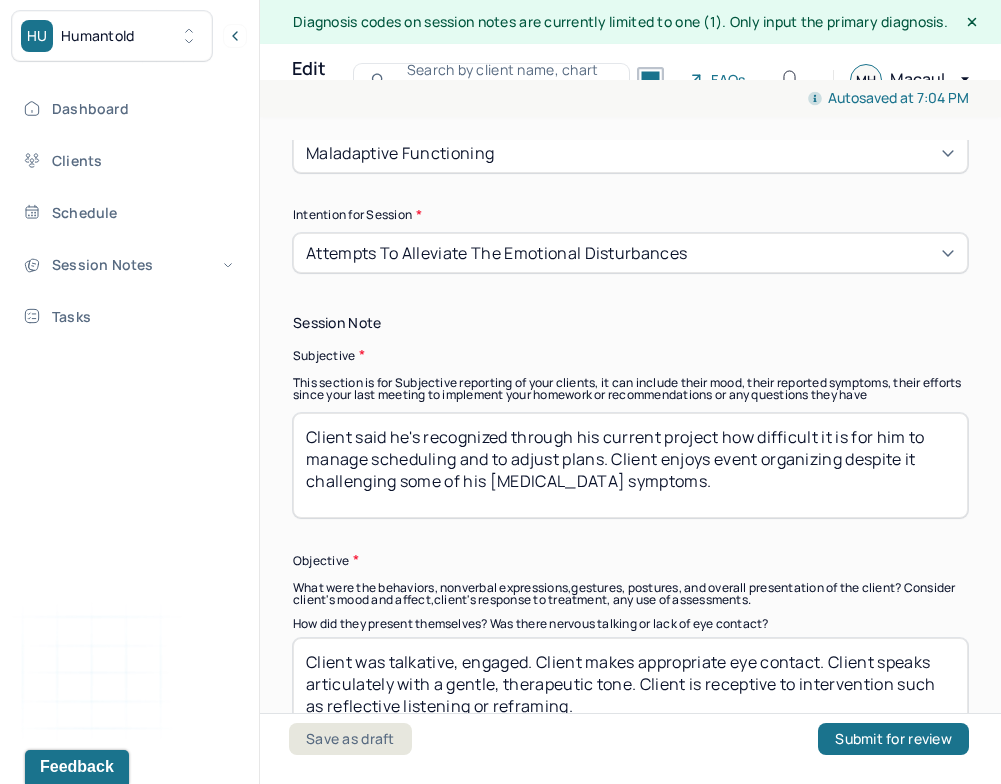 scroll, scrollTop: 1280, scrollLeft: 0, axis: vertical 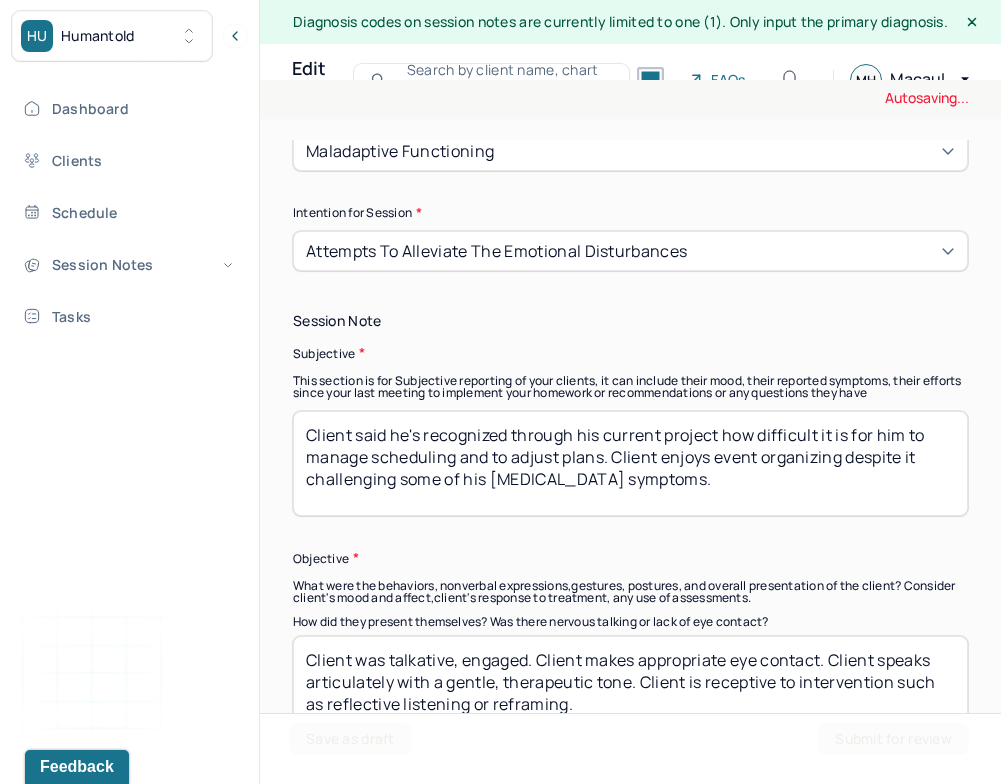 type on "Client experiences friendship difficulty, nervousness with confrontation" 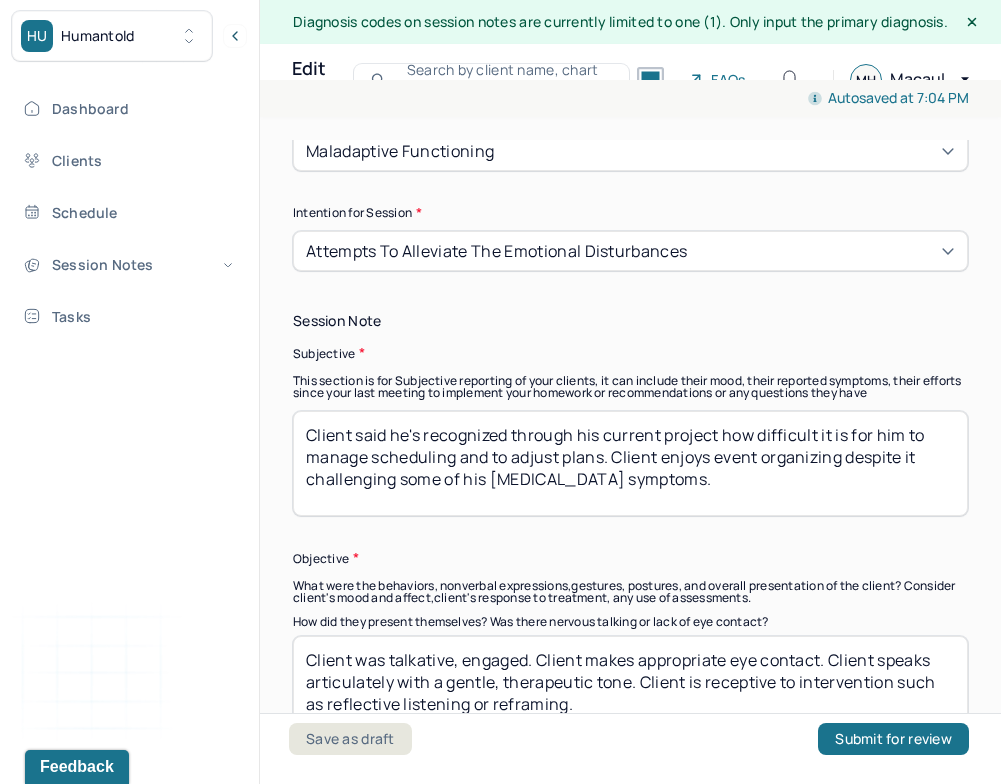 click on "Client said he's recognized through his current project how difficult it is for him to manage scheduling and to adjust plans. Client enjoys event organizing despite it challenging some of his [MEDICAL_DATA] symptoms." at bounding box center (630, 463) 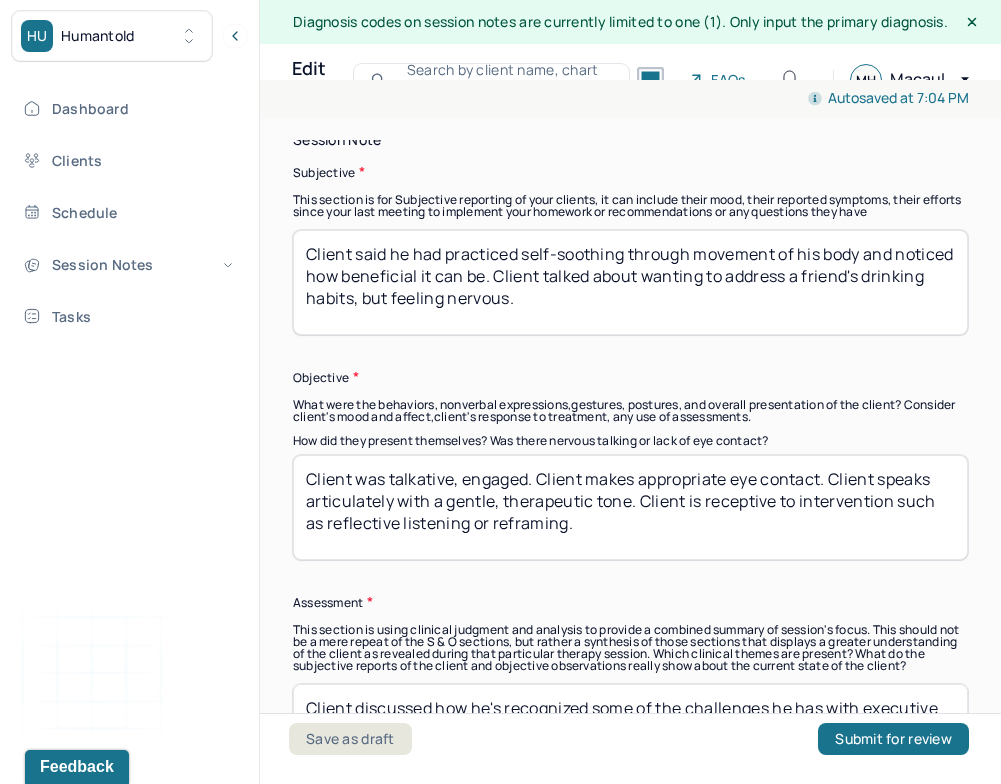 scroll, scrollTop: 1463, scrollLeft: 0, axis: vertical 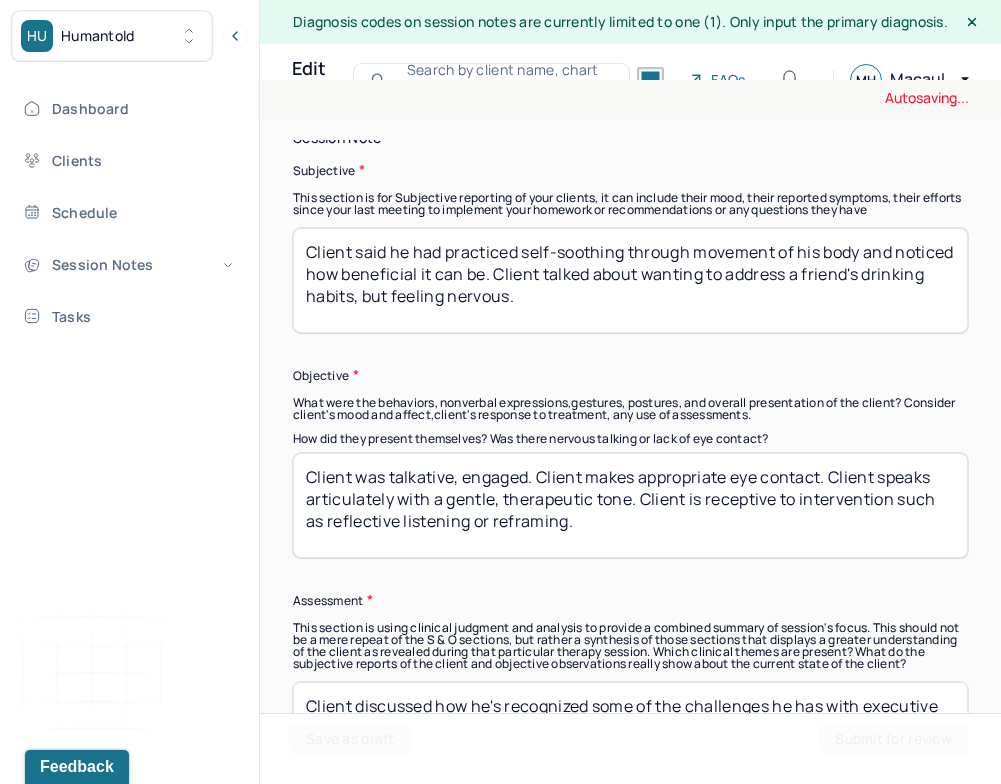 type on "Client said he had practiced self-soothing through movement of his body and noticed how beneficial it can be. Client talked about wanting to address a friend's drinking habits, but feeling nervous." 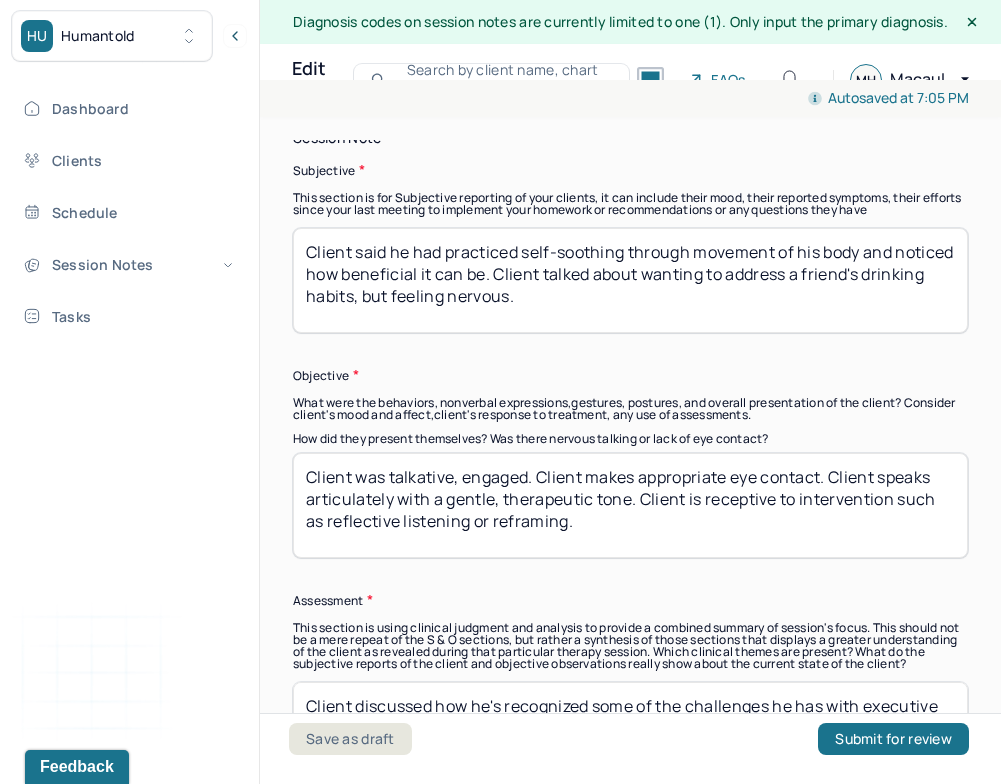drag, startPoint x: 389, startPoint y: 474, endPoint x: 527, endPoint y: 470, distance: 138.05795 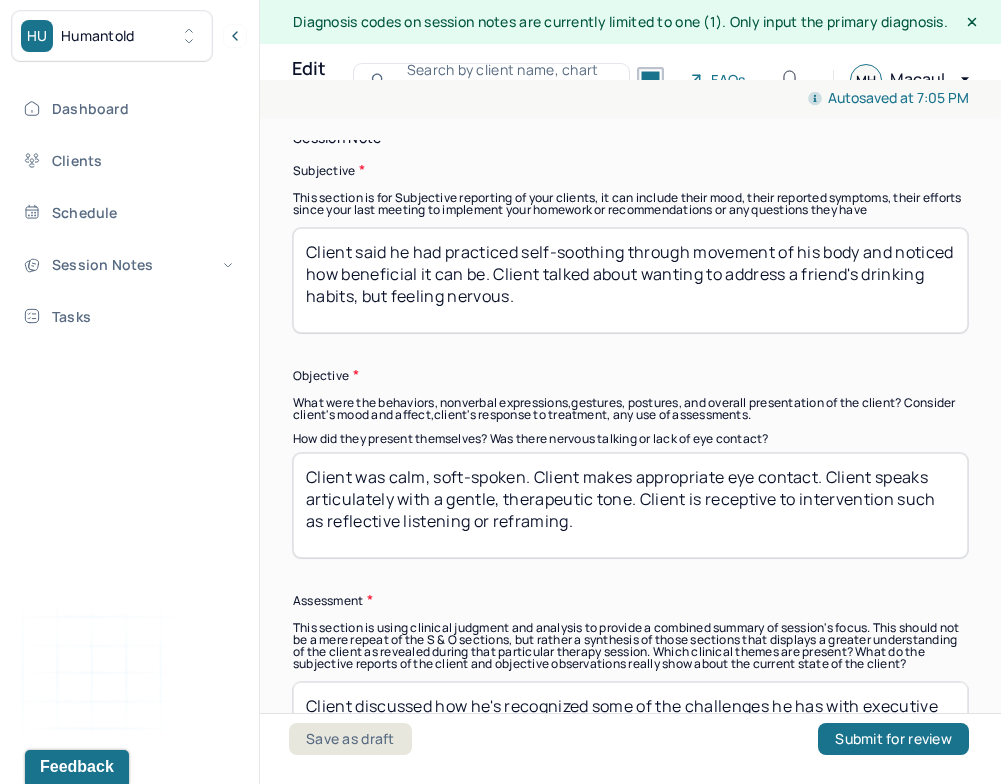 drag, startPoint x: 542, startPoint y: 470, endPoint x: 637, endPoint y: 500, distance: 99.62429 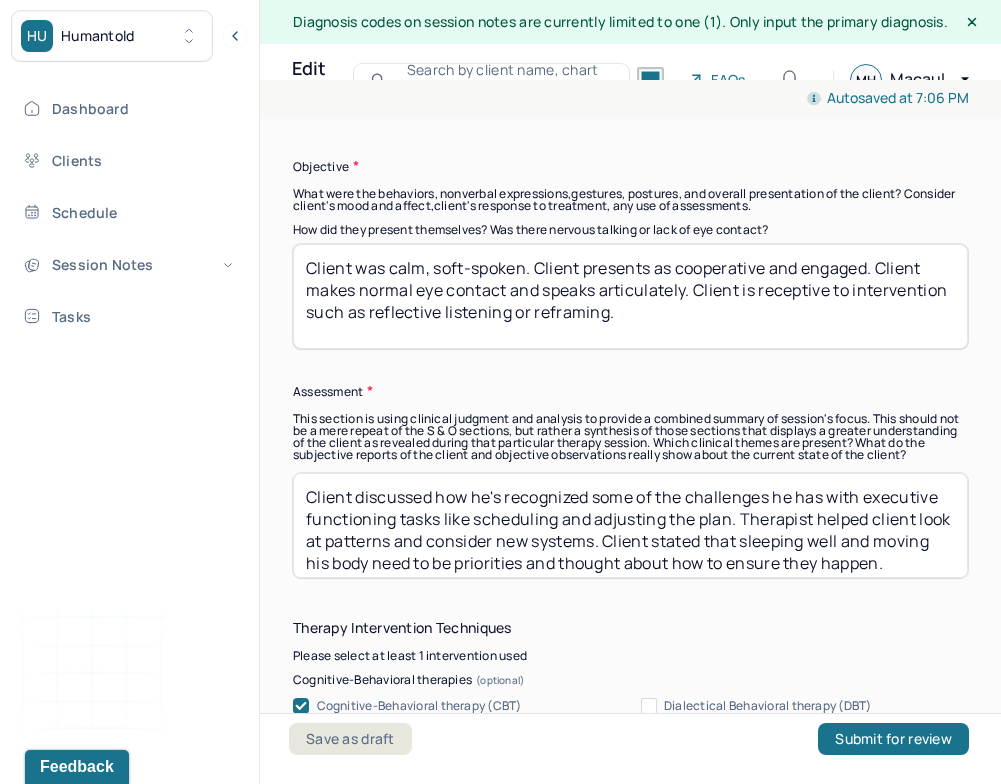 scroll, scrollTop: 1687, scrollLeft: 0, axis: vertical 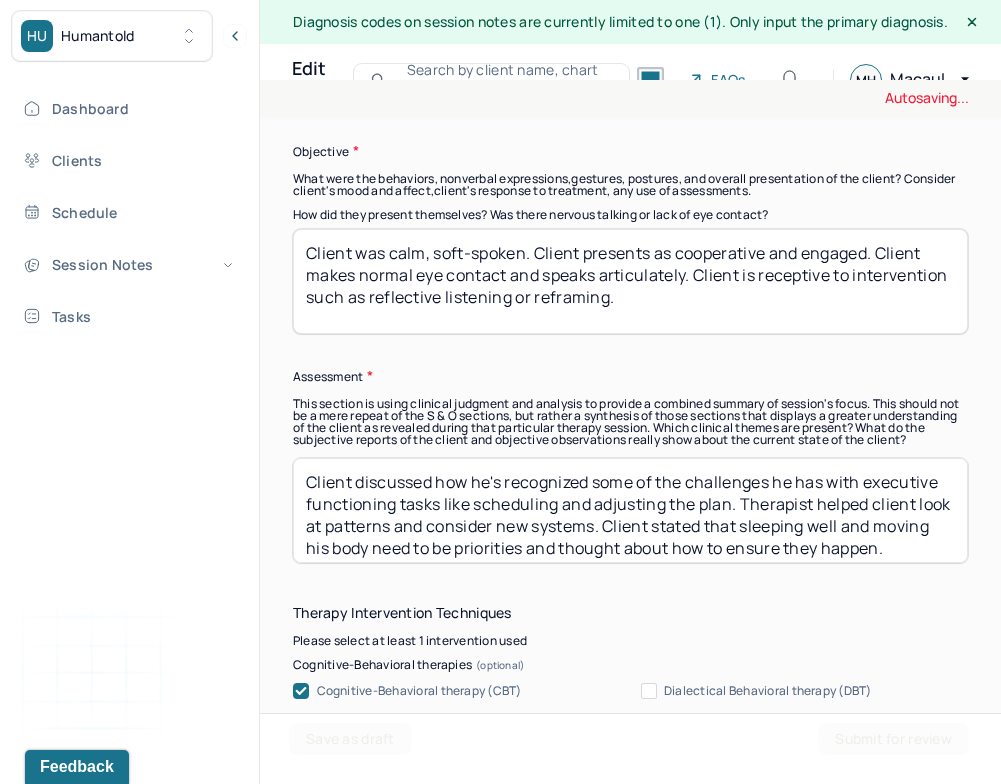 type on "Client was calm, soft-spoken. Client presents as cooperative and engaged. Client makes normal eye contact and speaks articulately. Client is receptive to intervention such as reflective listening or reframing." 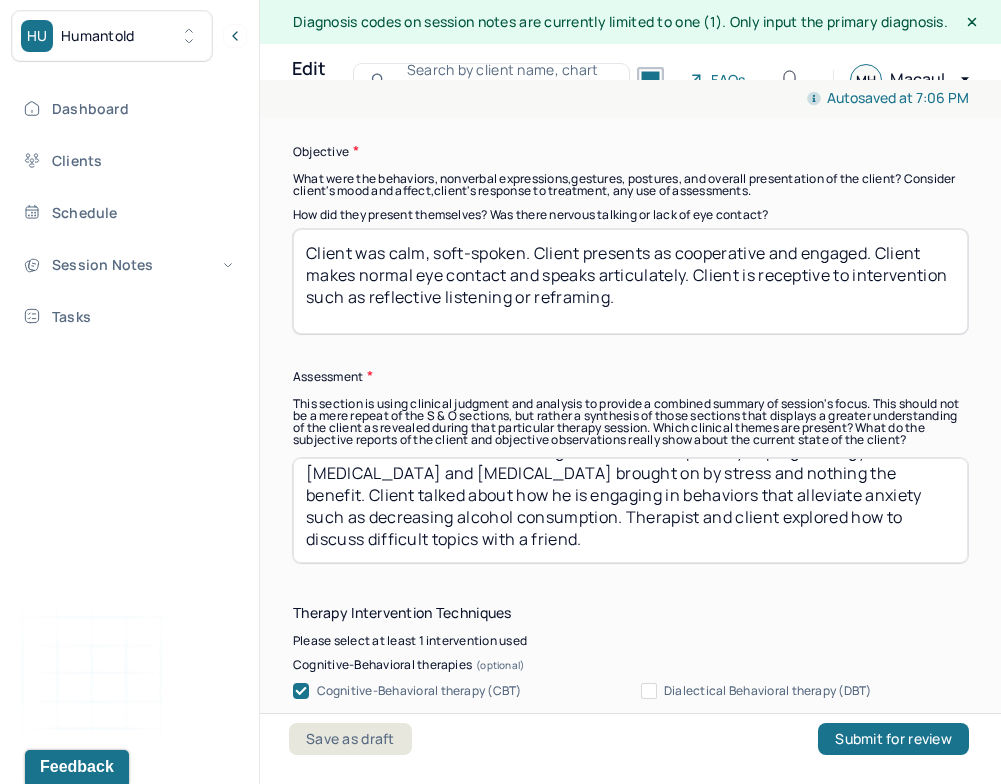 scroll, scrollTop: 30, scrollLeft: 0, axis: vertical 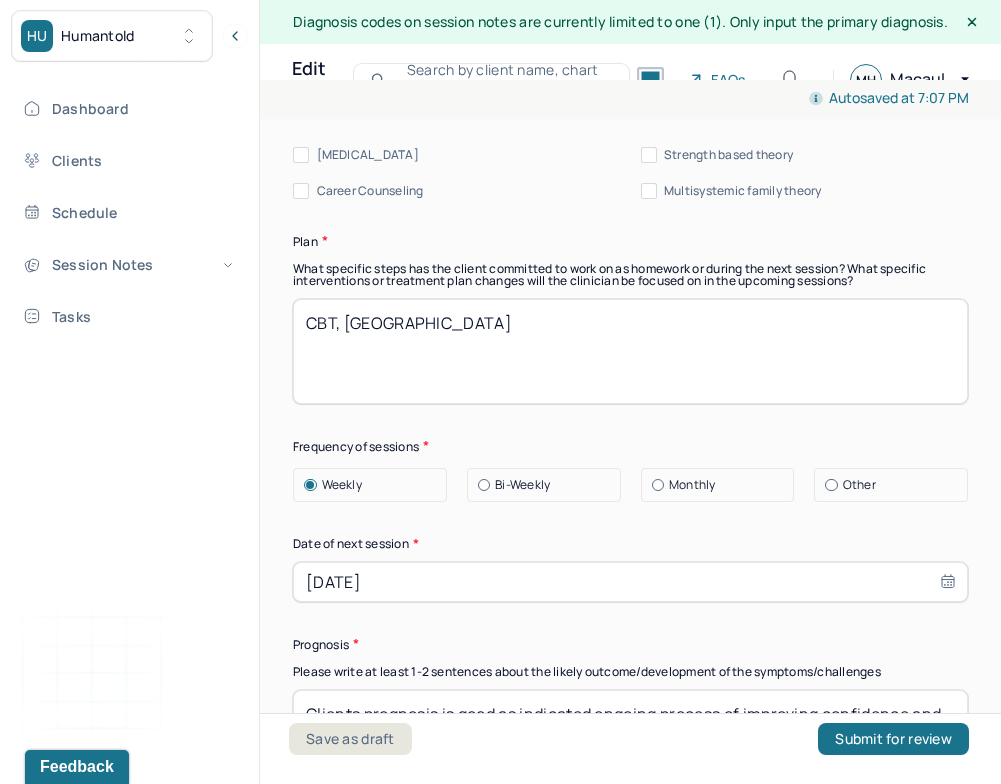 type on "Client said that he has been using movement as a primary coping strategy for [MEDICAL_DATA] and [MEDICAL_DATA] brought on by stress and nothing the benefit. Client talked about how he is engaging in behaviors that alleviate anxiety such as decreasing alcohol consumption. Therapist and client explored how to discuss difficult topics with a friend." 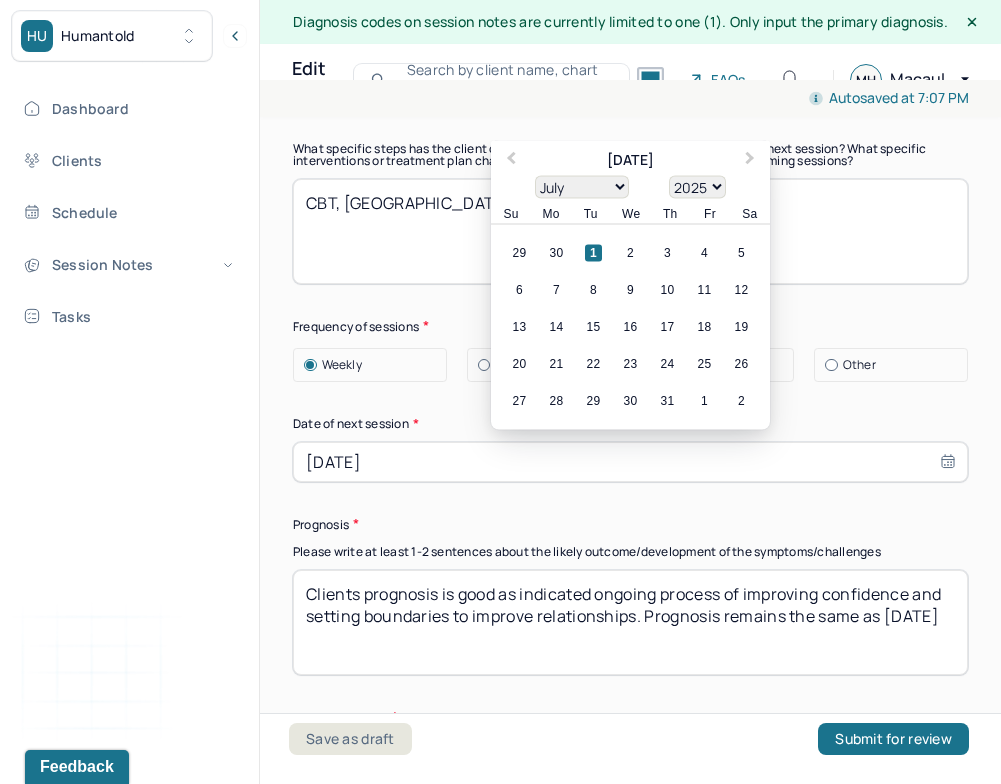 scroll, scrollTop: 2855, scrollLeft: 0, axis: vertical 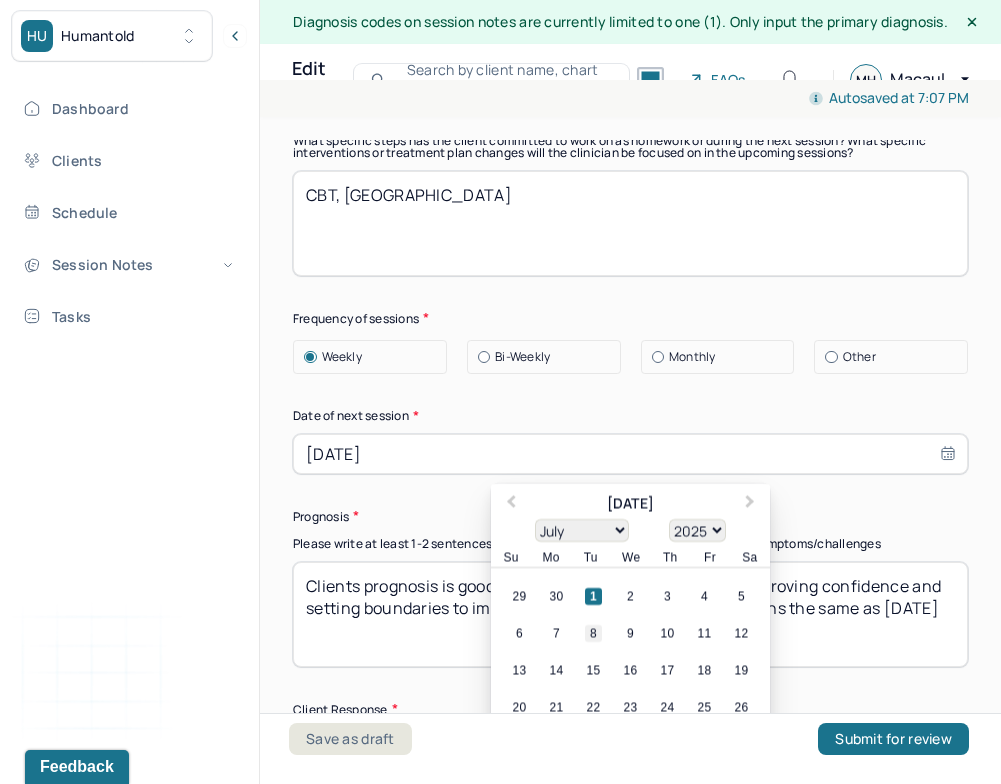 click on "8" at bounding box center [593, 633] 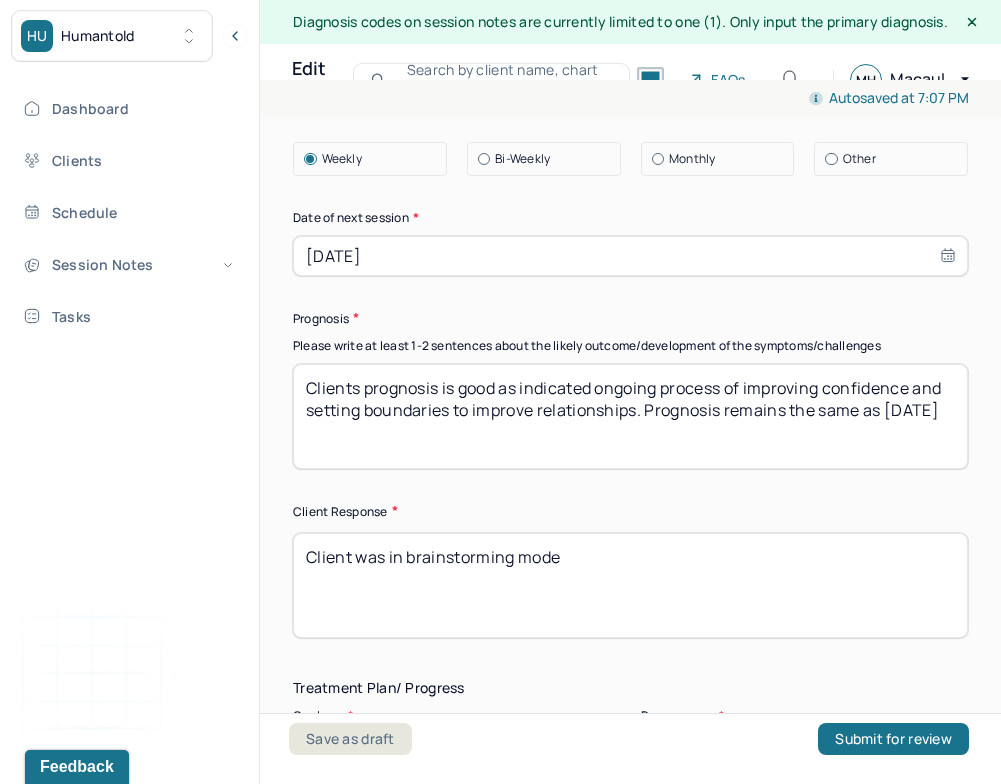 scroll, scrollTop: 3054, scrollLeft: 0, axis: vertical 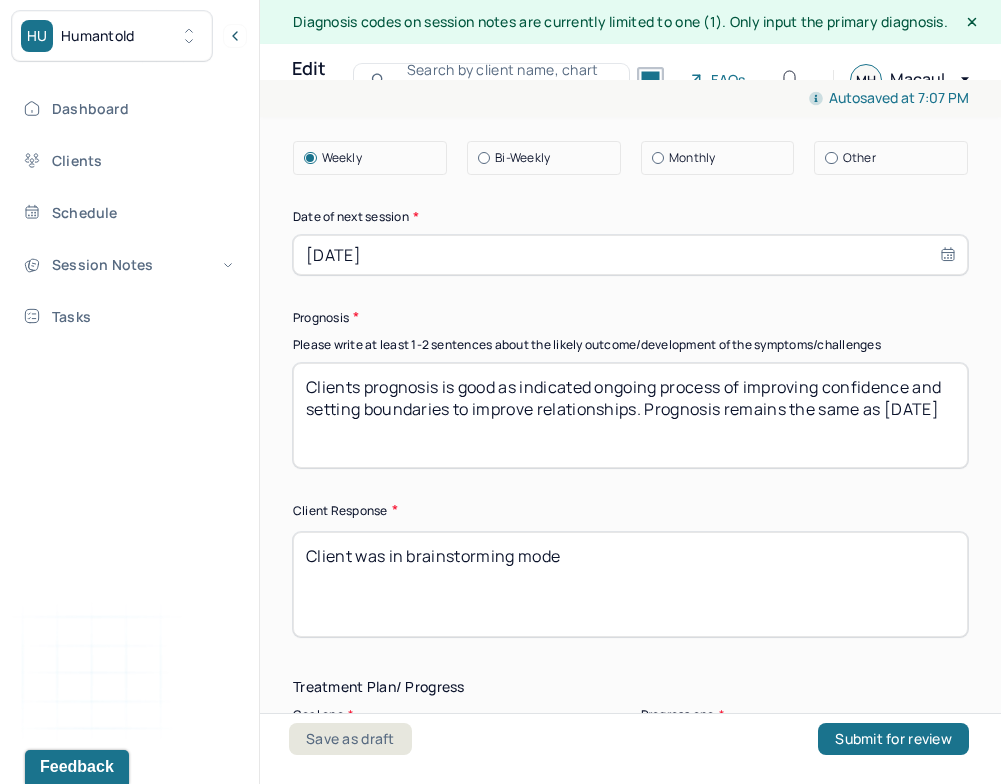 drag, startPoint x: 405, startPoint y: 454, endPoint x: 525, endPoint y: 391, distance: 135.53229 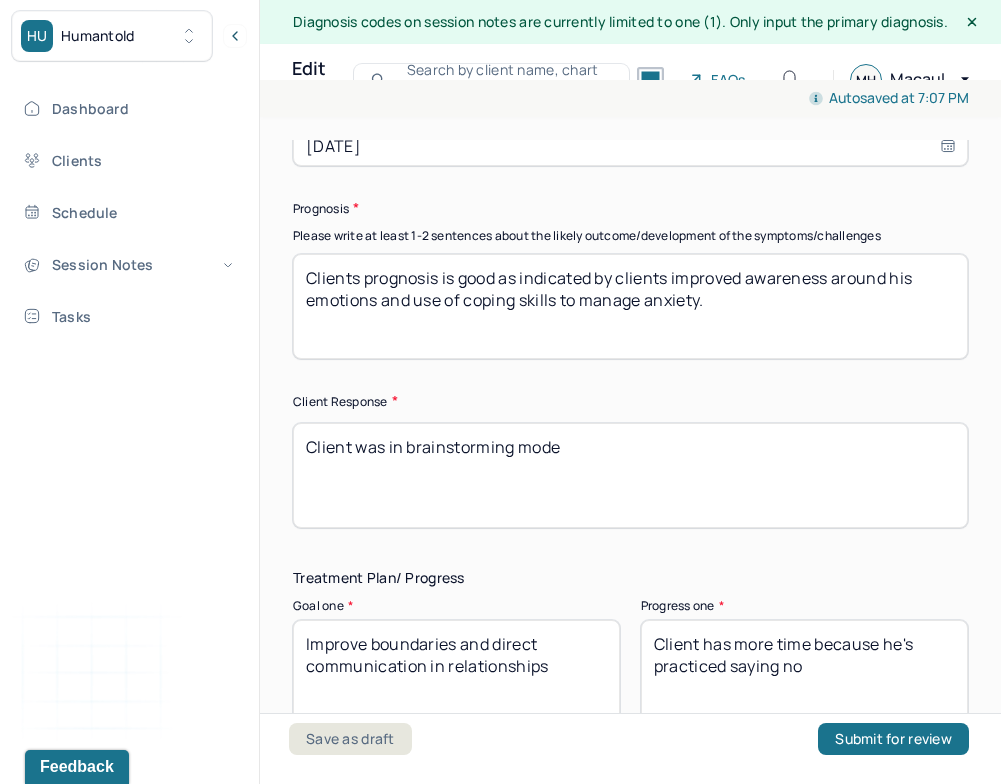scroll, scrollTop: 3190, scrollLeft: 0, axis: vertical 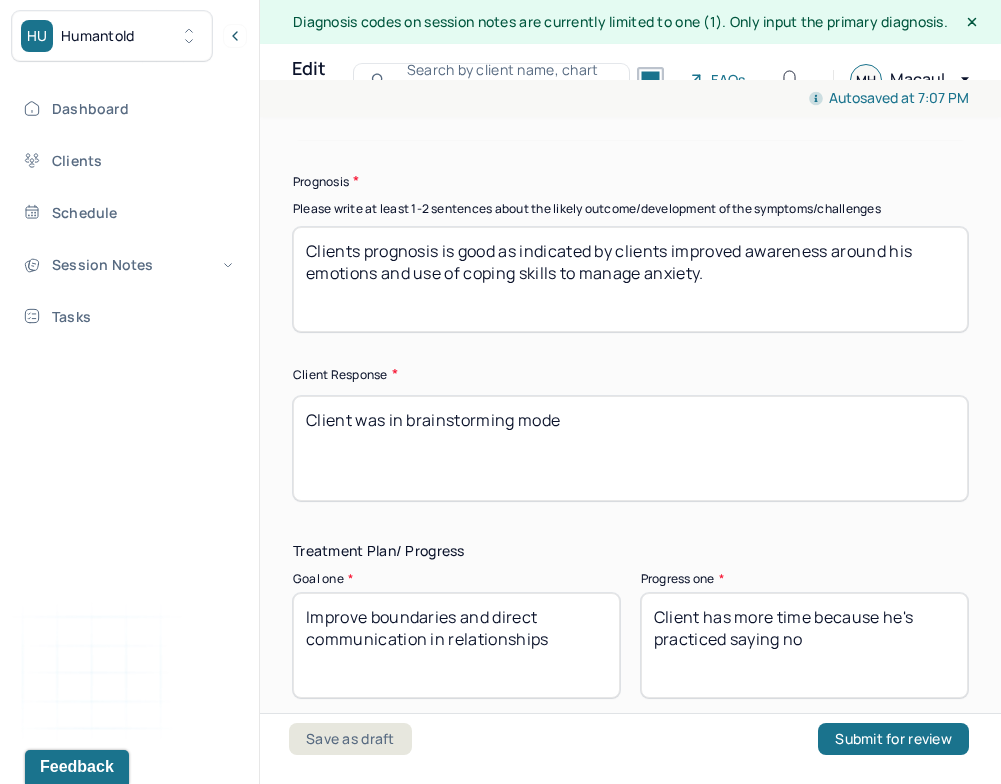 type on "Clients prognosis is good as indicated by clients improved awareness around his emotions and use of coping skills to manage anxiety." 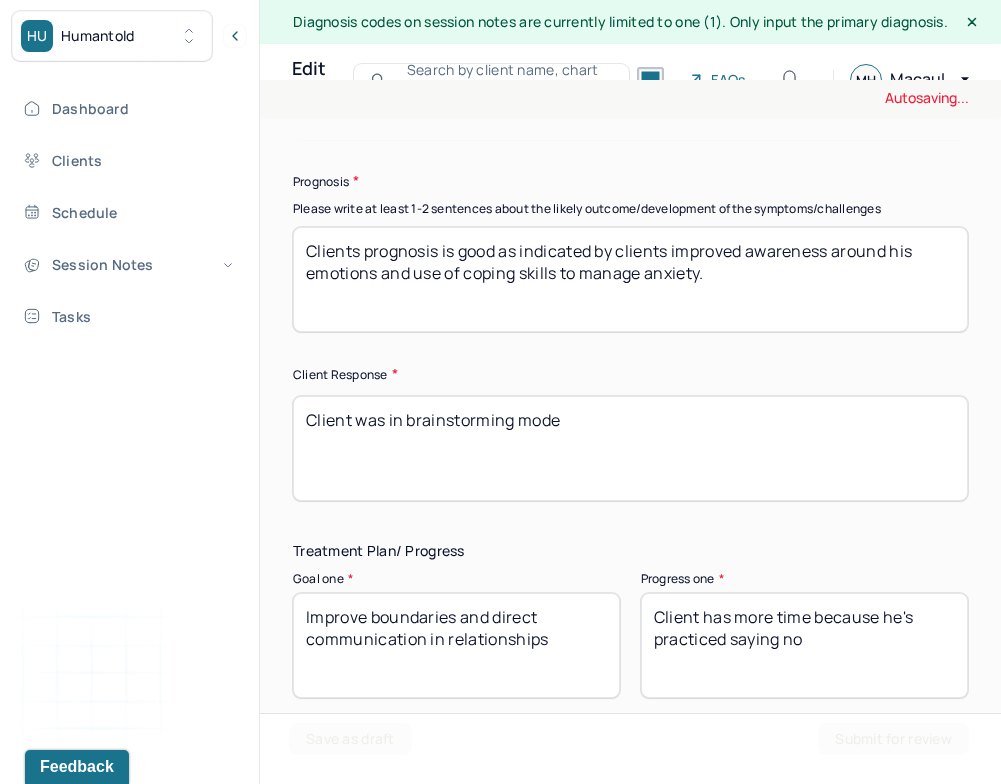 drag, startPoint x: 389, startPoint y: 426, endPoint x: 805, endPoint y: 426, distance: 416 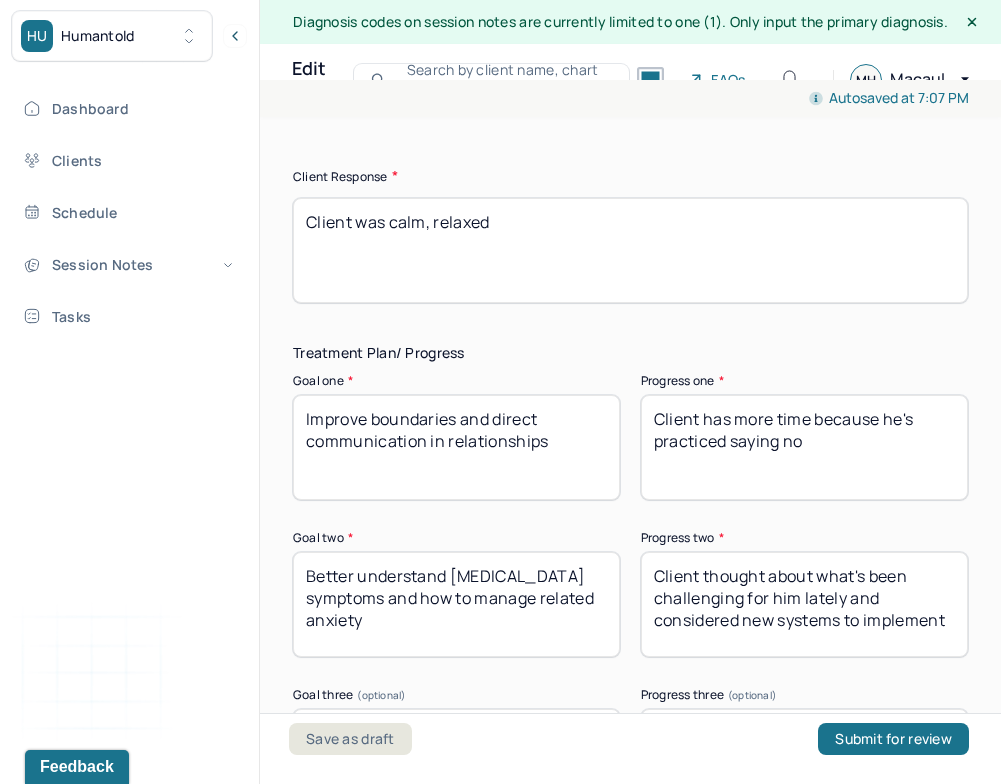 scroll, scrollTop: 3393, scrollLeft: 0, axis: vertical 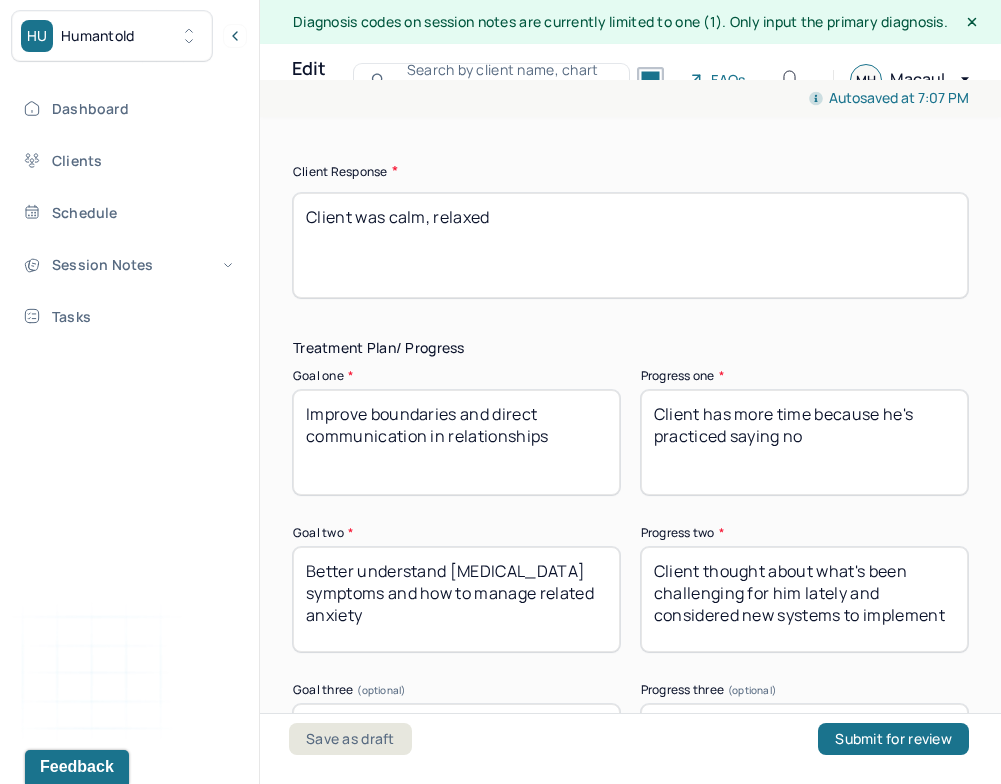 type on "Client was calm, relaxed" 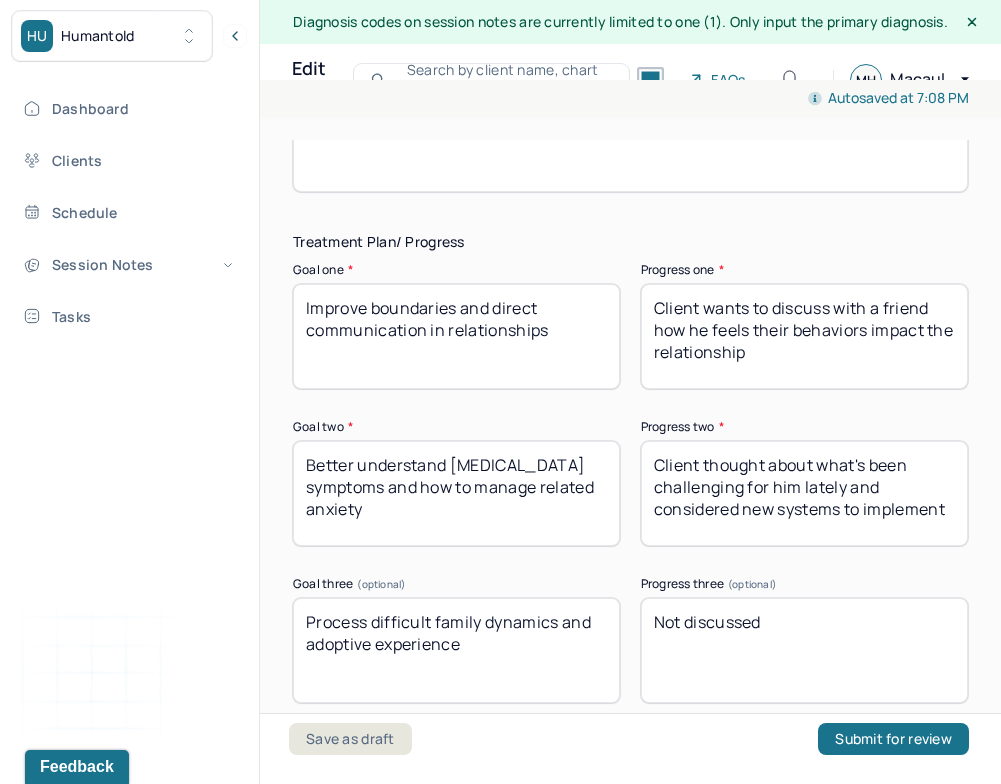 scroll, scrollTop: 3498, scrollLeft: 0, axis: vertical 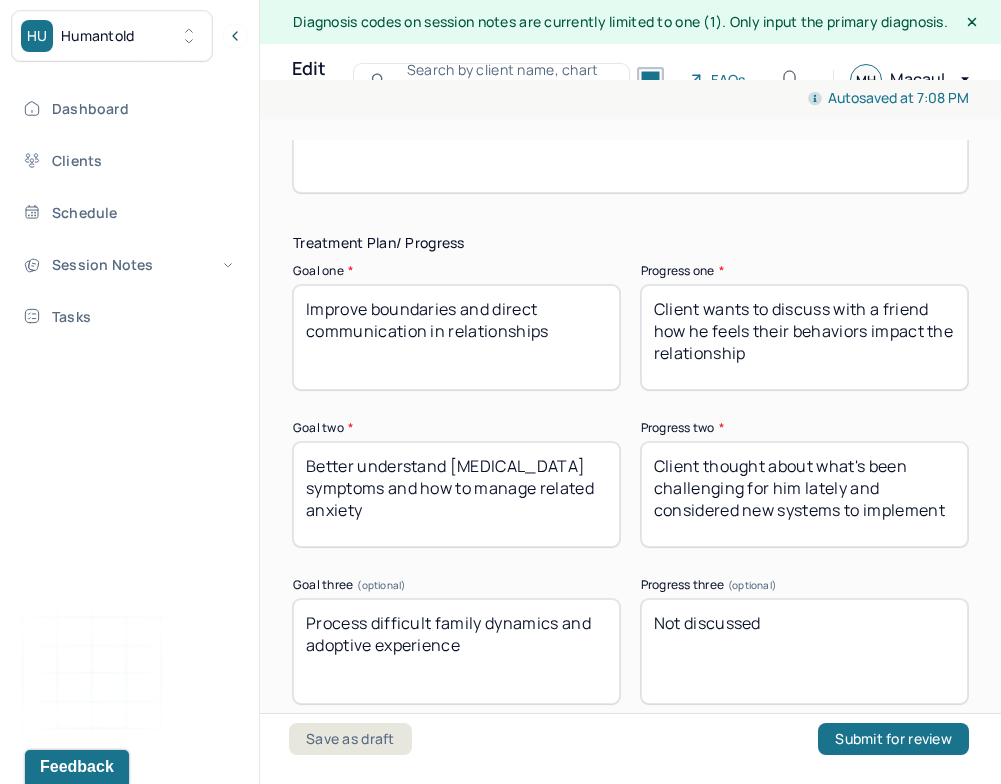 type on "Client wants to discuss with a friend how he feels their behaviors impact the relationship" 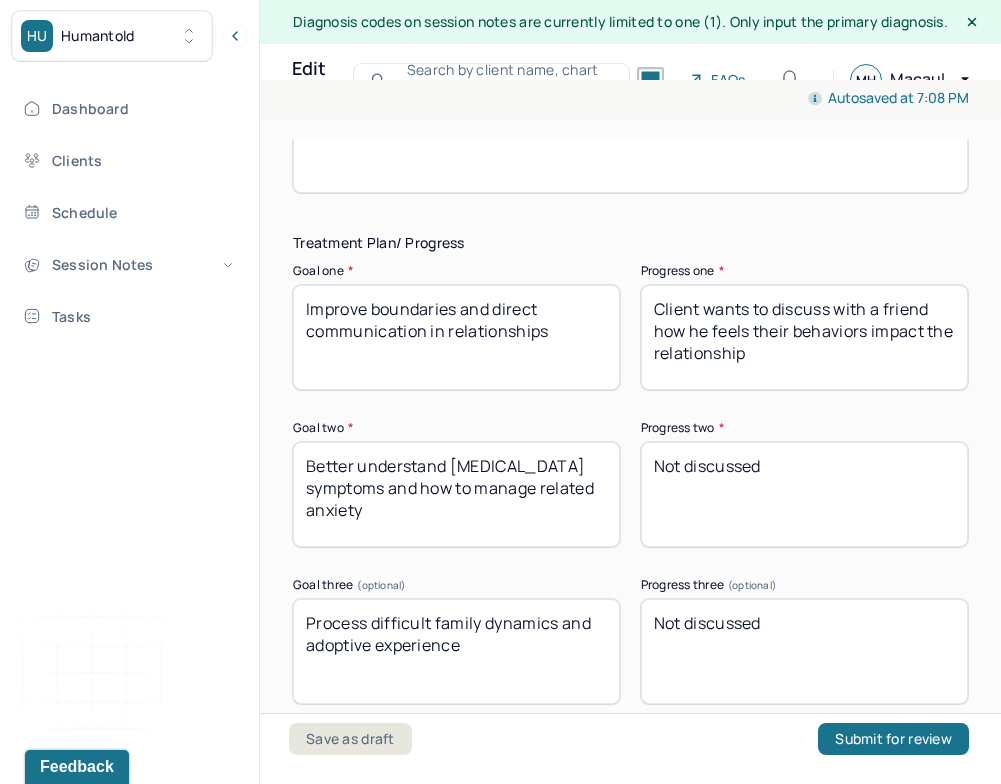 type on "Not discussed" 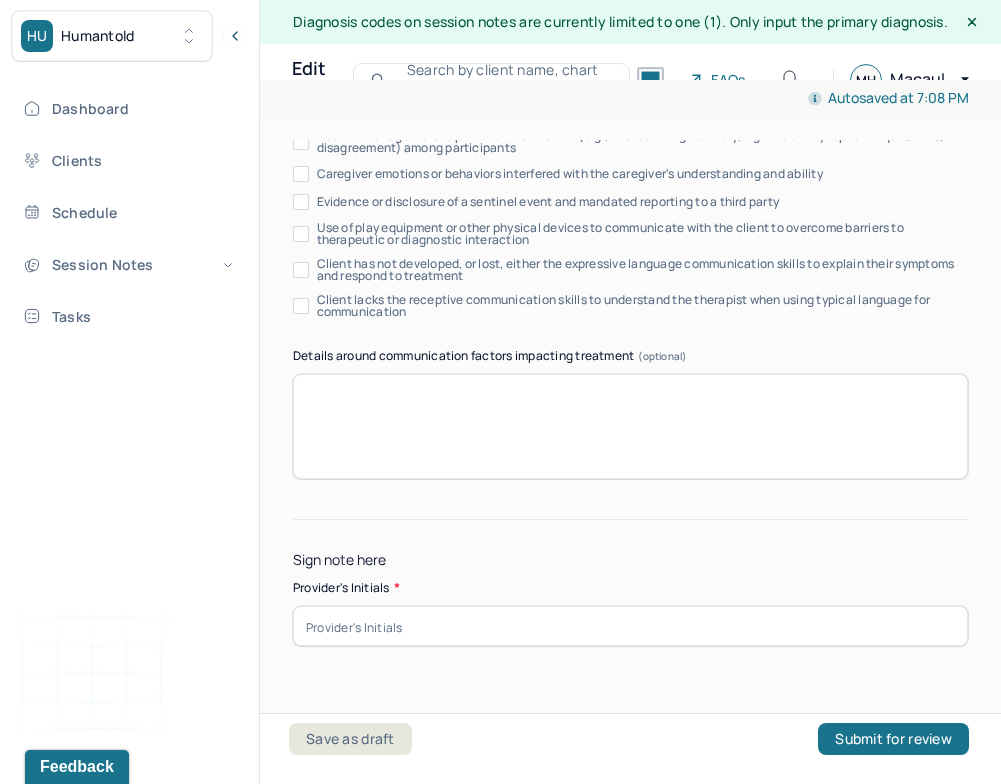 click at bounding box center (630, 626) 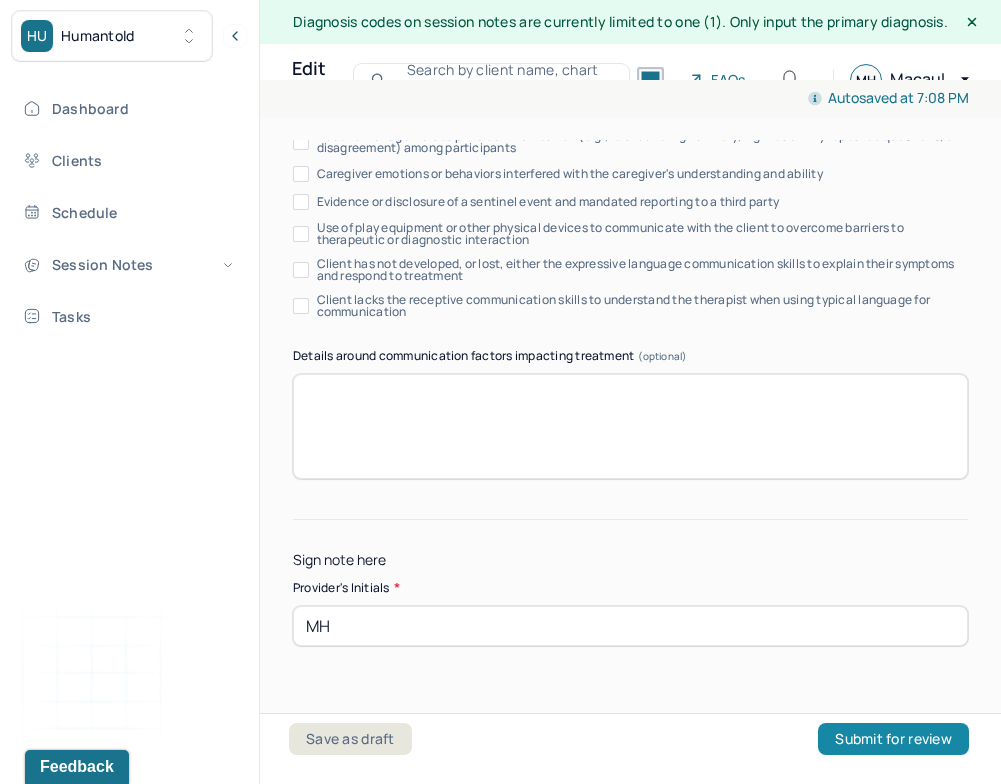 type on "MH" 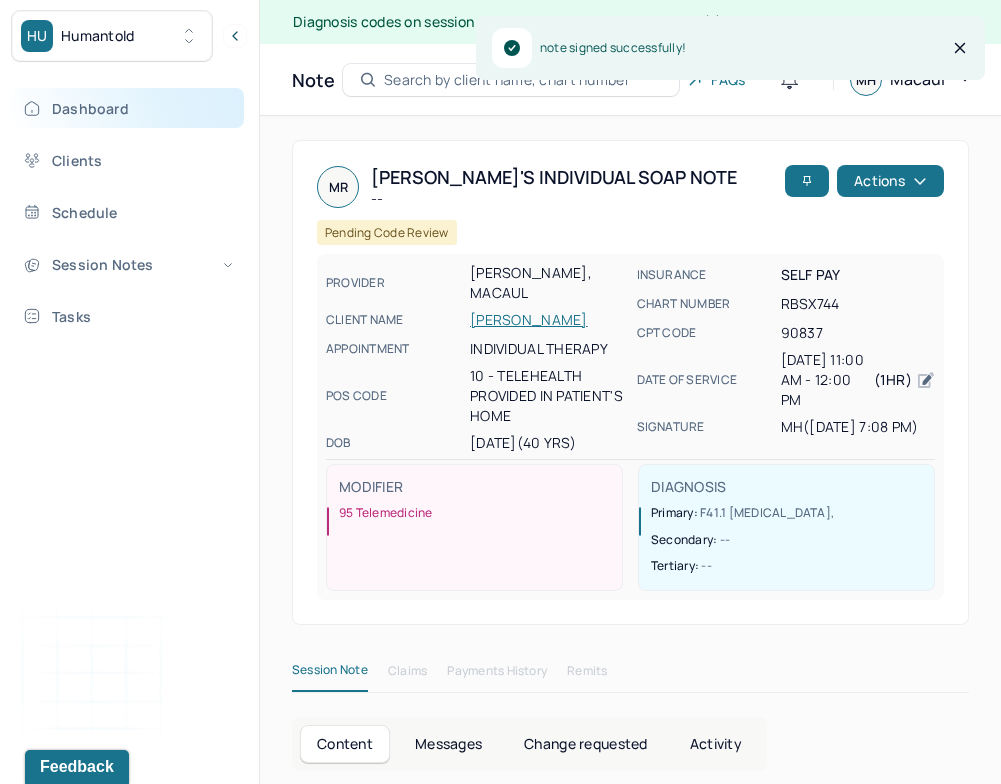click on "Dashboard" at bounding box center [128, 108] 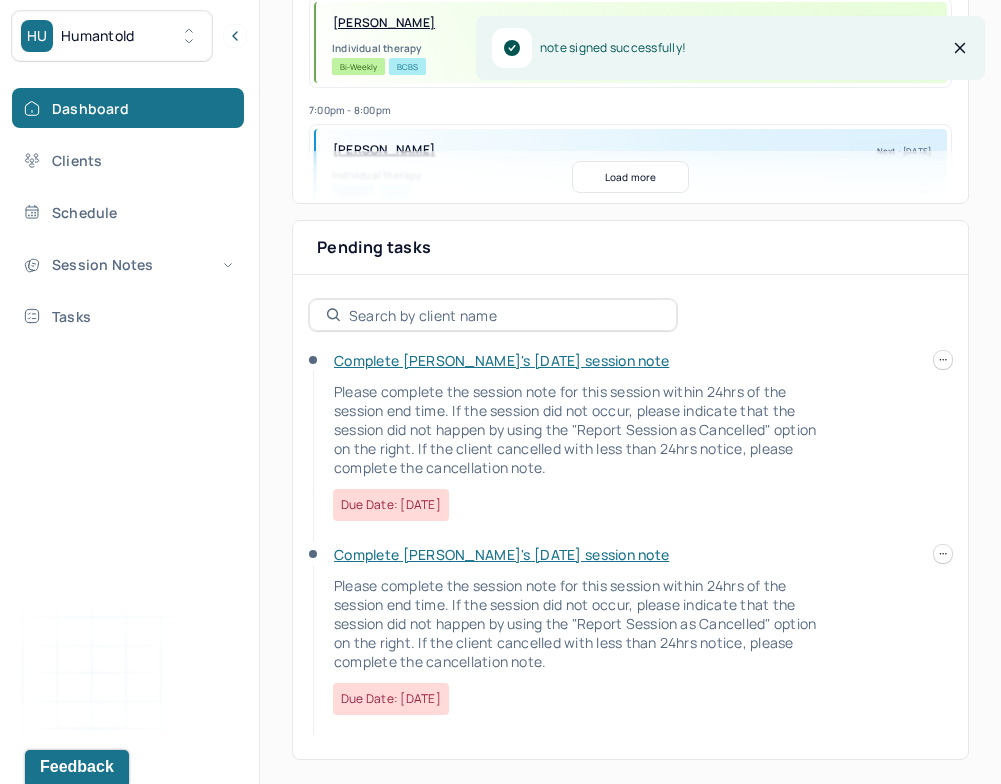scroll, scrollTop: 561, scrollLeft: 0, axis: vertical 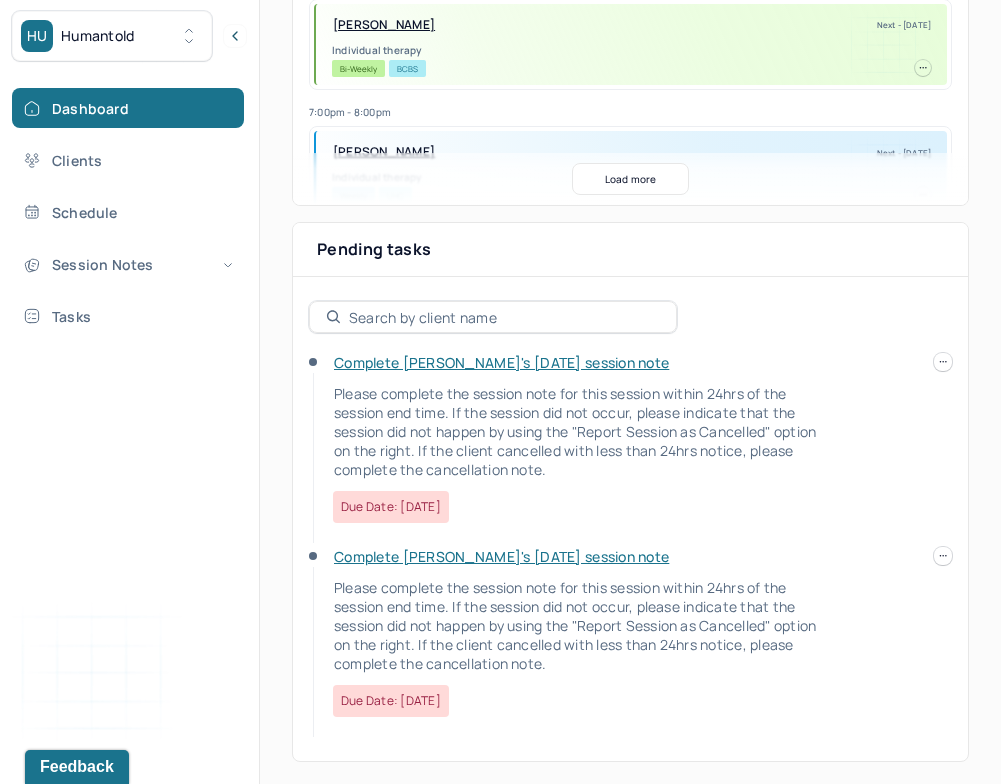 click on "Complete [PERSON_NAME]'s [DATE] session note" at bounding box center (501, 362) 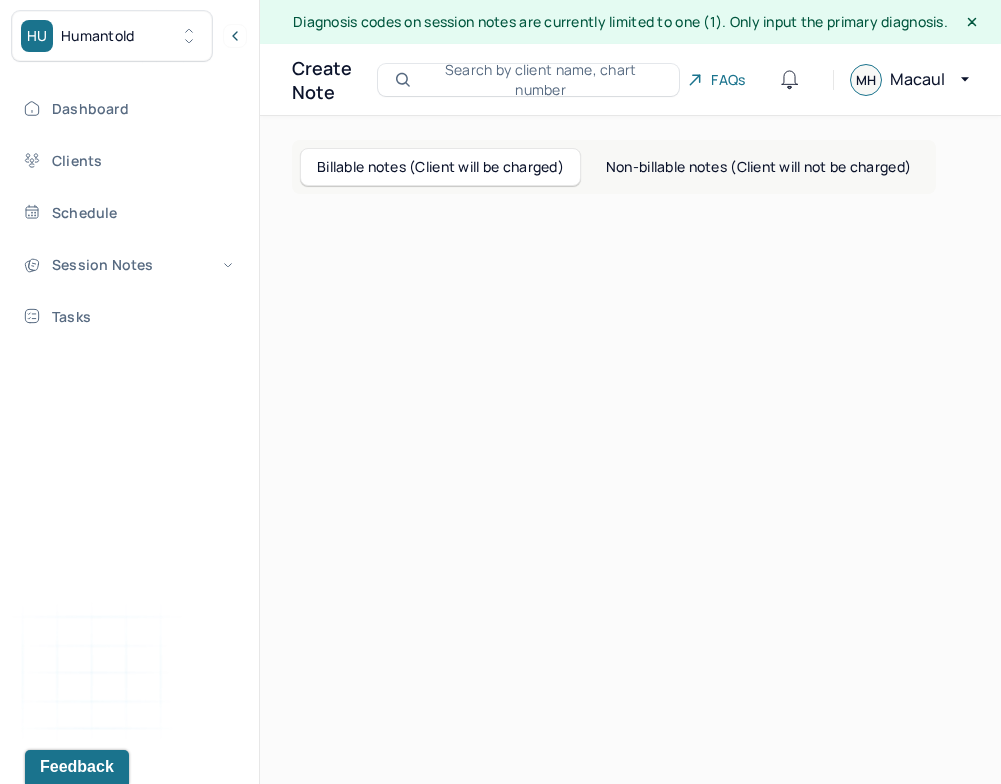 scroll, scrollTop: 0, scrollLeft: 0, axis: both 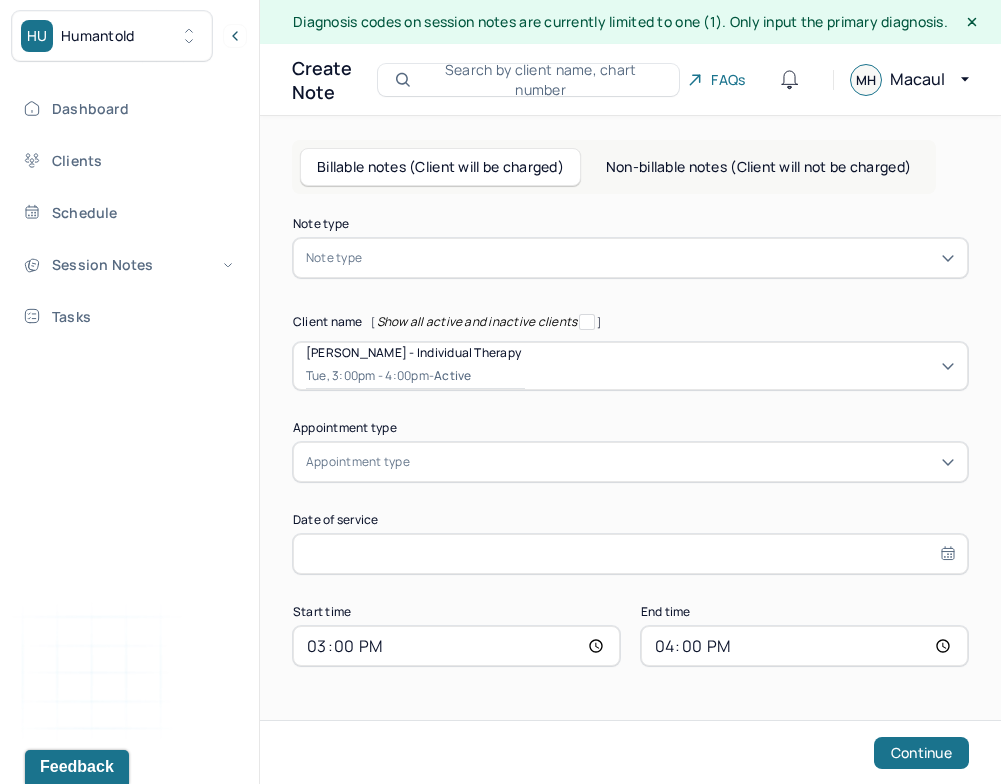 type on "[DATE]" 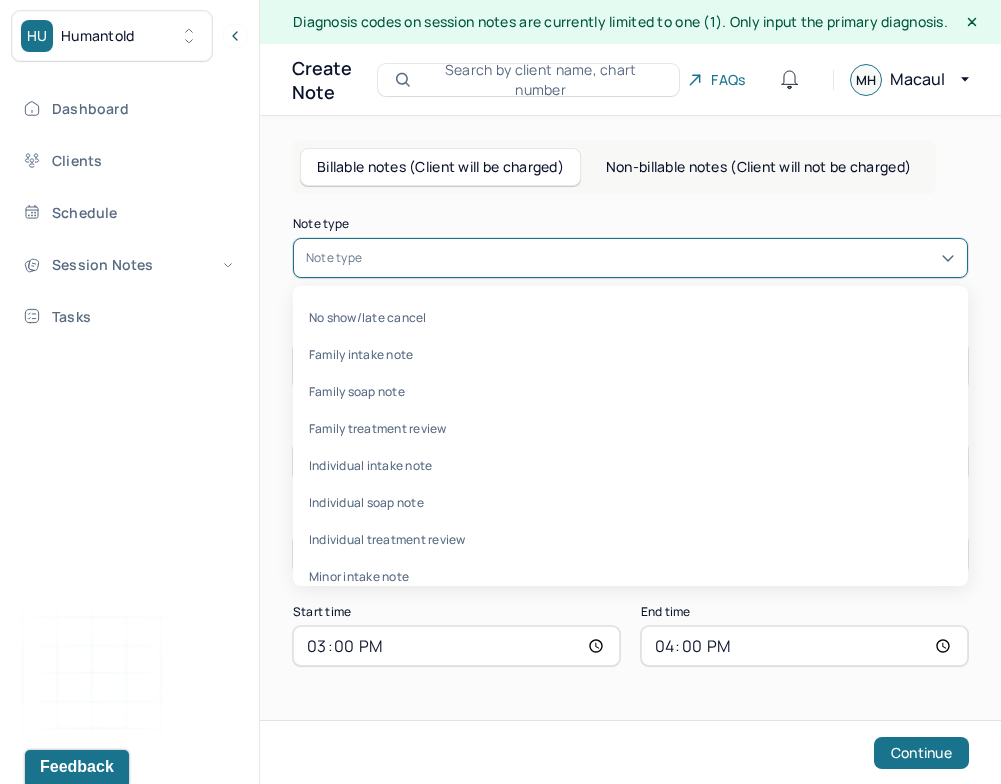 click at bounding box center [660, 258] 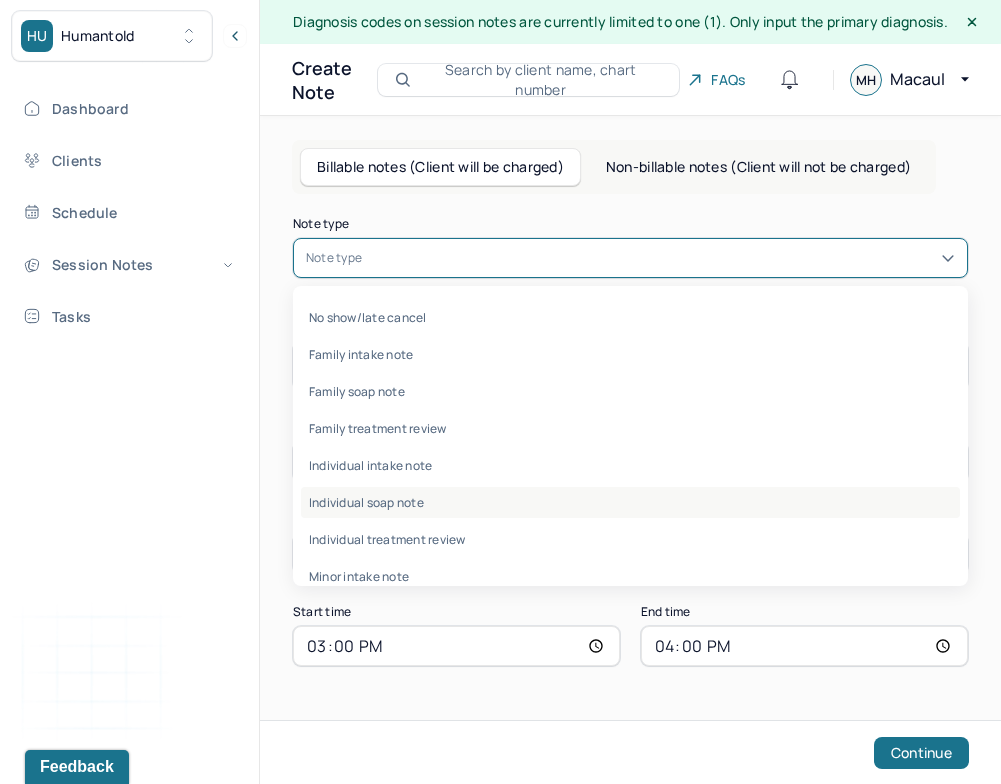 click on "Individual soap note" at bounding box center [630, 502] 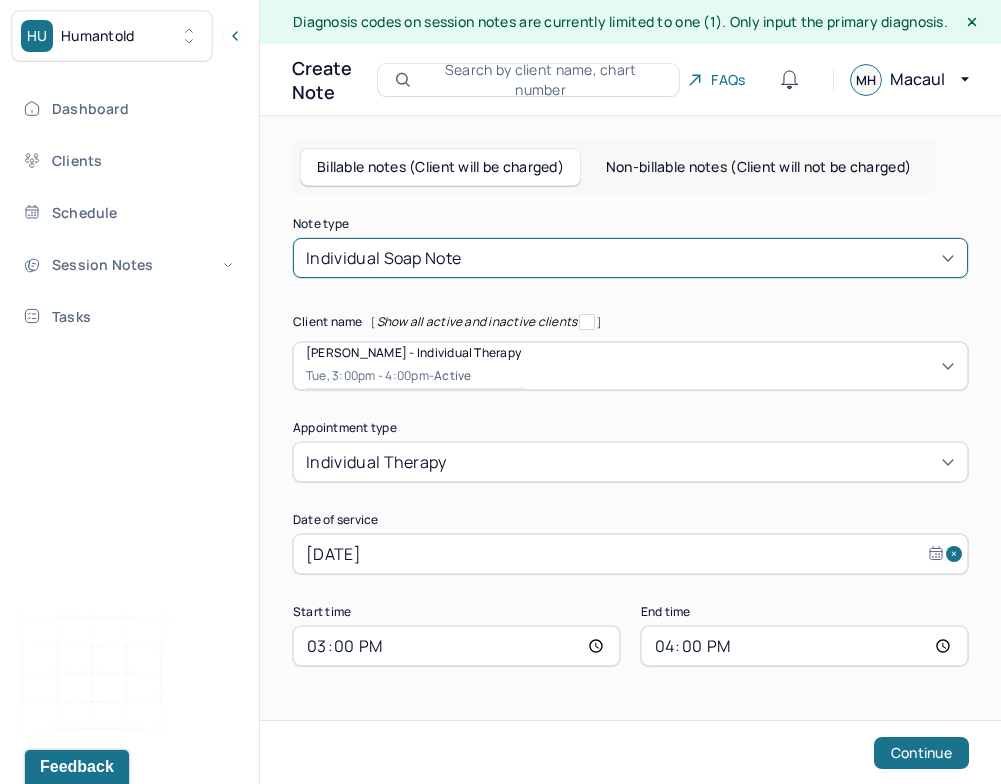 scroll, scrollTop: 0, scrollLeft: 0, axis: both 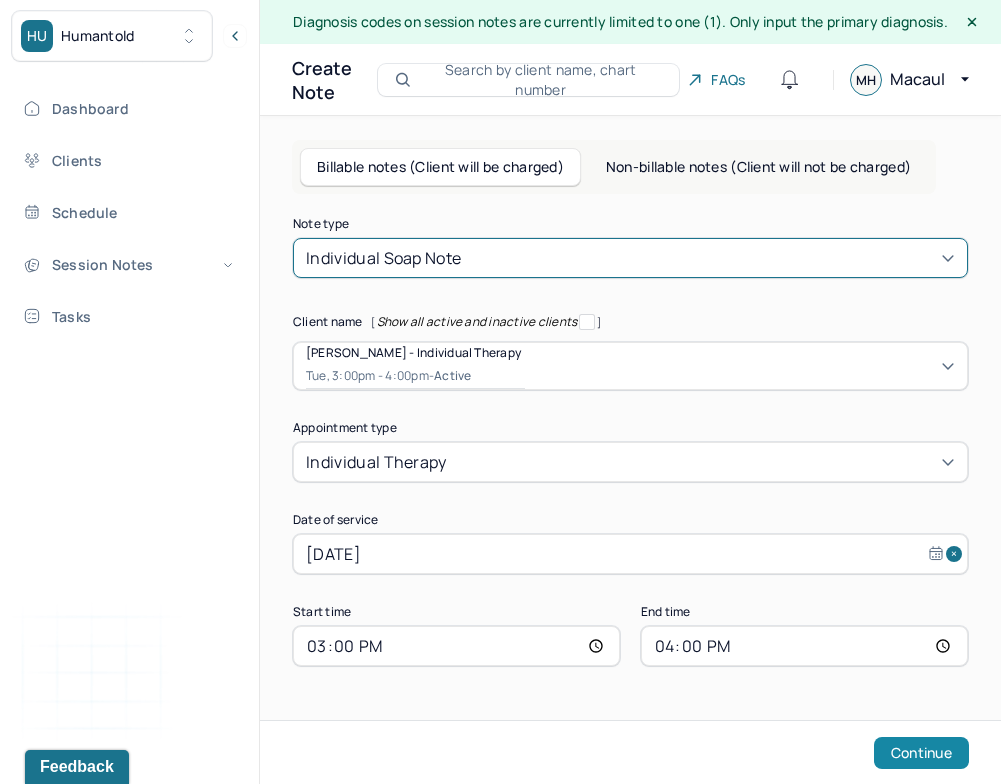 click on "Continue" at bounding box center (921, 753) 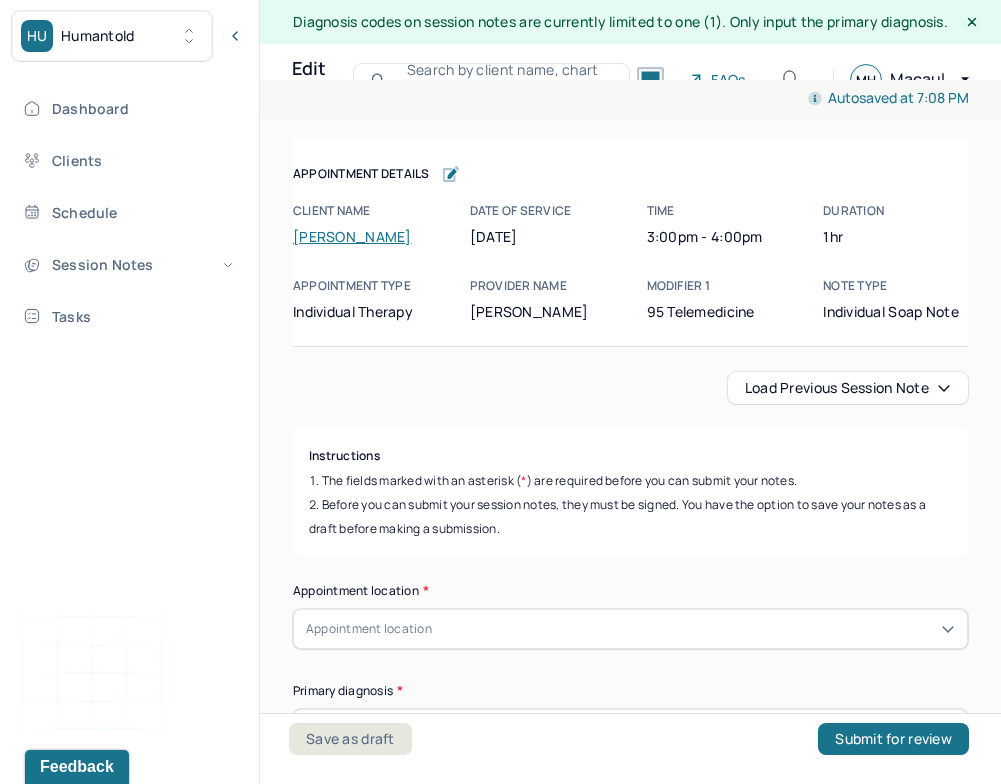 click on "Load previous session note" at bounding box center [848, 388] 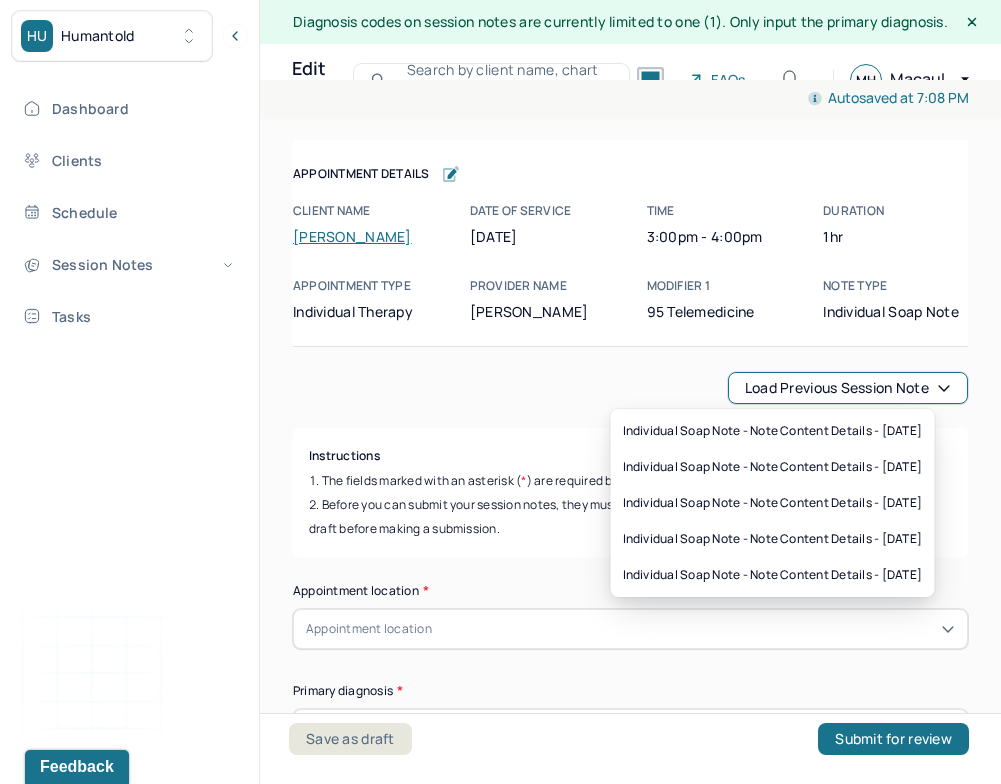 type 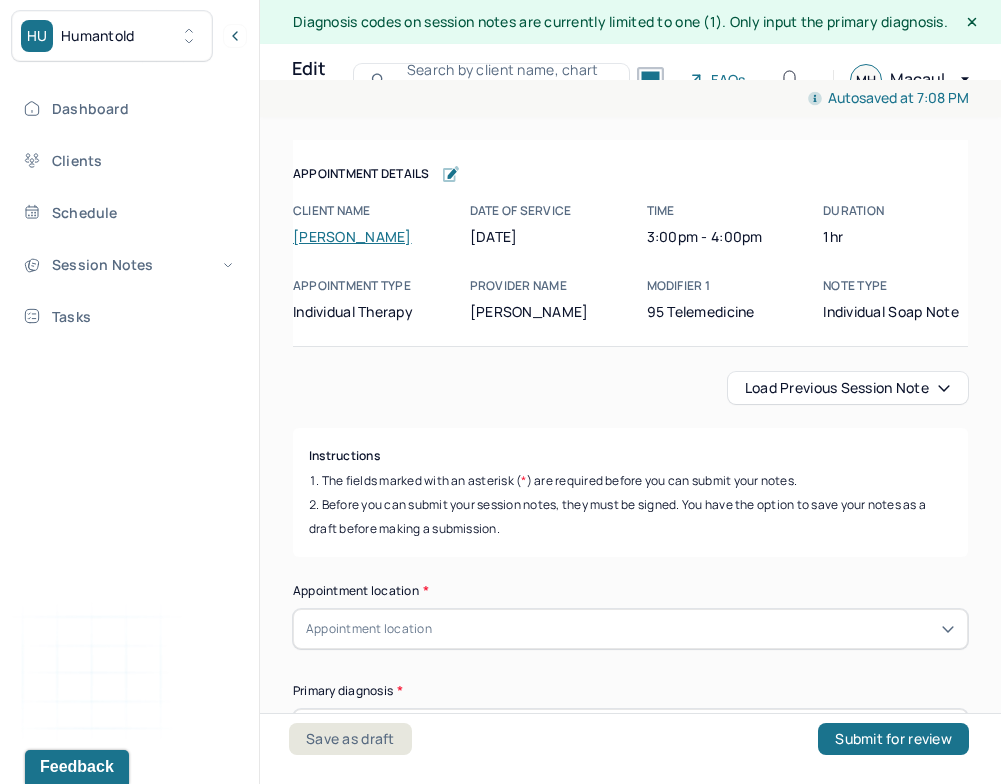 click on "Load previous session note" at bounding box center (848, 388) 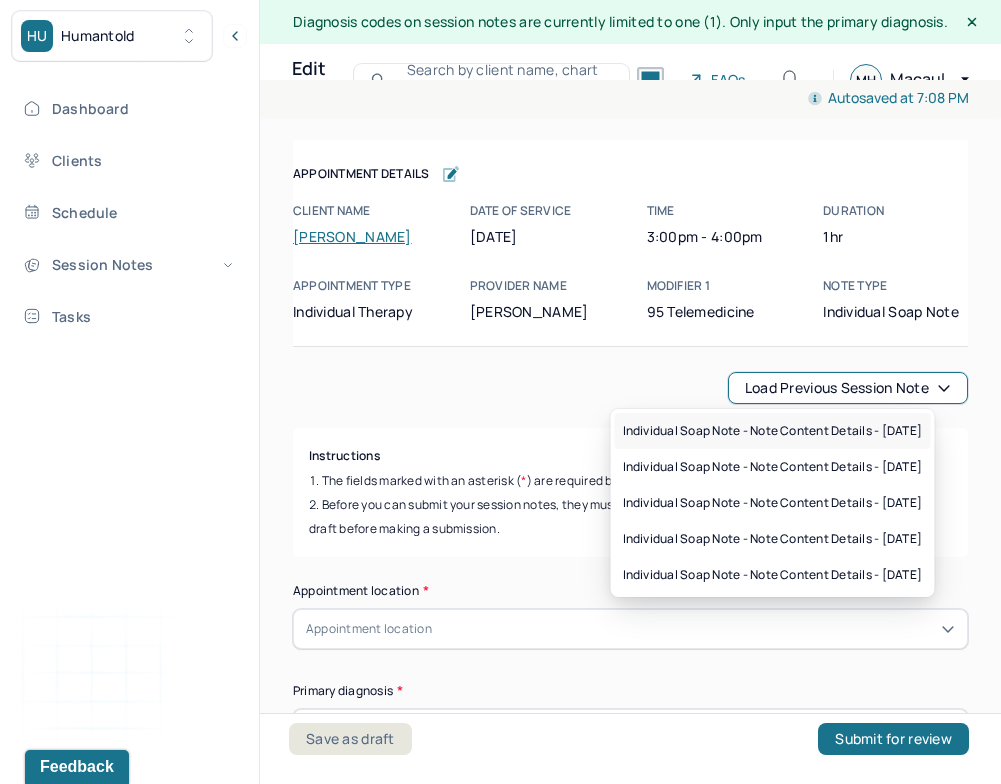 click on "Individual soap note   - Note content Details -   [DATE]" at bounding box center [773, 431] 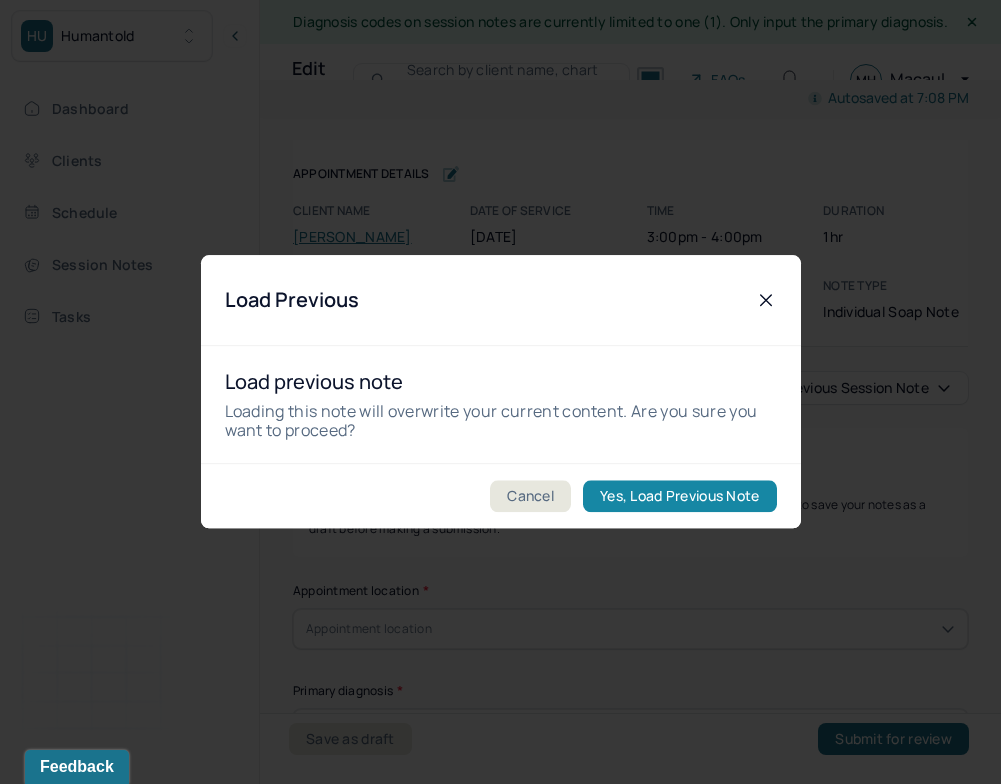 click on "Yes, Load Previous Note" at bounding box center (679, 497) 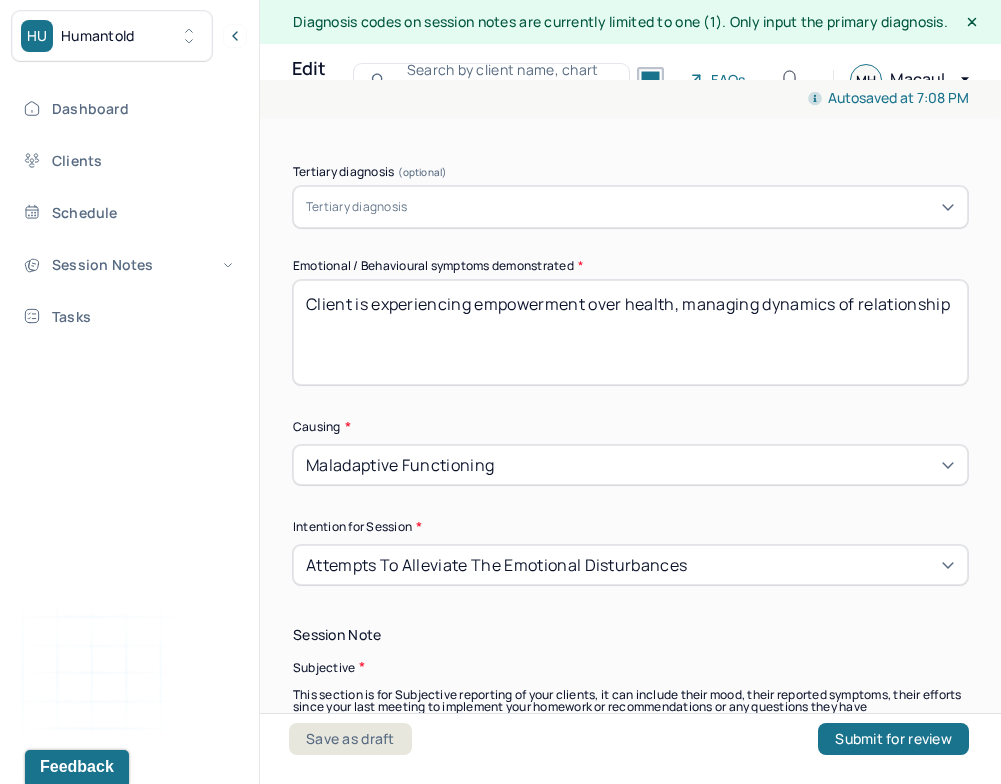 scroll, scrollTop: 964, scrollLeft: 0, axis: vertical 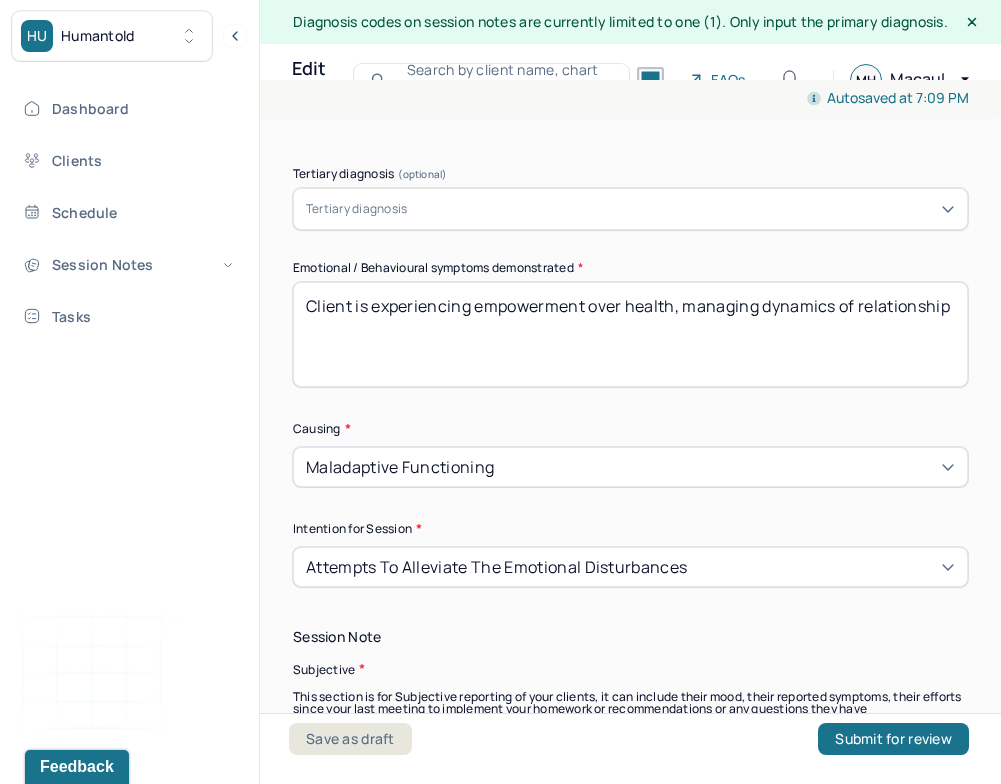 drag, startPoint x: 474, startPoint y: 306, endPoint x: 527, endPoint y: 377, distance: 88.60023 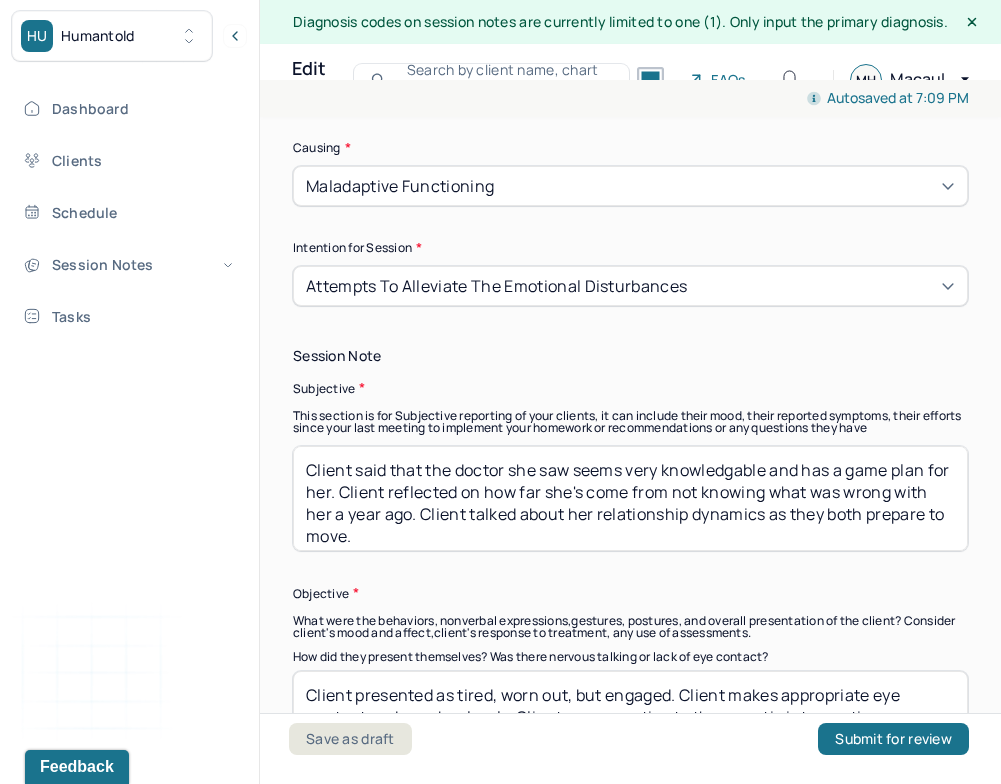 scroll, scrollTop: 1247, scrollLeft: 0, axis: vertical 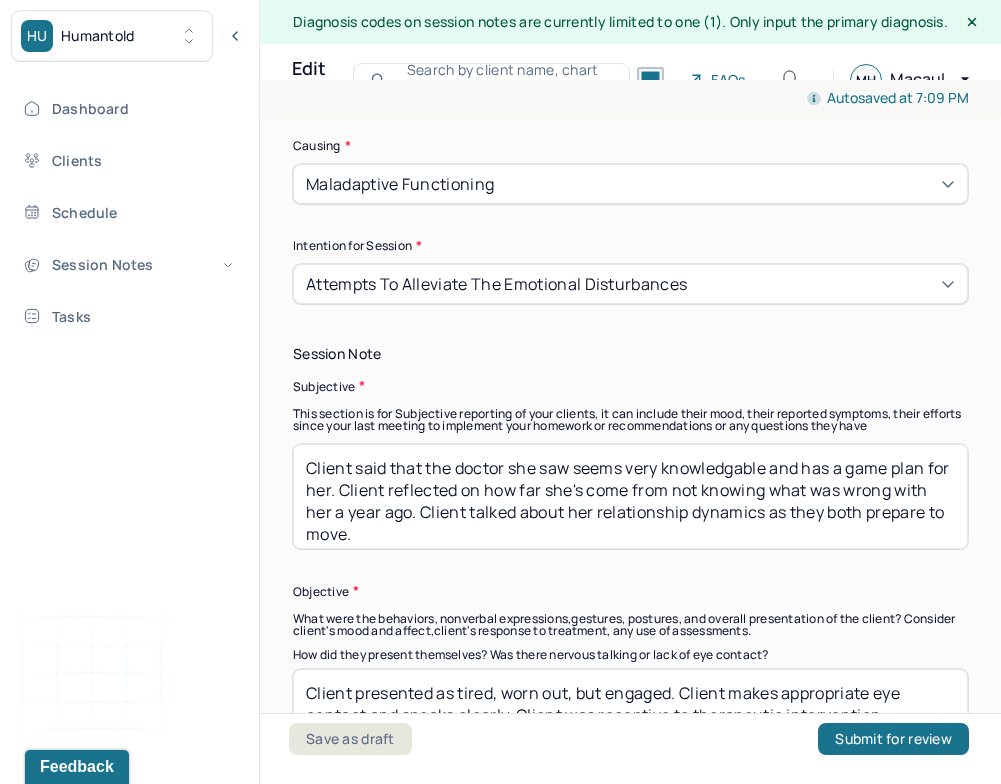 type on "Client is experiencing guilt" 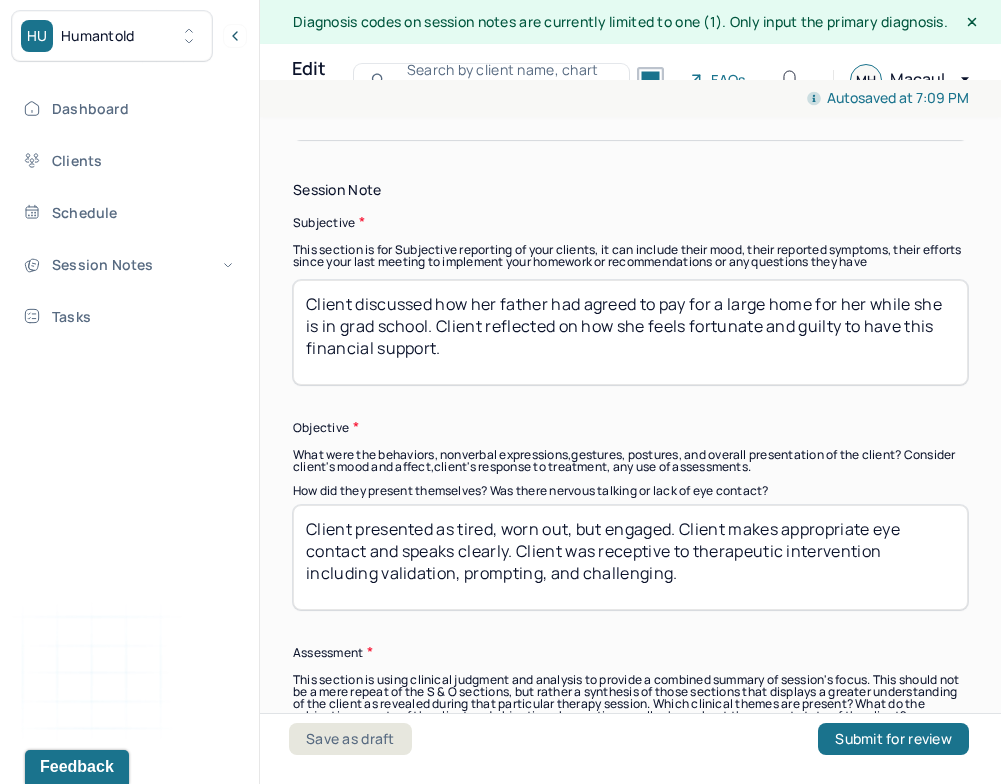 scroll, scrollTop: 1412, scrollLeft: 0, axis: vertical 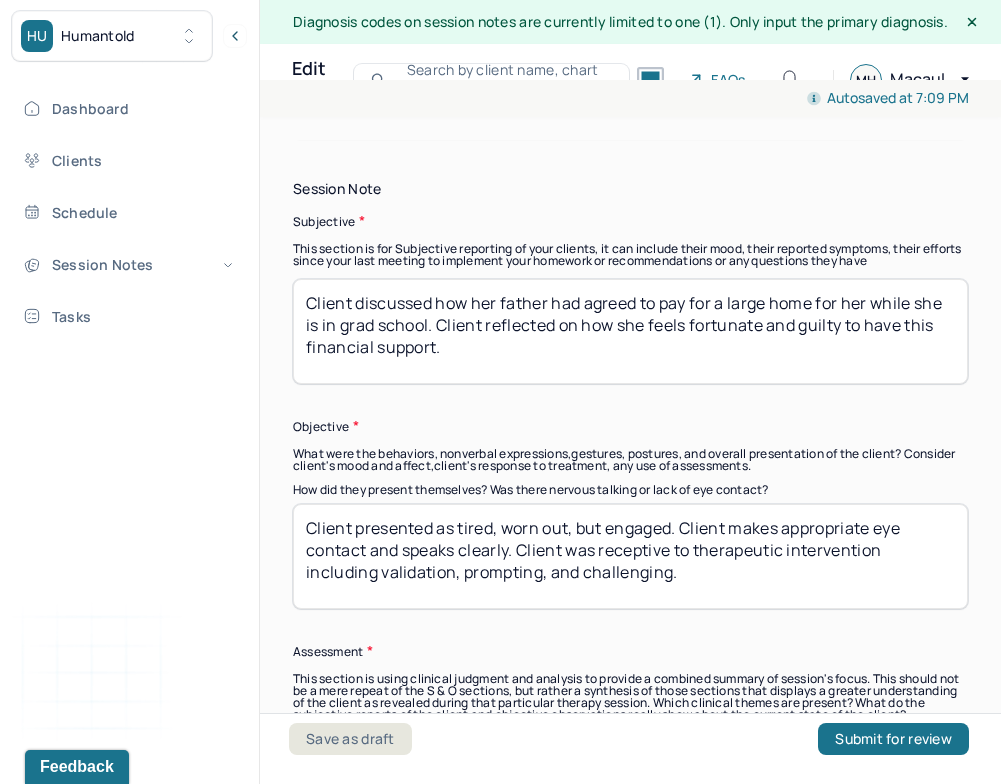 type on "Client discussed how her father had agreed to pay for a large home for her while she is in grad school. Client reflected on how she feels fortunate and guilty to have this financial support." 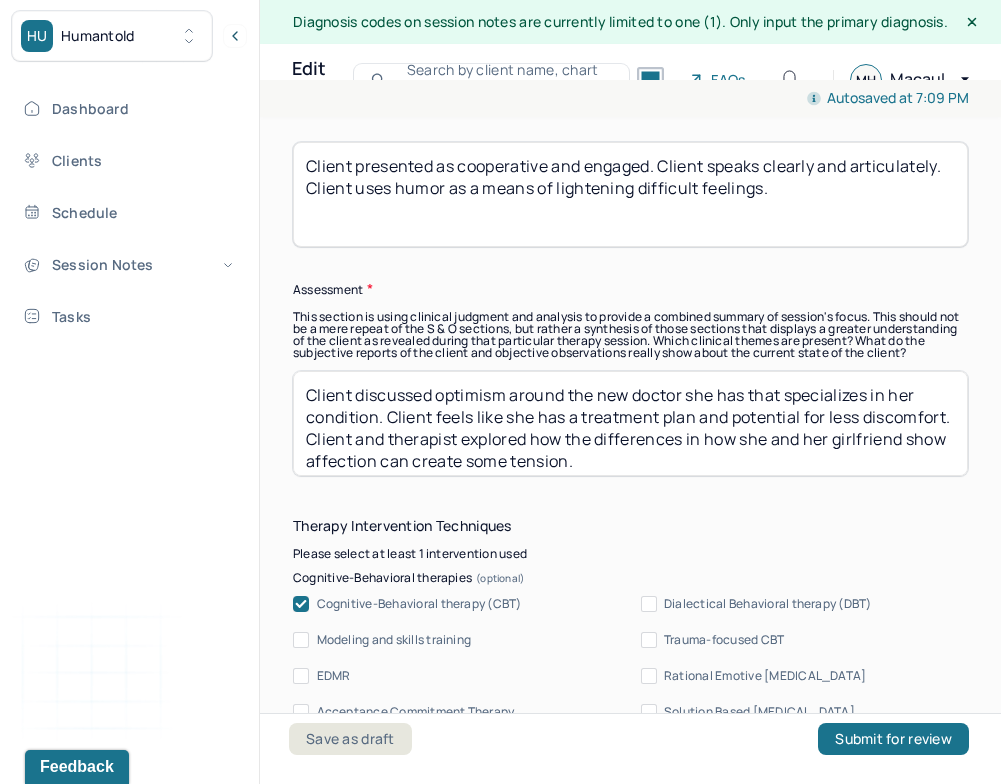 scroll, scrollTop: 1785, scrollLeft: 0, axis: vertical 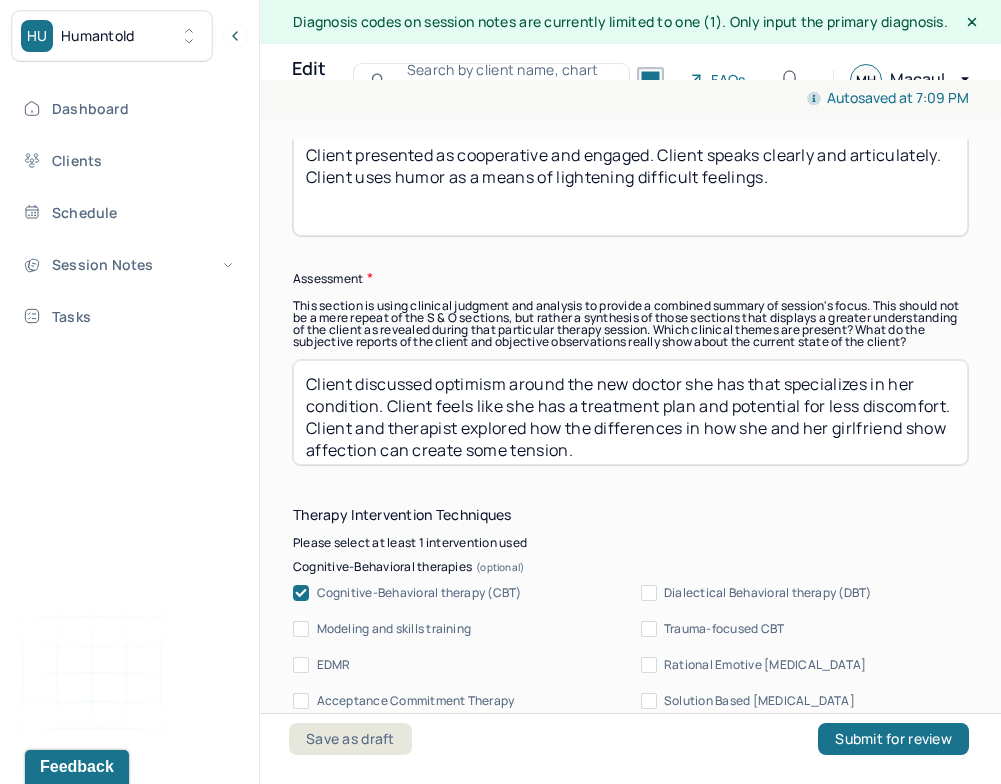 type on "Client presented as cooperative and engaged. Client speaks clearly and articulately. Client uses humor as a means of lightening difficult feelings." 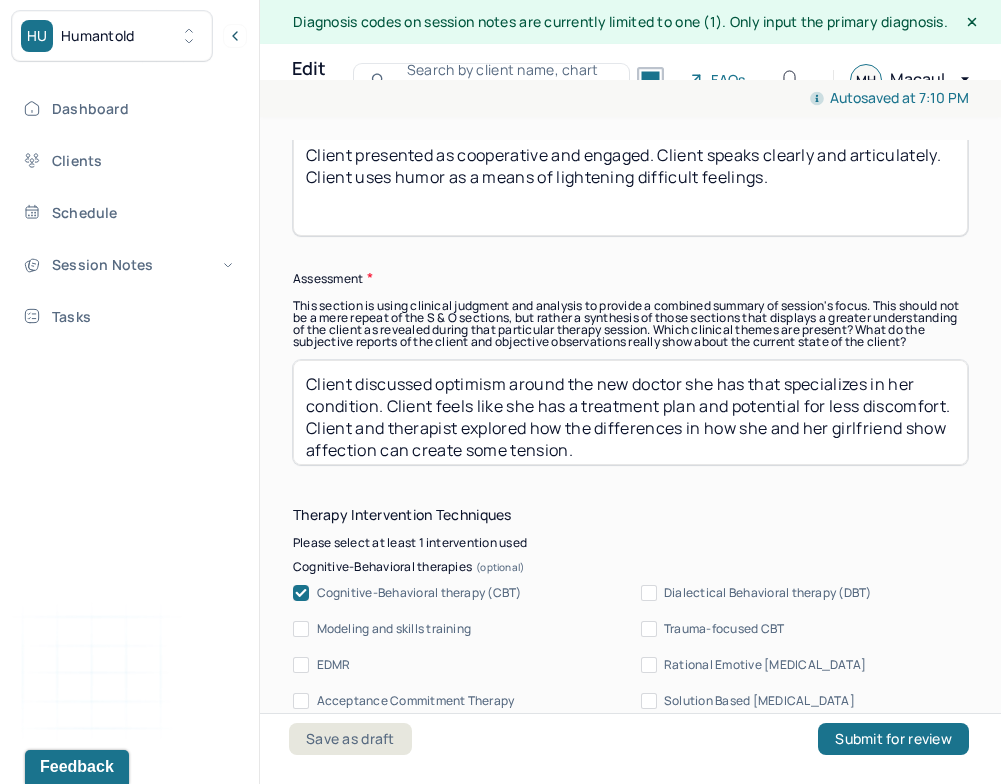 drag, startPoint x: 581, startPoint y: 450, endPoint x: 355, endPoint y: 392, distance: 233.3238 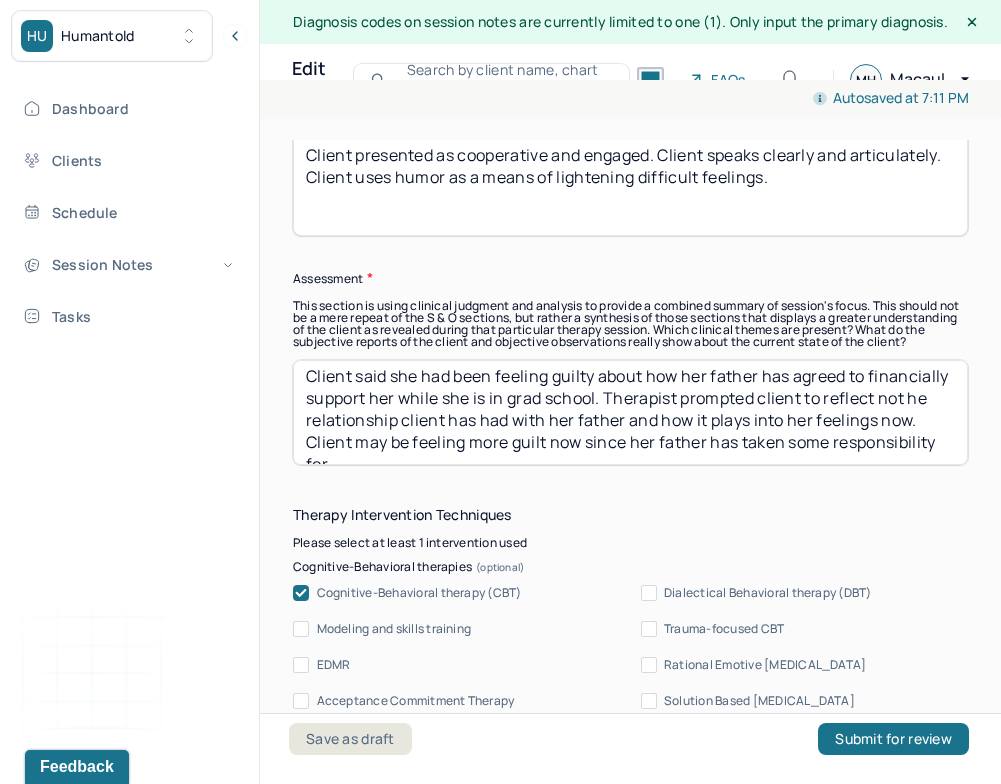 scroll, scrollTop: 19, scrollLeft: 0, axis: vertical 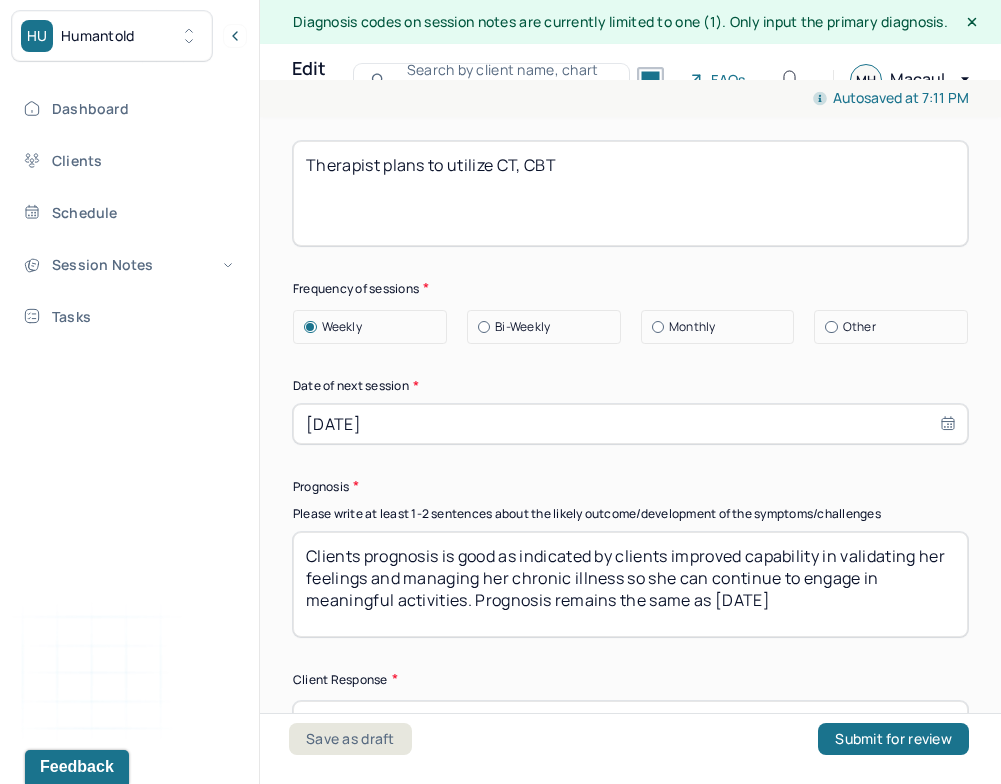 type on "Client said she had been feeling guilty about how her father has agreed to financially support her while she is in grad school. Therapist prompted client to reflect not he relationship client has had with her father and how it plays into her feelings now. Client may be feeling more guilt now since her father has taken some responsibility for his flaws in parenting." 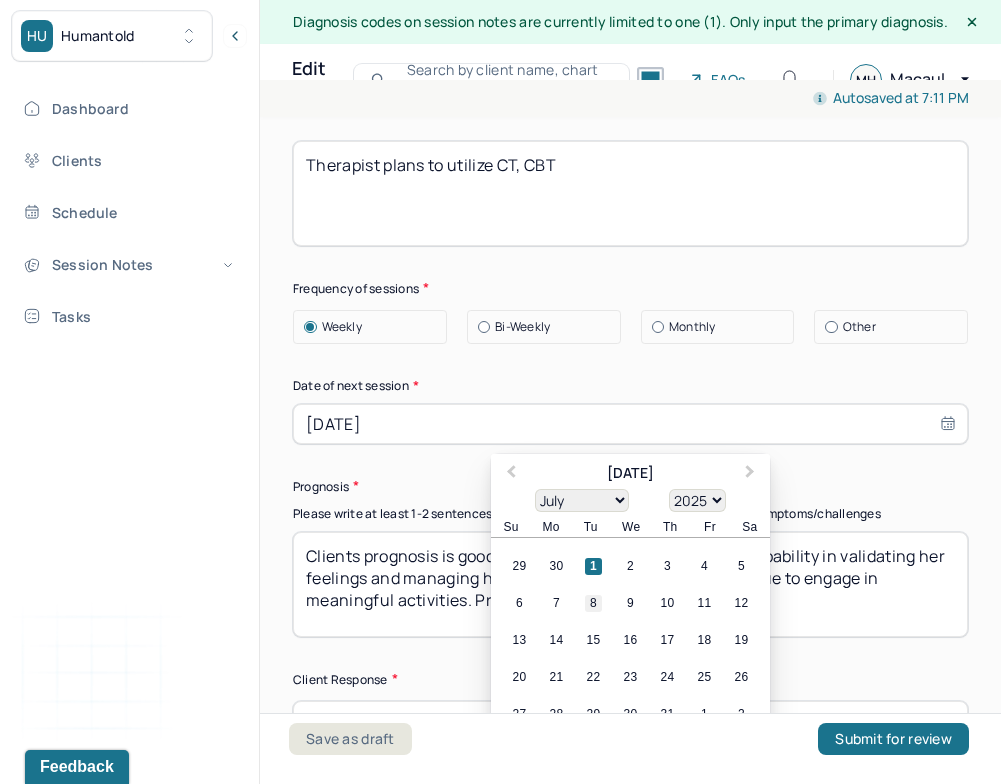 click on "8" at bounding box center (593, 603) 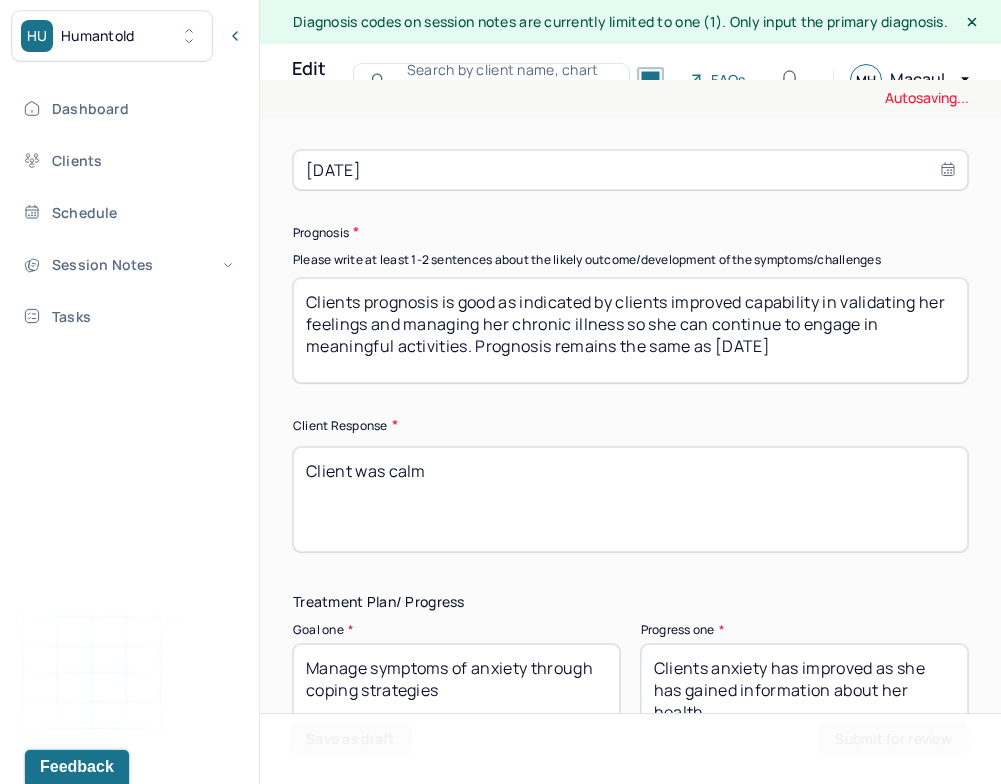 scroll, scrollTop: 3147, scrollLeft: 0, axis: vertical 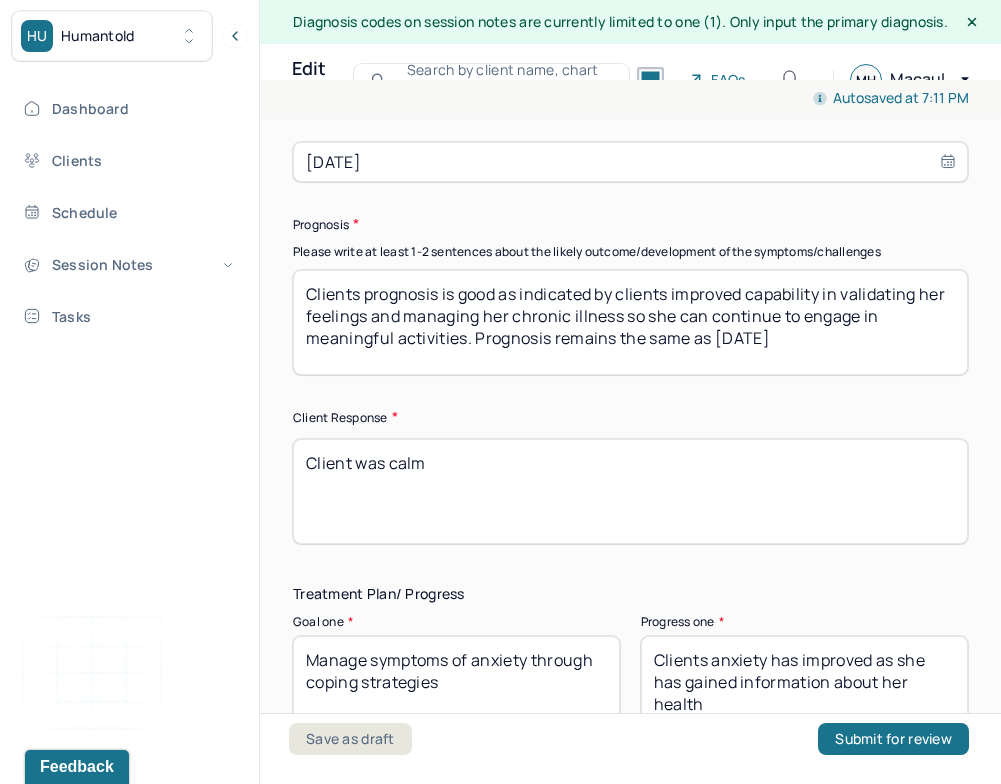 click on "Client was calm" at bounding box center (630, 491) 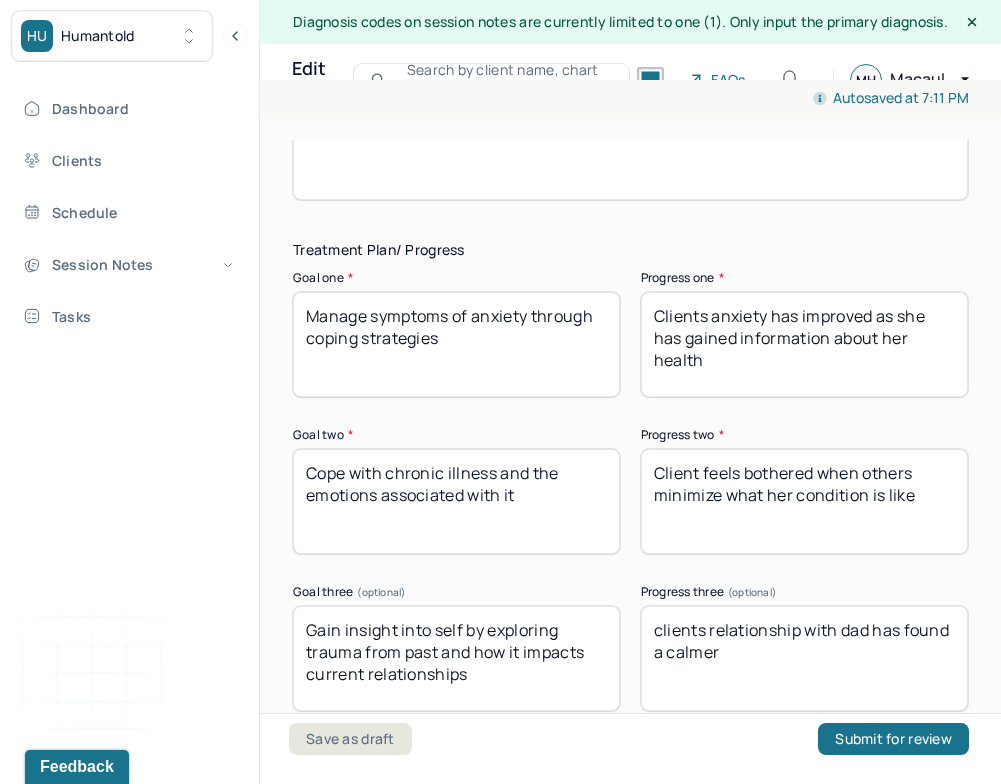 scroll, scrollTop: 3513, scrollLeft: 0, axis: vertical 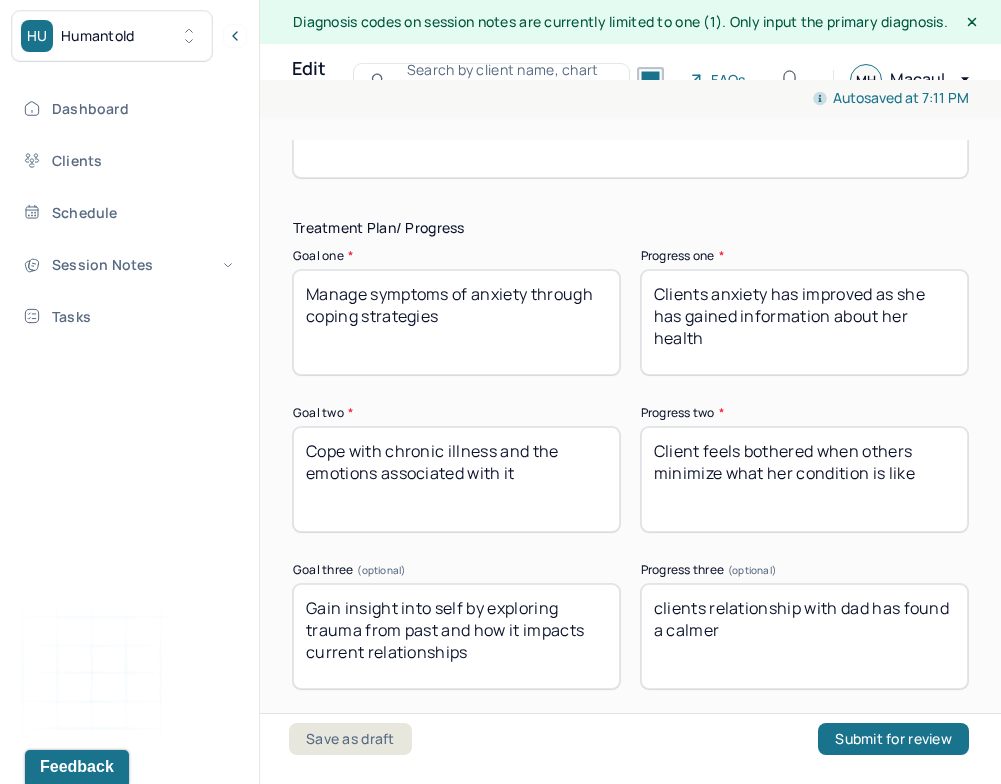 type on "Client was reflective" 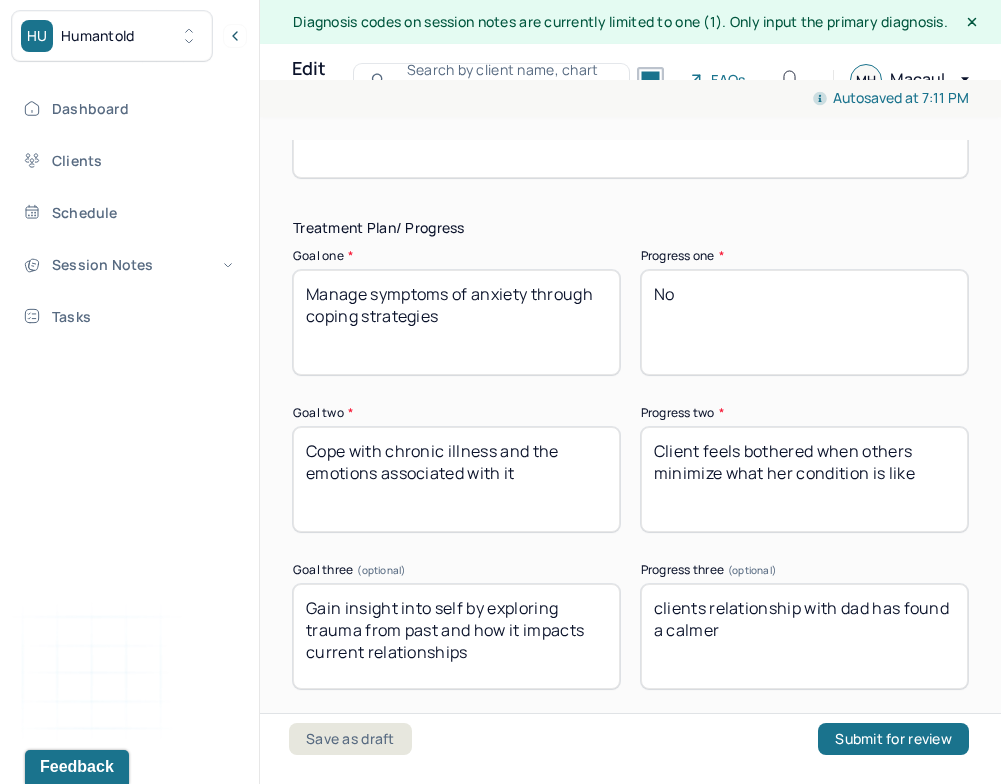 type on "N" 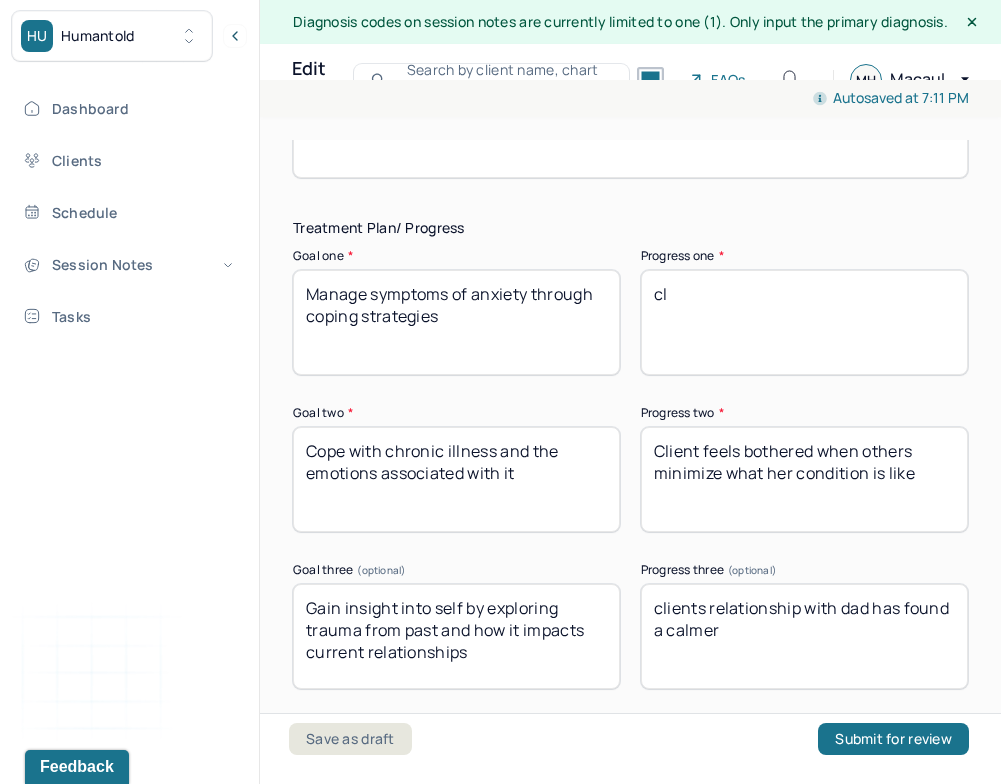 type on "c" 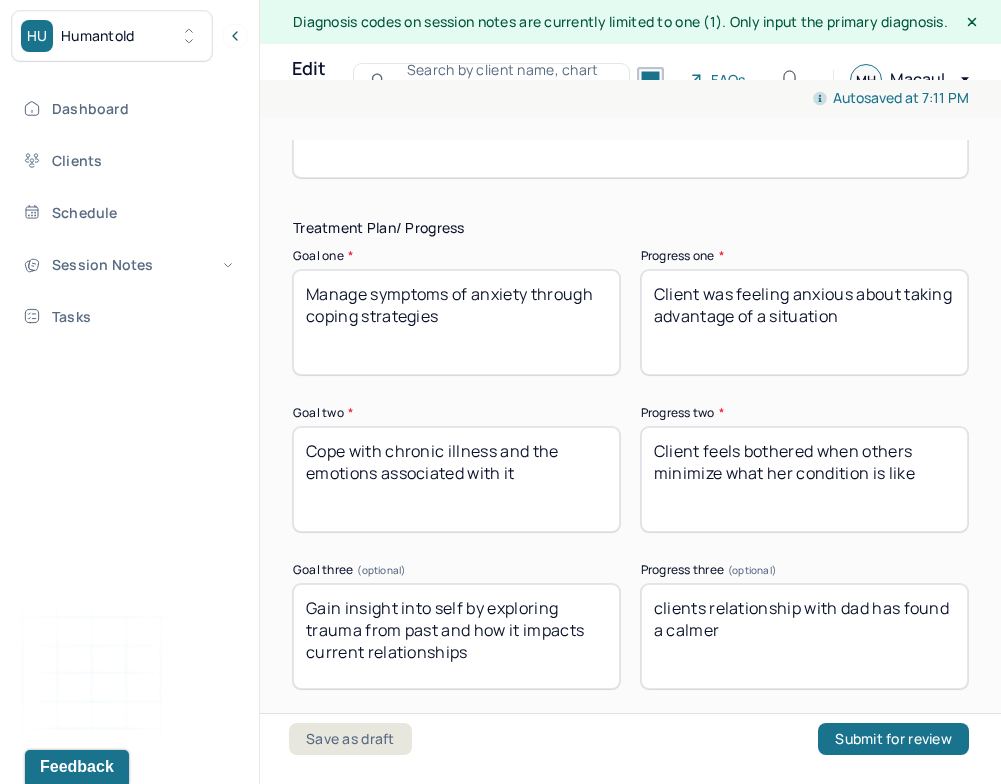 type on "Client was feeling anxious about taking advantage of a situation" 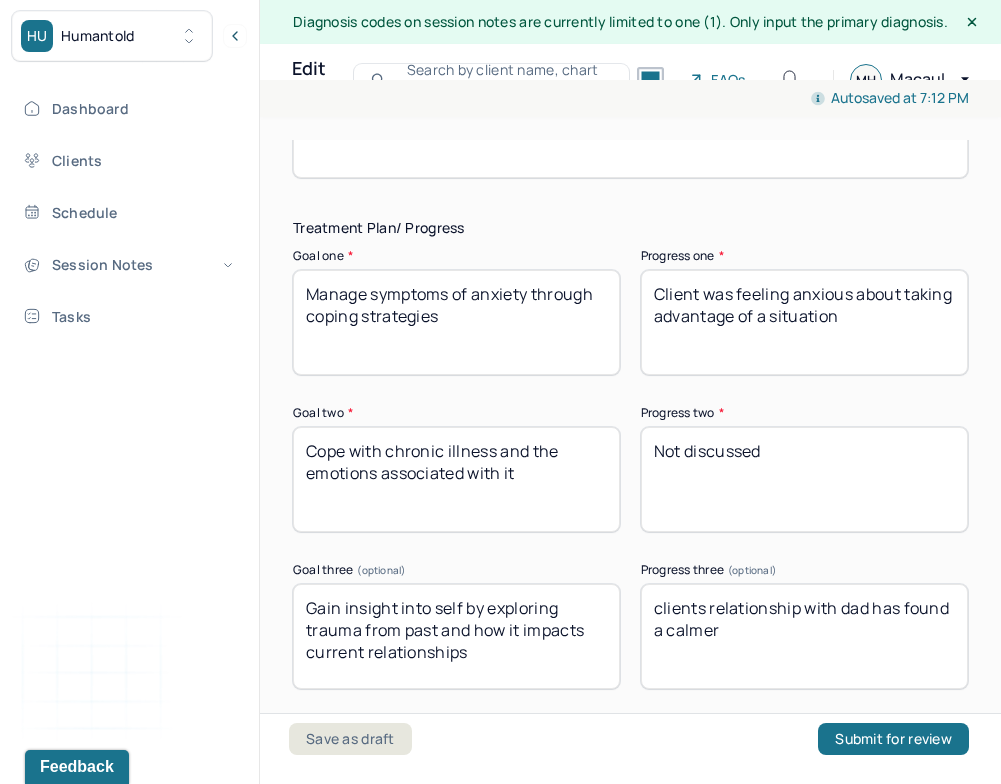 type on "Not discussed" 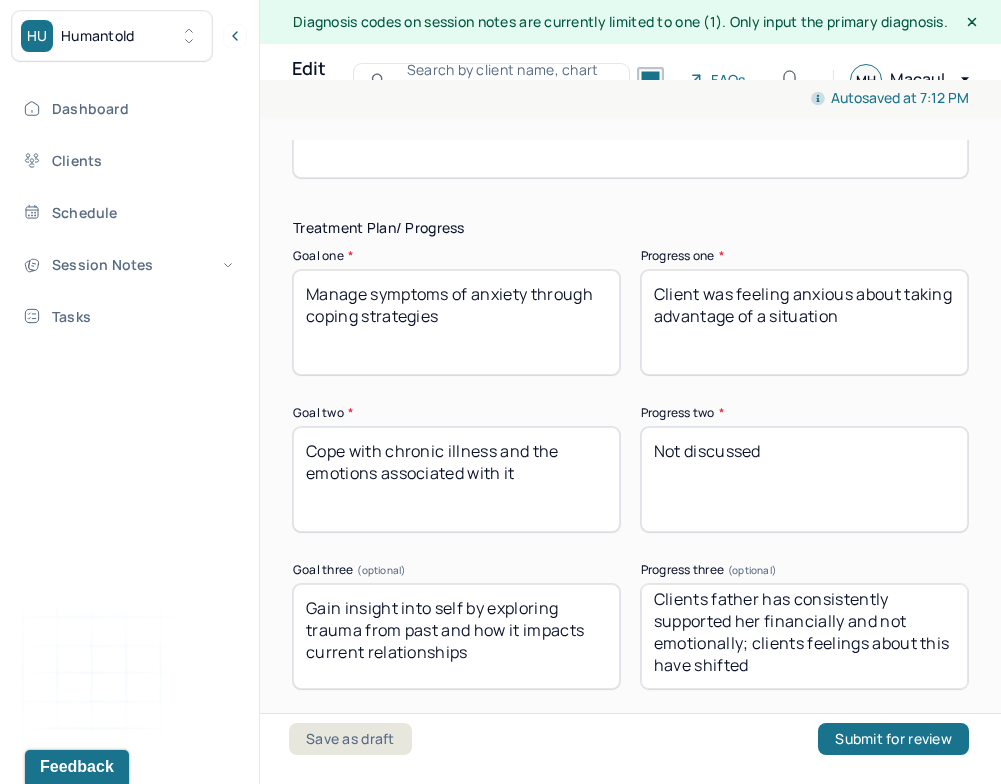 scroll, scrollTop: 8, scrollLeft: 0, axis: vertical 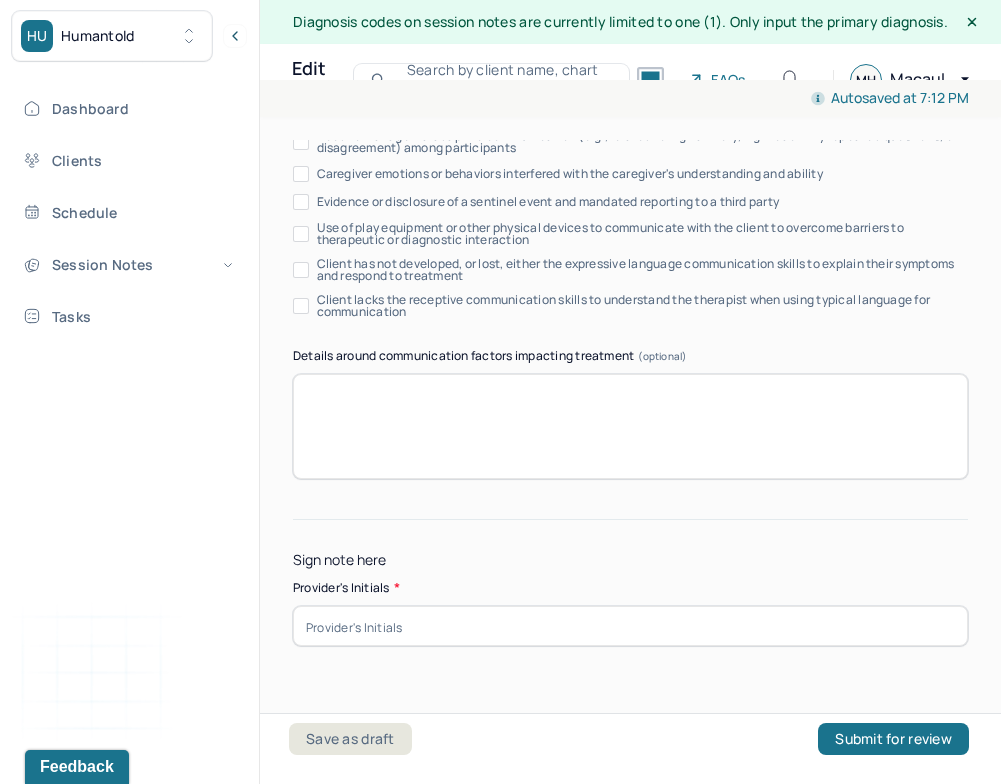 type on "Clients father has consistently supported her financially and not emotionally; clients feelings about this have shifted" 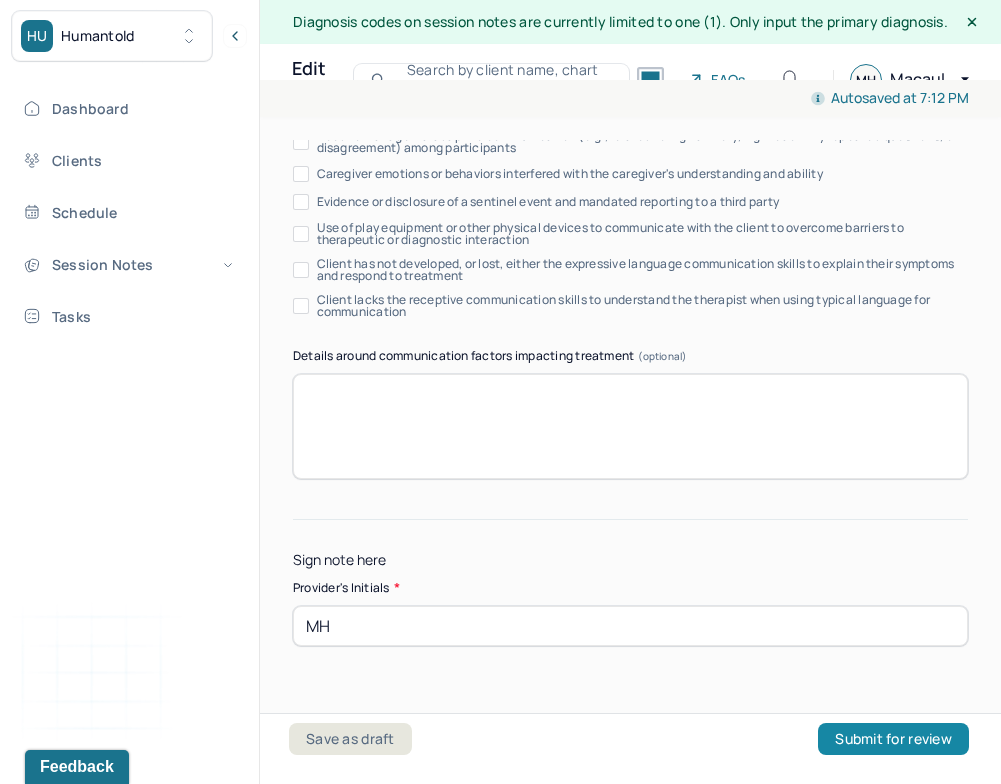 type on "MH" 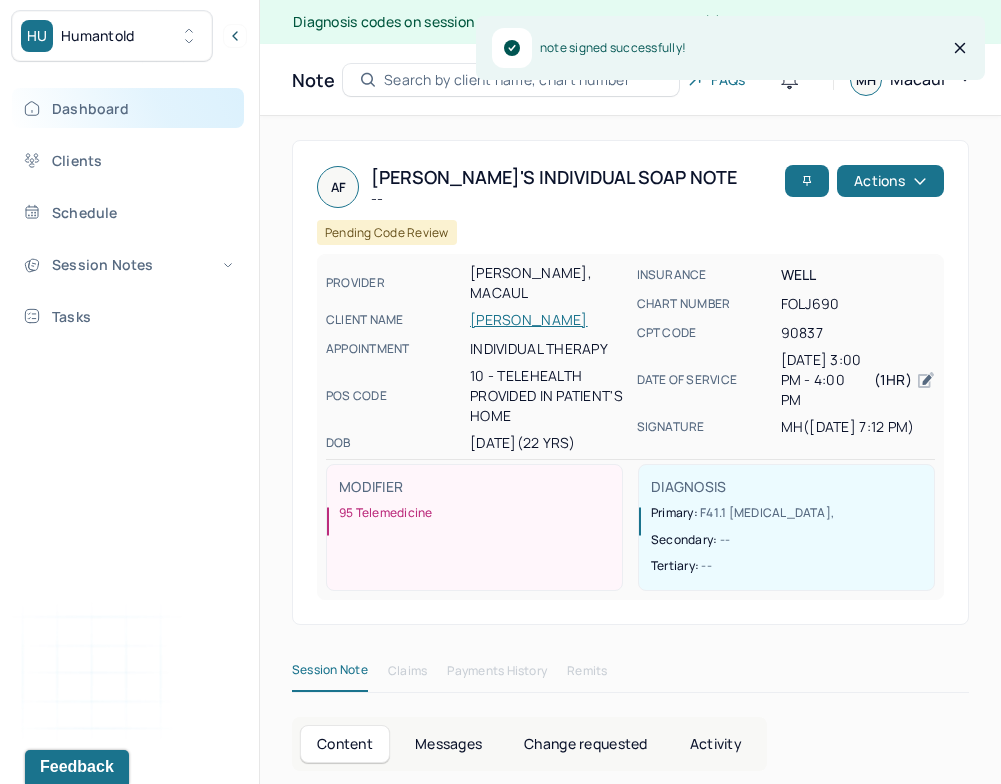 click on "Dashboard" at bounding box center (128, 108) 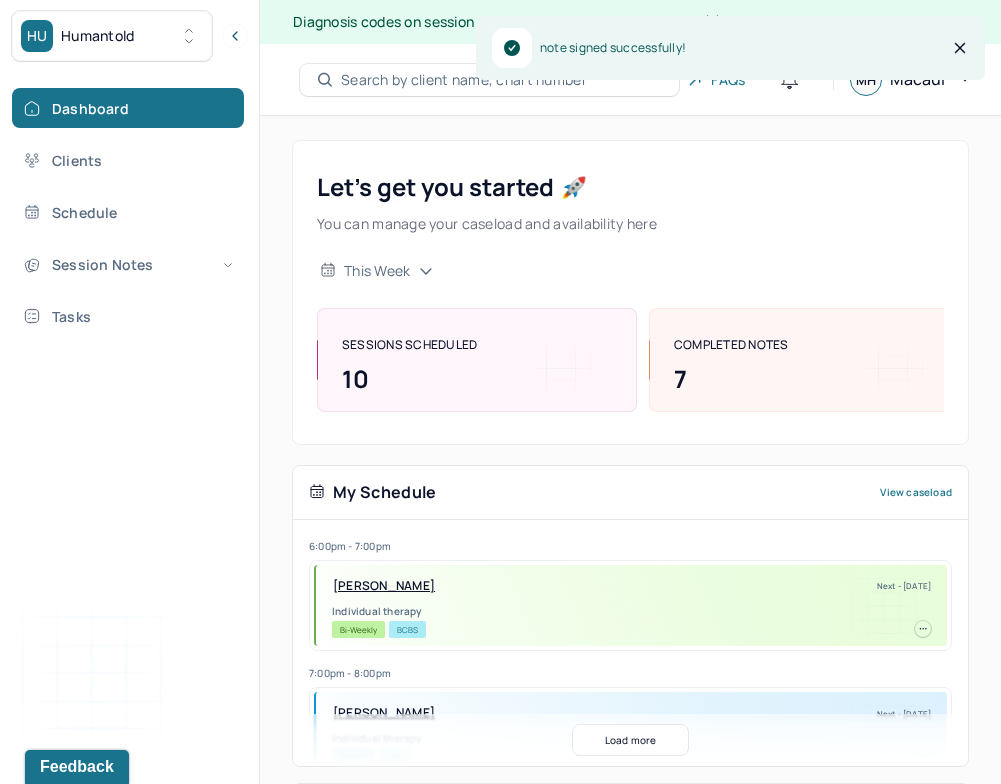 scroll, scrollTop: 354, scrollLeft: 0, axis: vertical 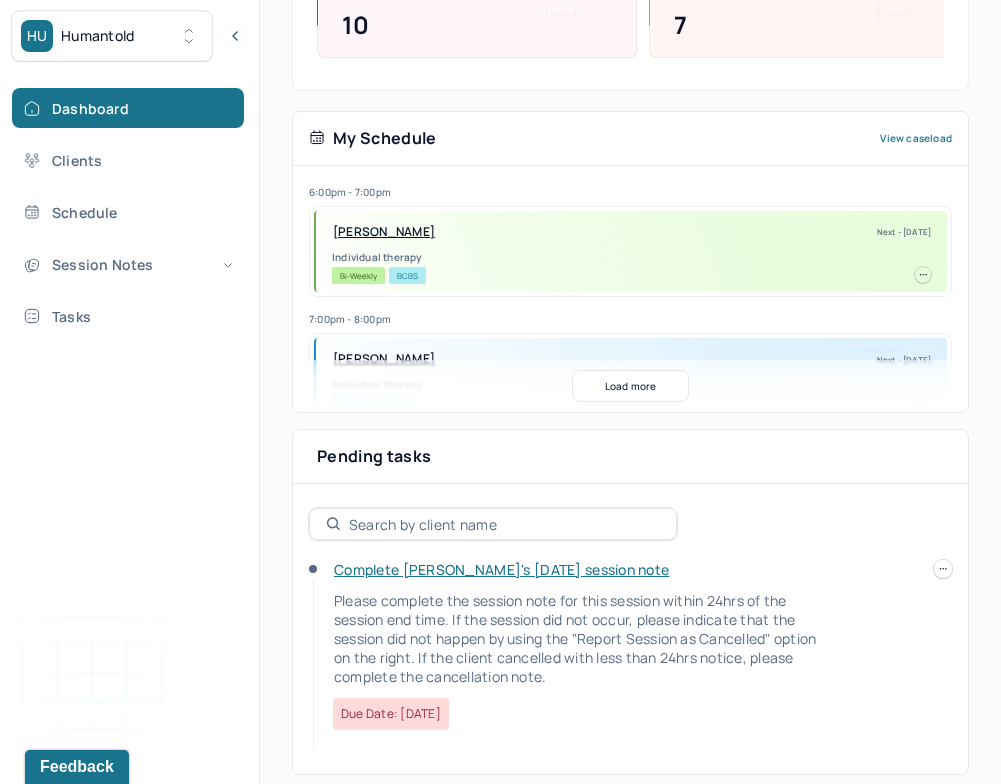 click on "Complete [PERSON_NAME]'s [DATE] session note" at bounding box center (501, 569) 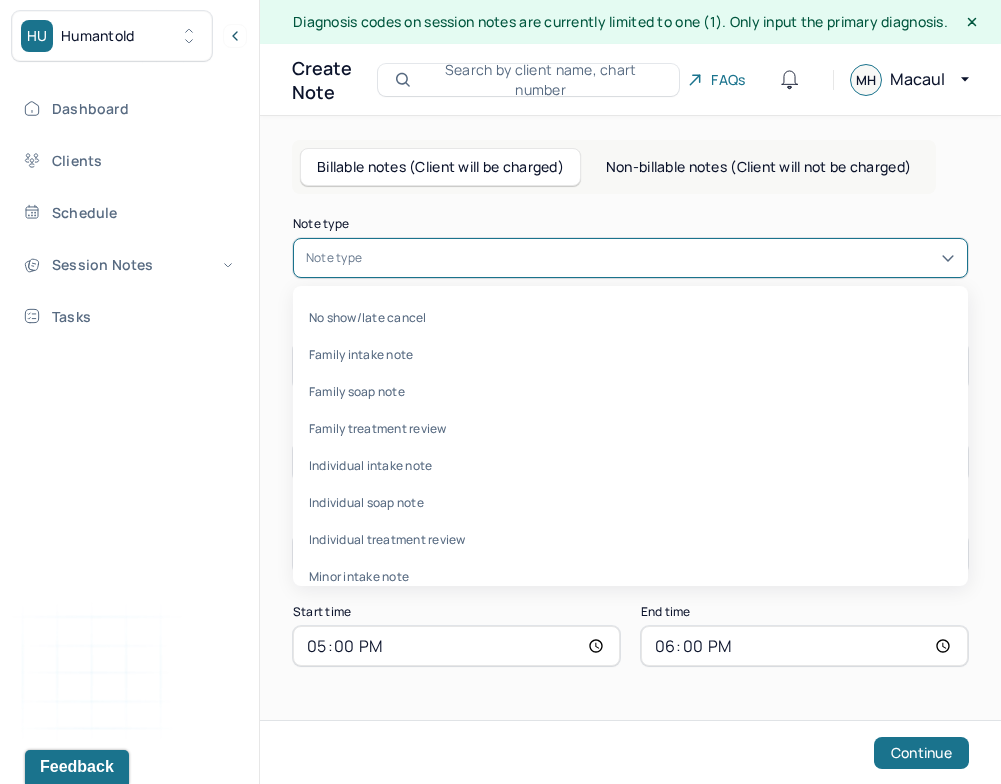 click at bounding box center [660, 258] 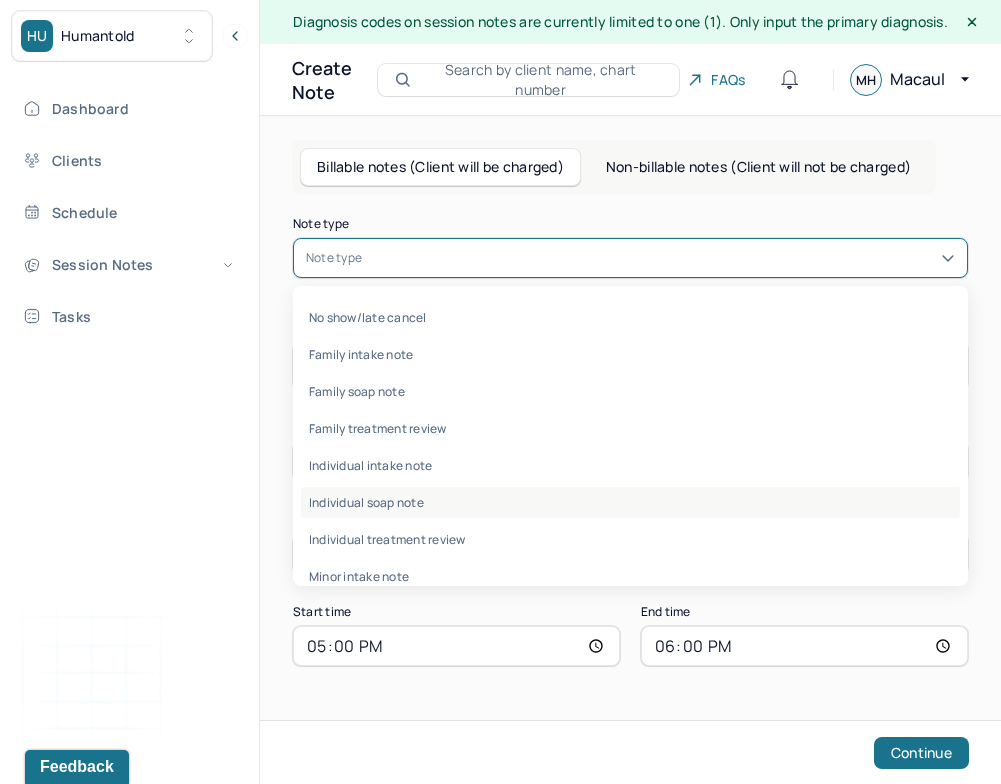 click on "Individual soap note" at bounding box center [630, 502] 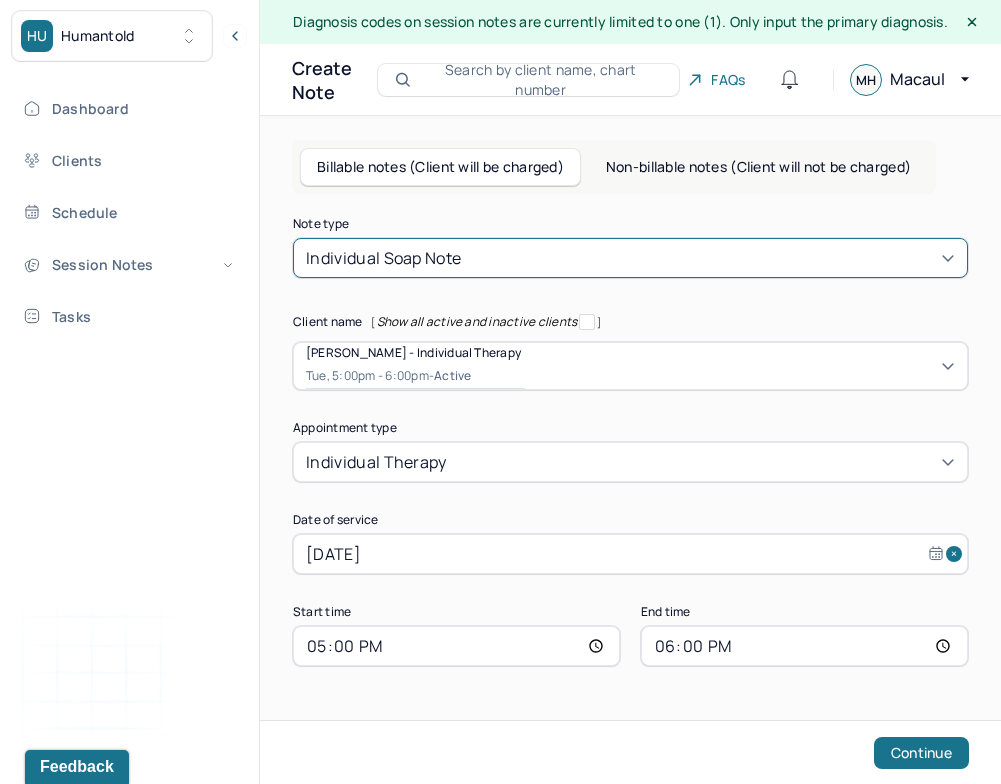 scroll, scrollTop: 0, scrollLeft: 0, axis: both 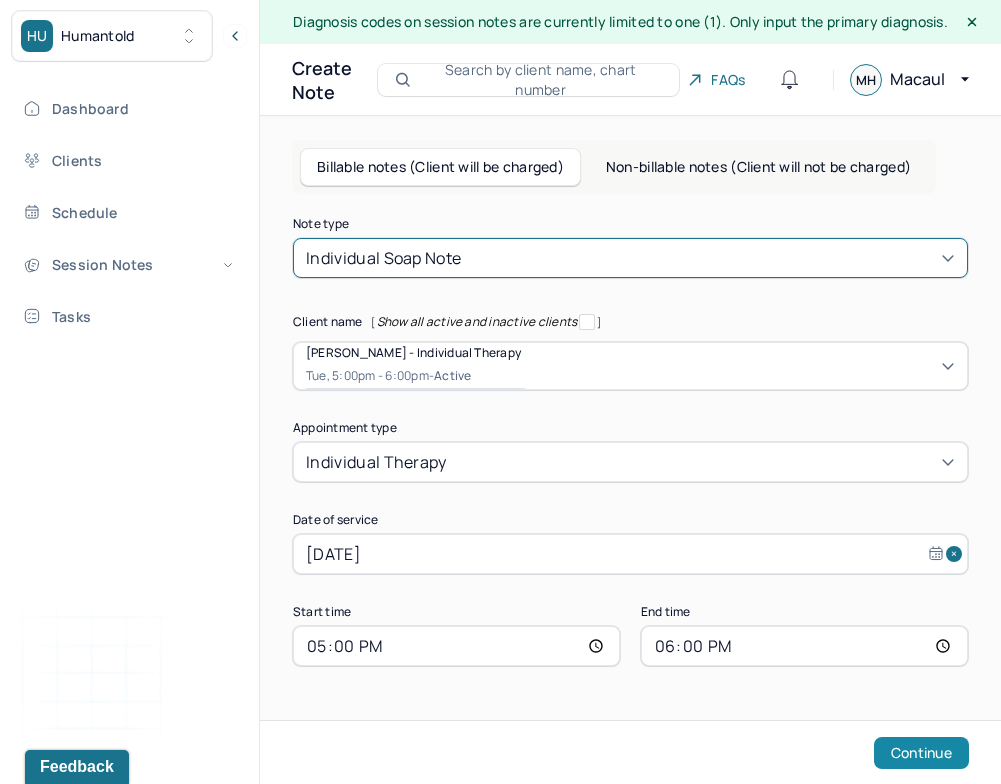 click on "Continue" at bounding box center (921, 753) 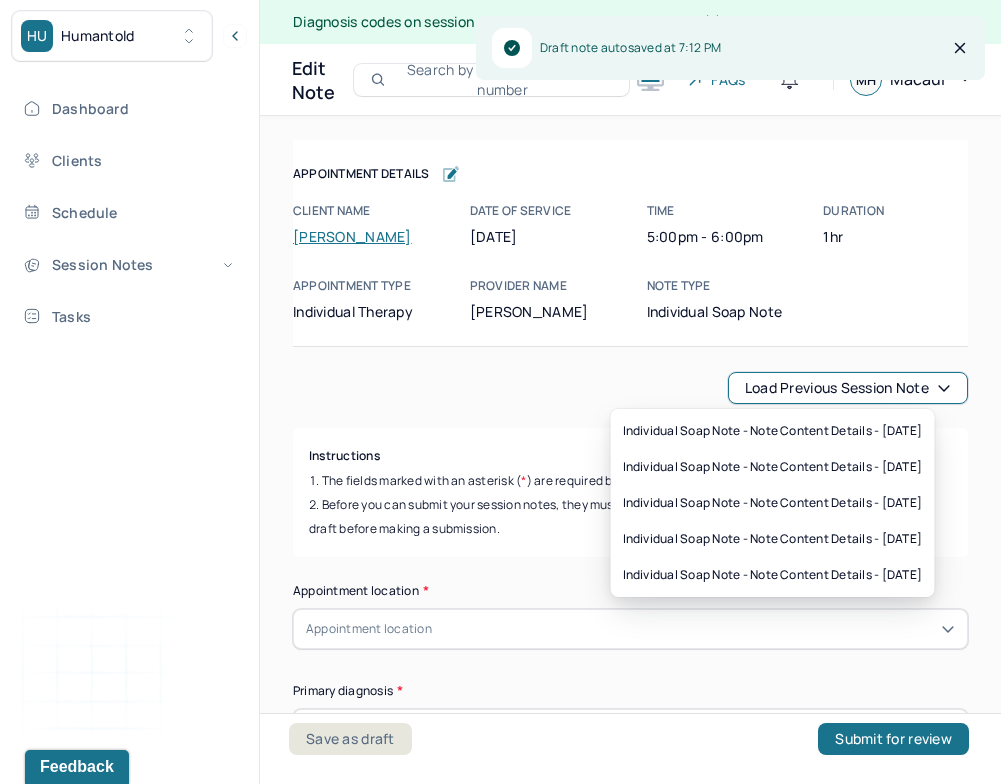 click on "Load previous session note" at bounding box center (848, 388) 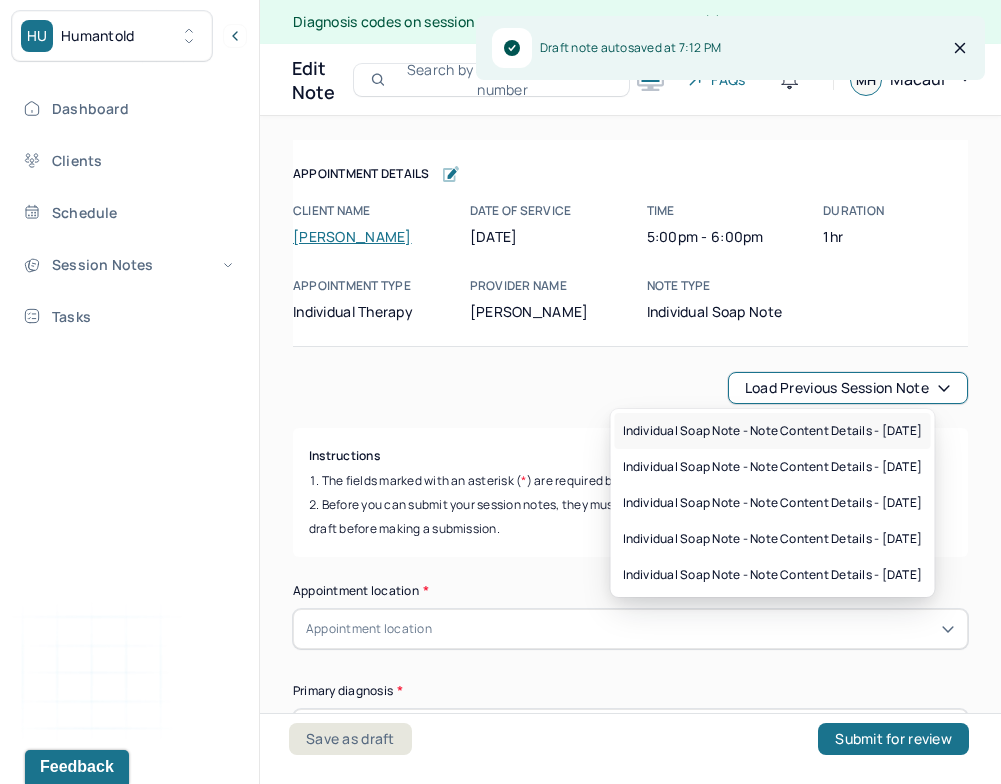 click on "Individual soap note   - Note content Details -   [DATE]" at bounding box center (773, 431) 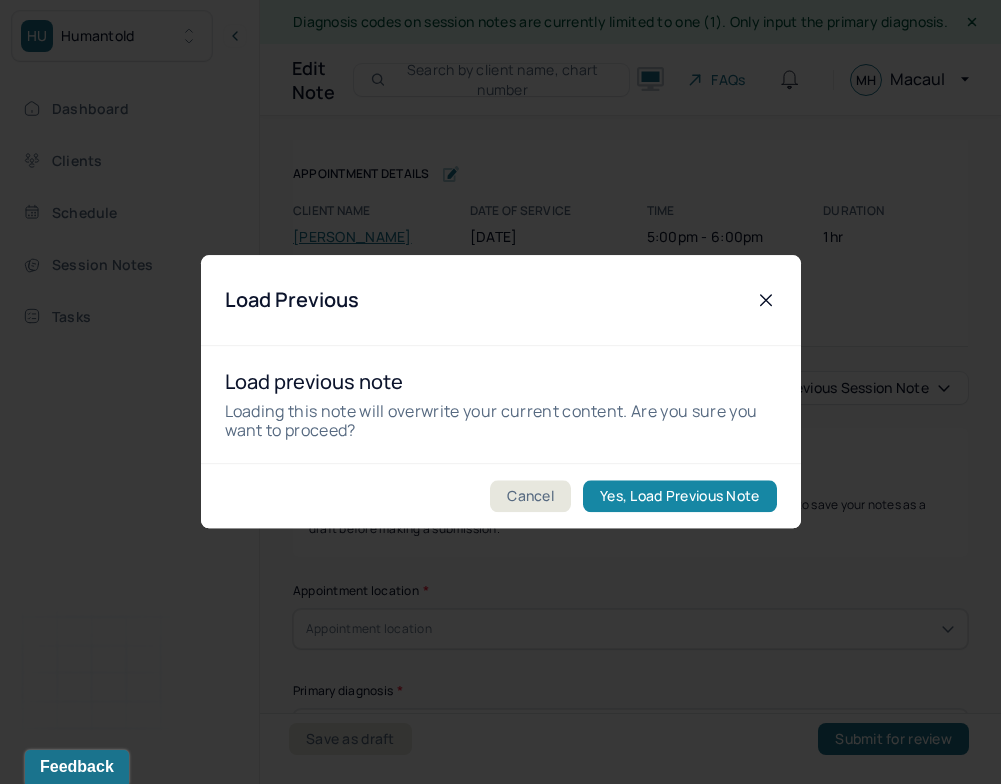 click on "Yes, Load Previous Note" at bounding box center (679, 497) 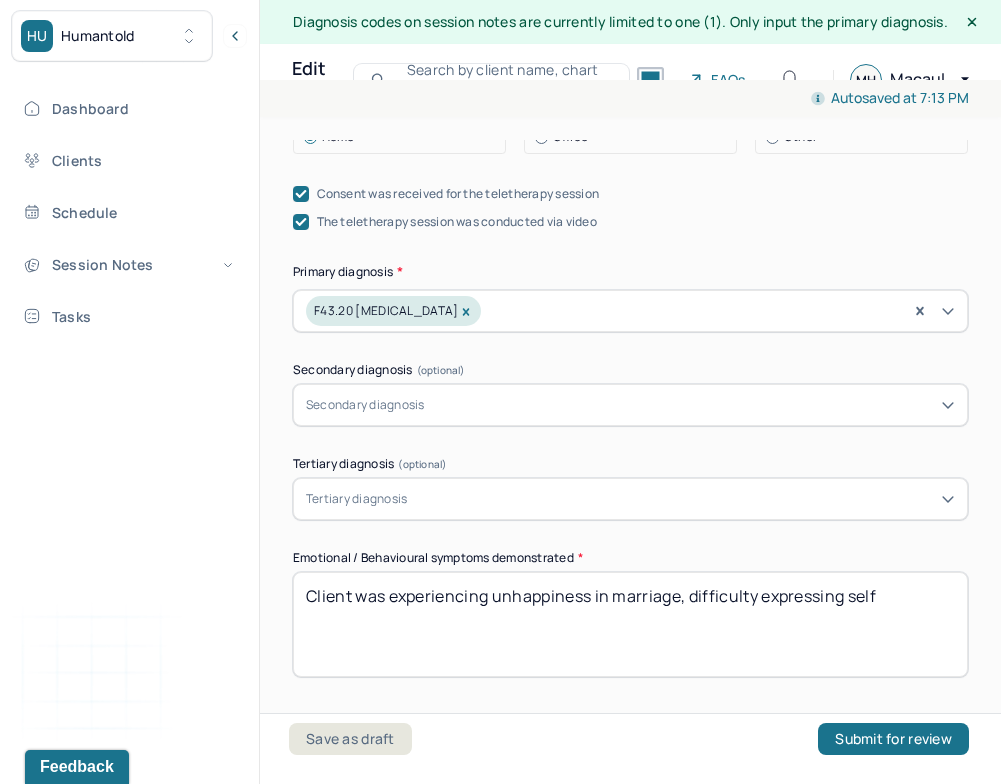 scroll, scrollTop: 675, scrollLeft: 0, axis: vertical 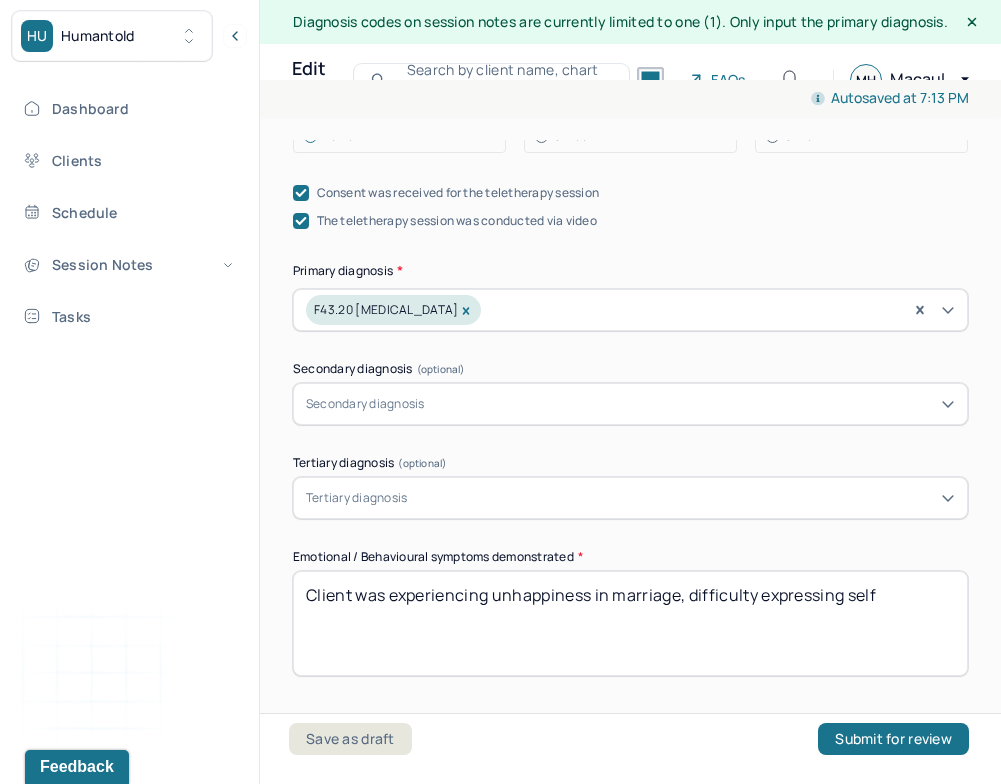 click on "Client was experiencing unhappiness in marriage, difficulty expressing self" at bounding box center [630, 623] 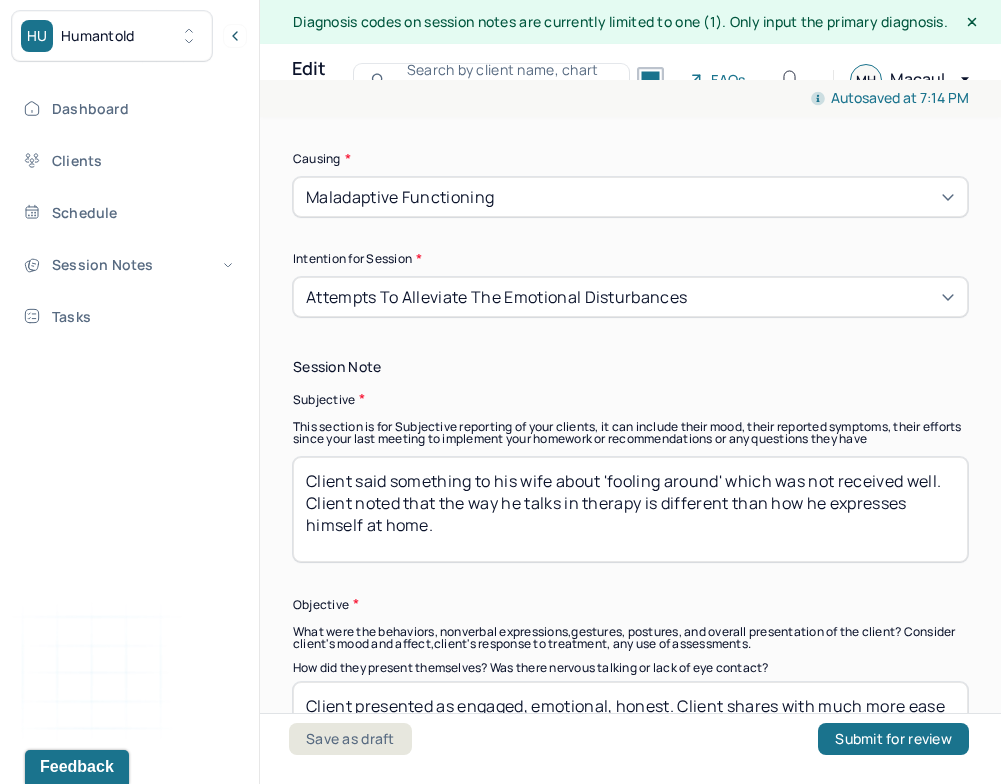 scroll, scrollTop: 1289, scrollLeft: 0, axis: vertical 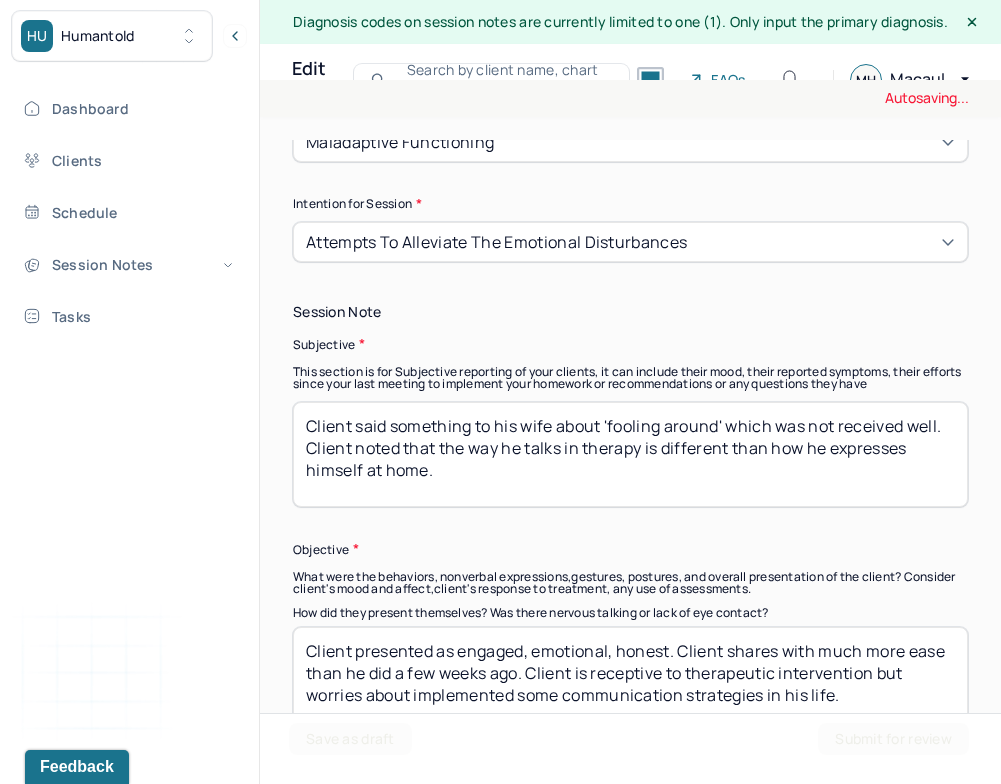 click on "Client said something to his wife about 'fooling around' which was not received well. Client noted that the way he talks in therapy is different than how he expresses himself at home." at bounding box center [630, 454] 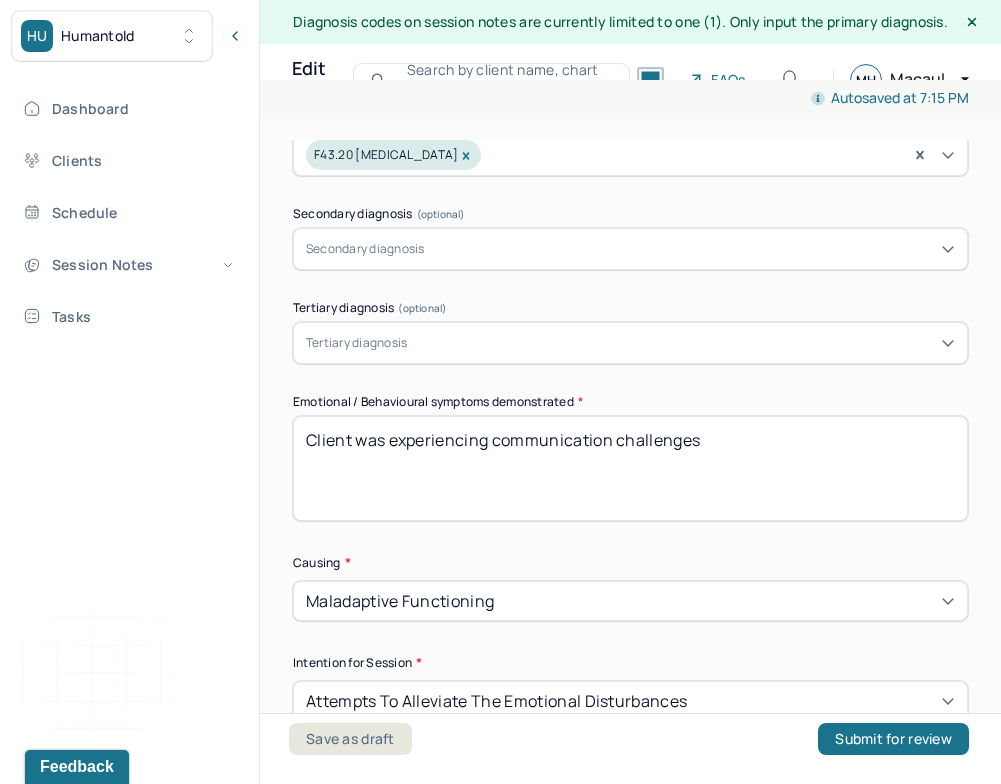 scroll, scrollTop: 830, scrollLeft: 0, axis: vertical 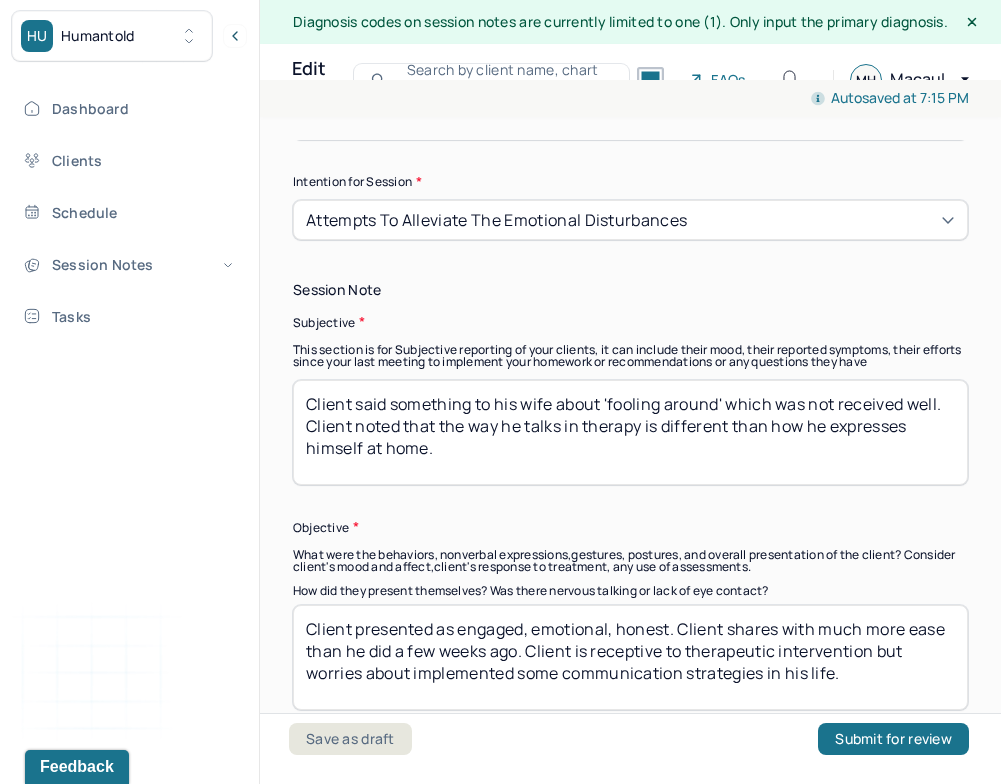 type on "Client was experiencing communication challenges, hurt" 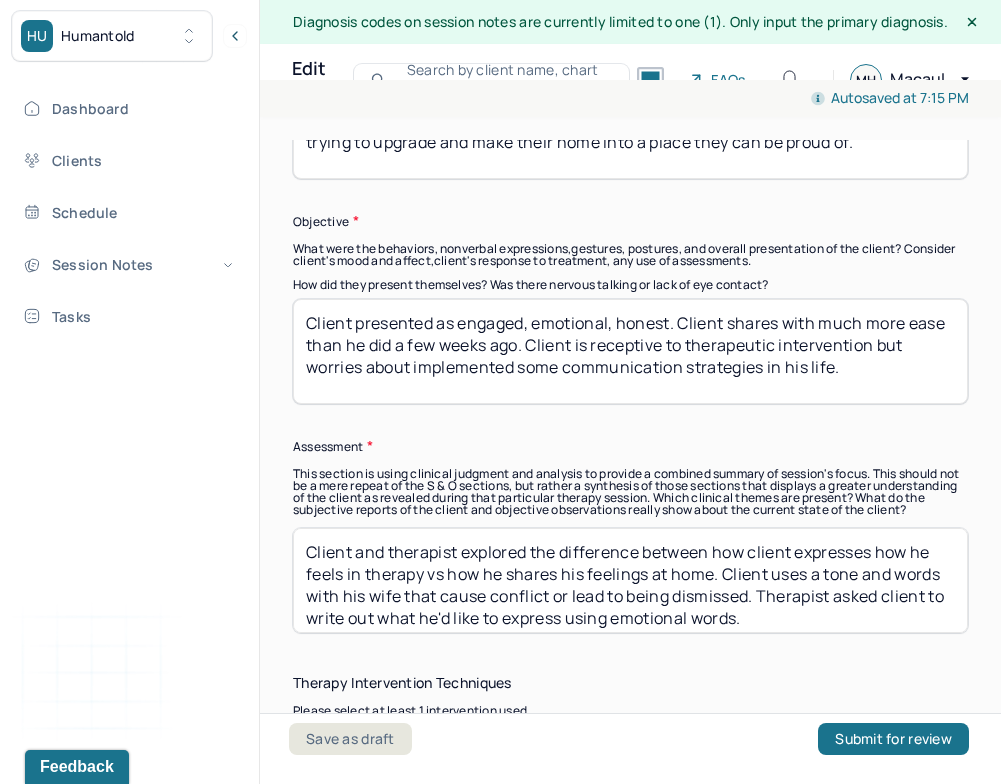 scroll, scrollTop: 1630, scrollLeft: 0, axis: vertical 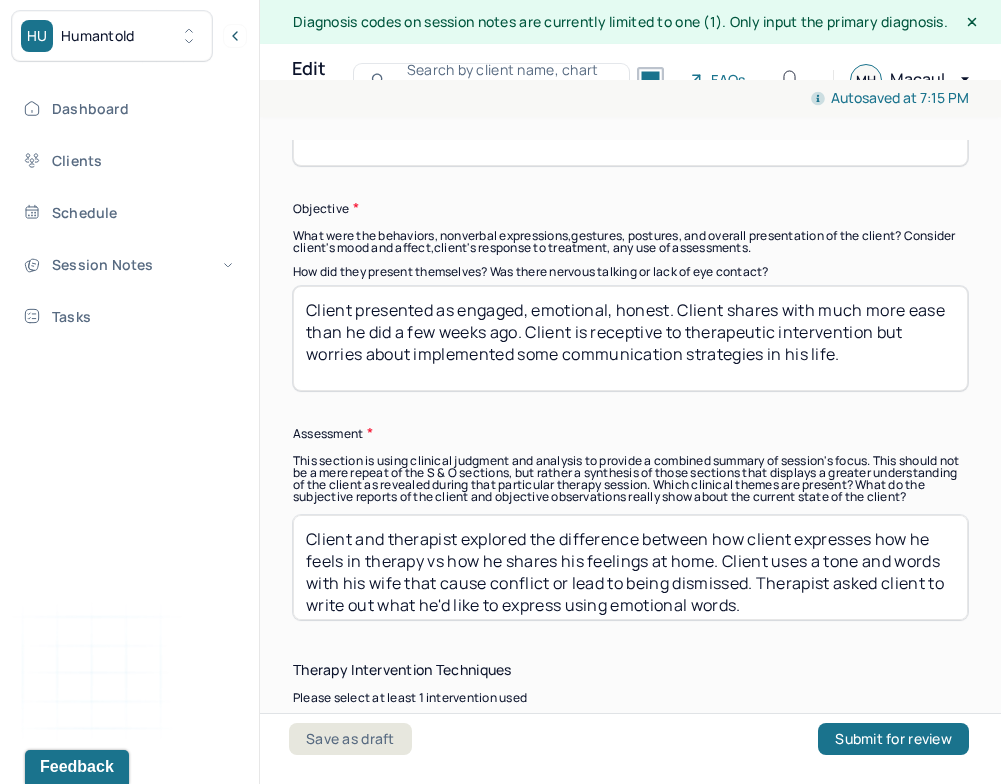 type on "Client talked about a specific comment his wife made about disliking their home. Client felt hurt by this comment since they had spent many years, time, and money trying to upgrade and make their home into a place they can be proud of." 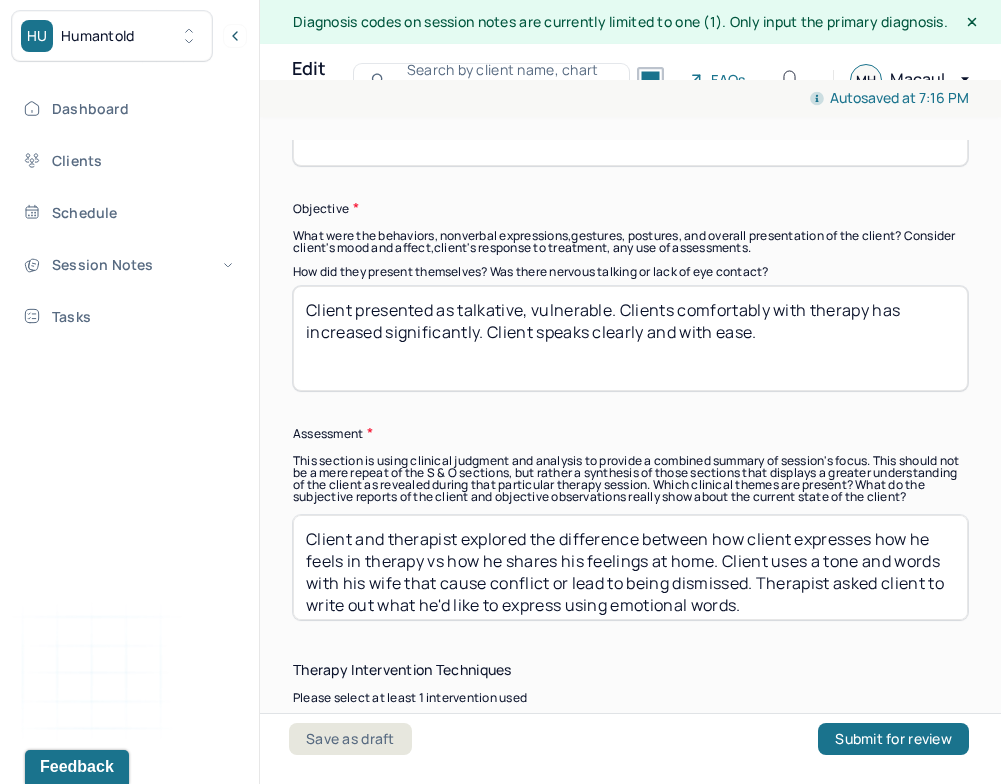 scroll, scrollTop: 1703, scrollLeft: 0, axis: vertical 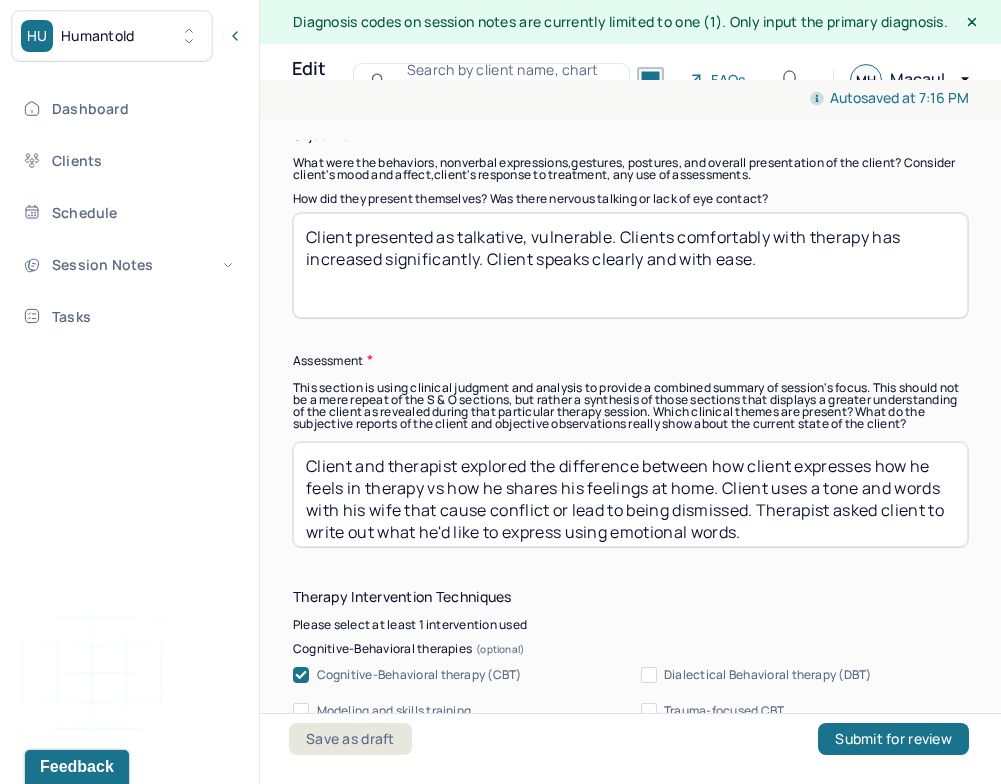 type on "Client presented as talkative, vulnerable. Clients comfortably with therapy has increased significantly. Client speaks clearly and with ease." 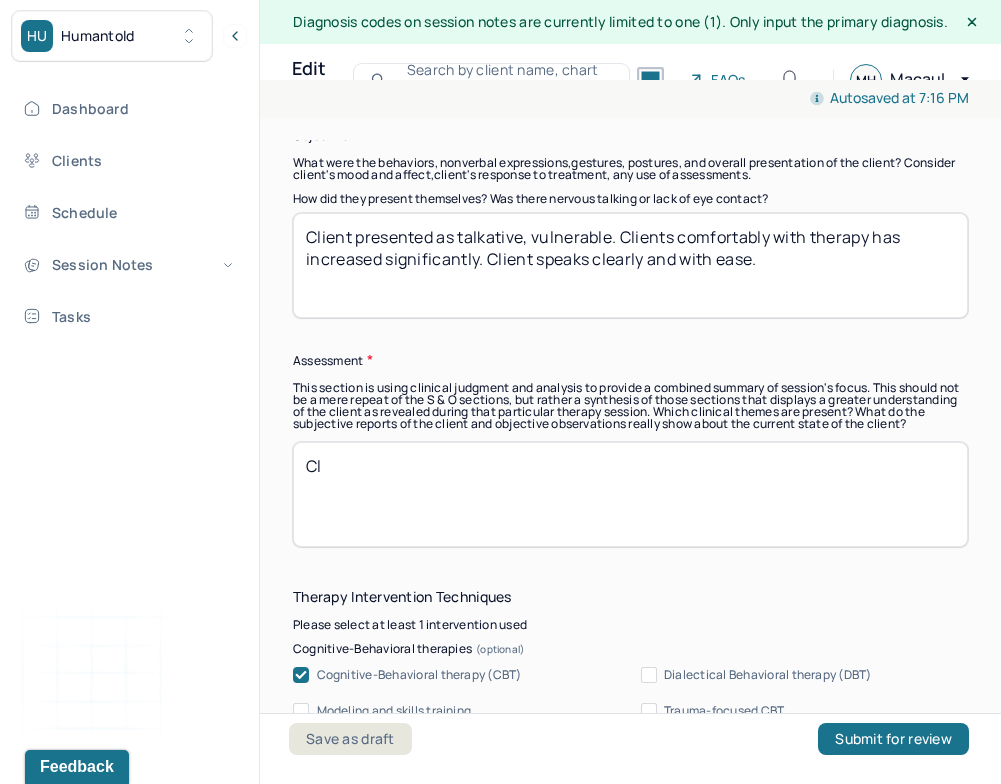 type on "C" 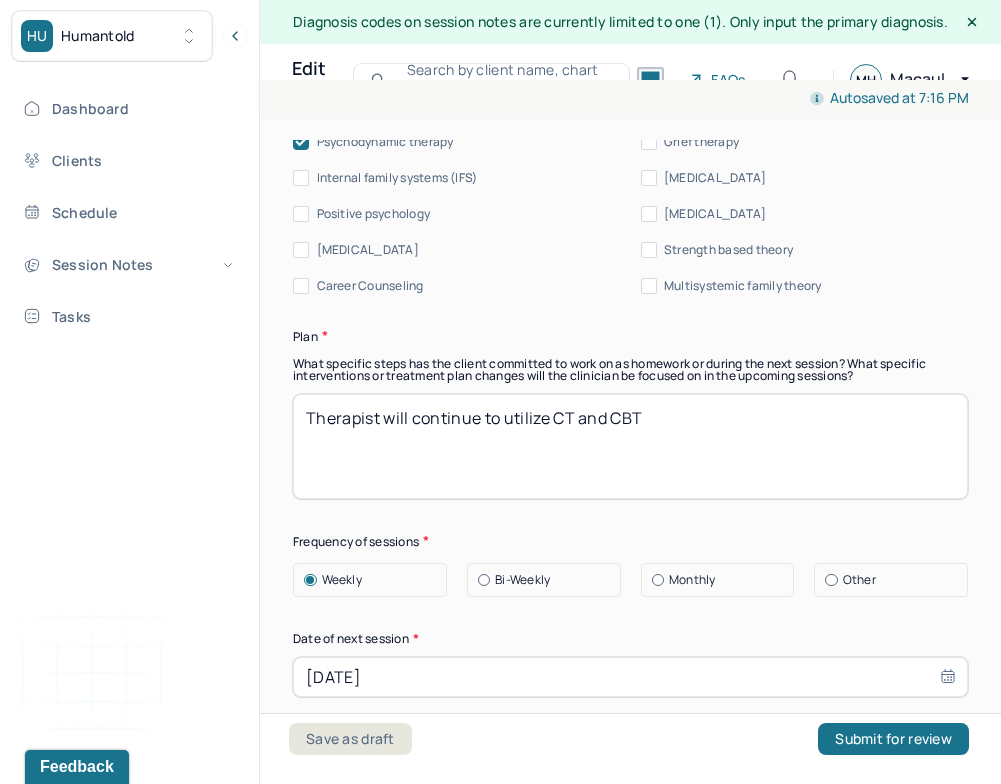 scroll, scrollTop: 2744, scrollLeft: 0, axis: vertical 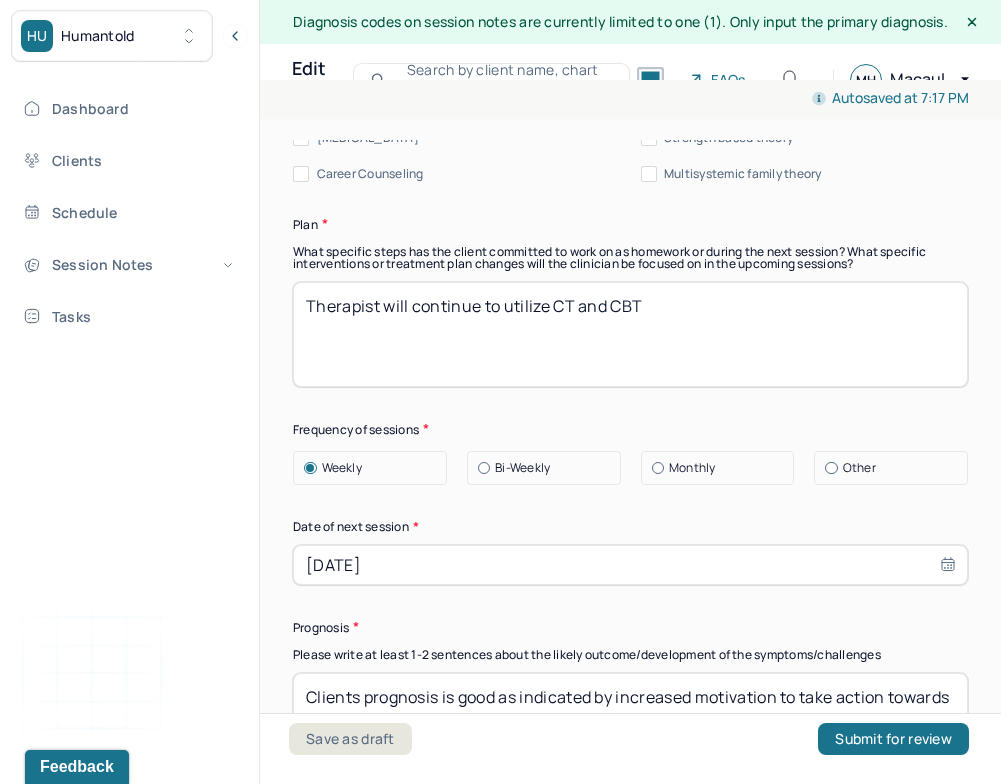 type on "Therapist utilized couples counseling communication modeling as an intervention. Client described a comment made by his wife that was hurtful and untrue. Client is practicing how to respond differently to his wife." 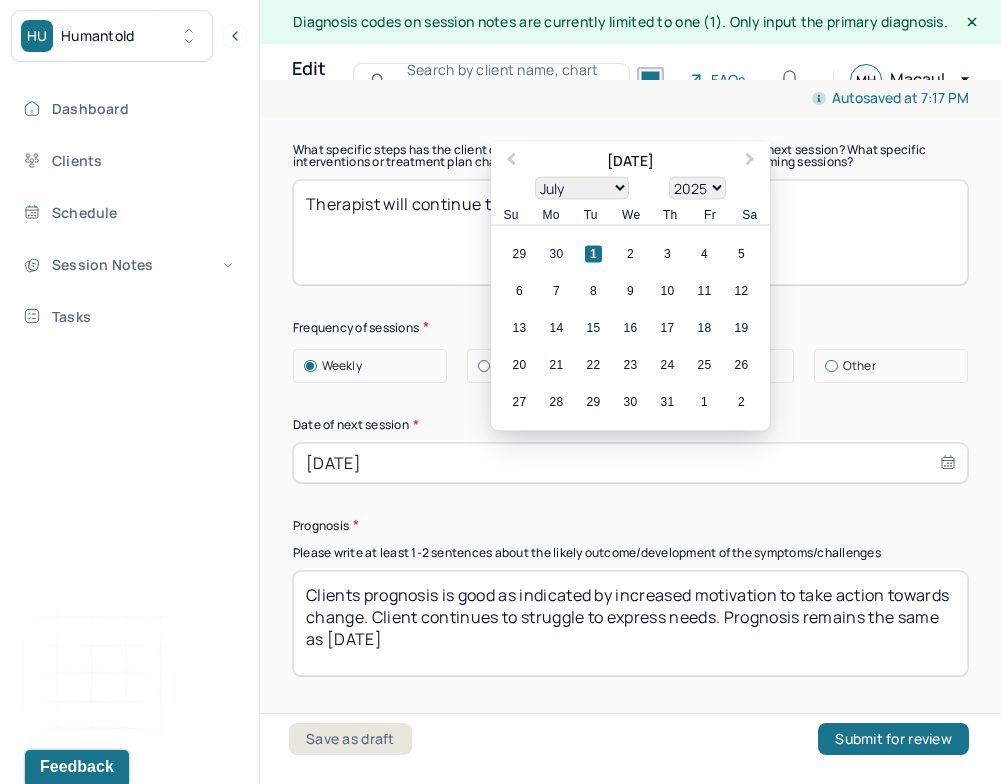 scroll, scrollTop: 2851, scrollLeft: 0, axis: vertical 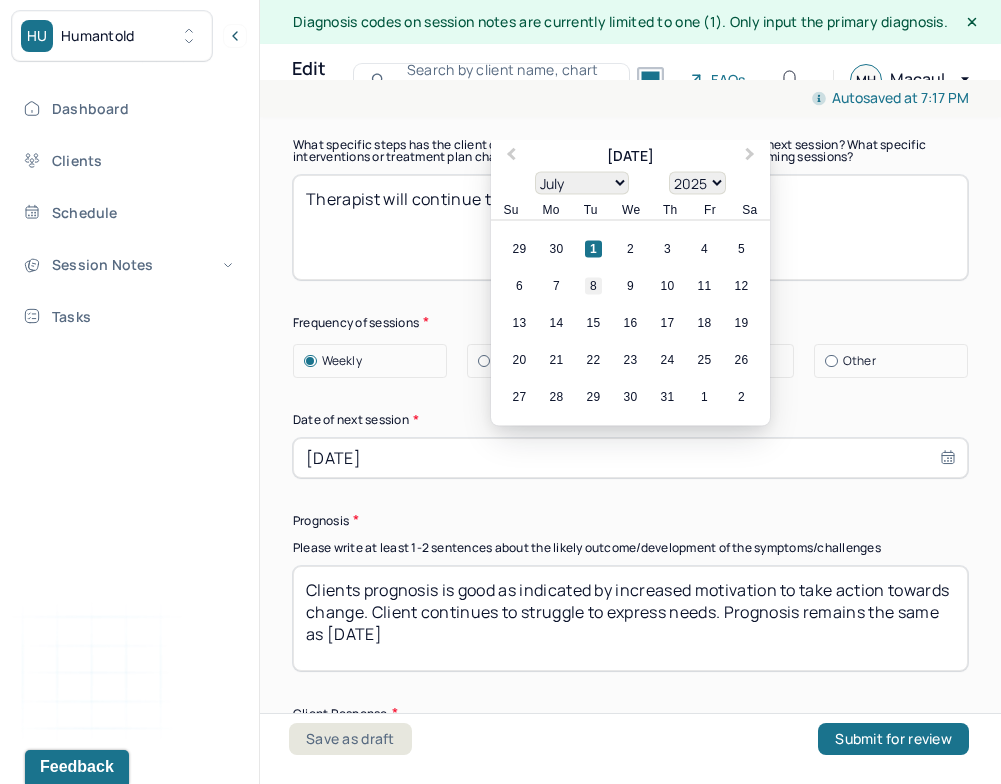 click on "8" at bounding box center (593, 285) 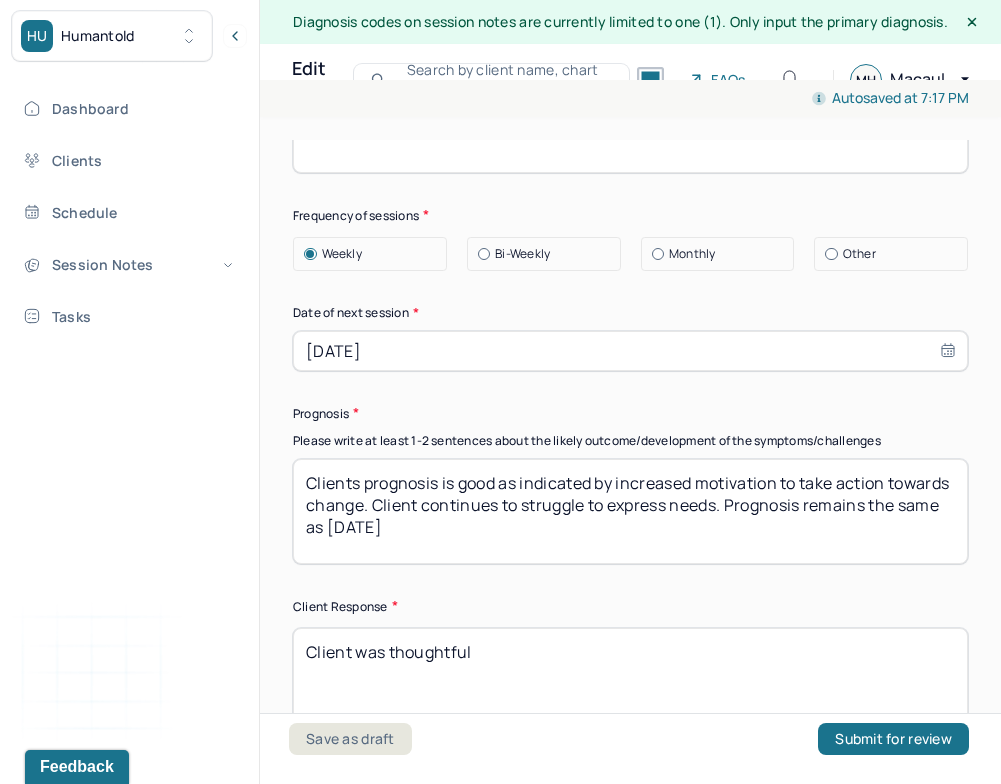 scroll, scrollTop: 2960, scrollLeft: 0, axis: vertical 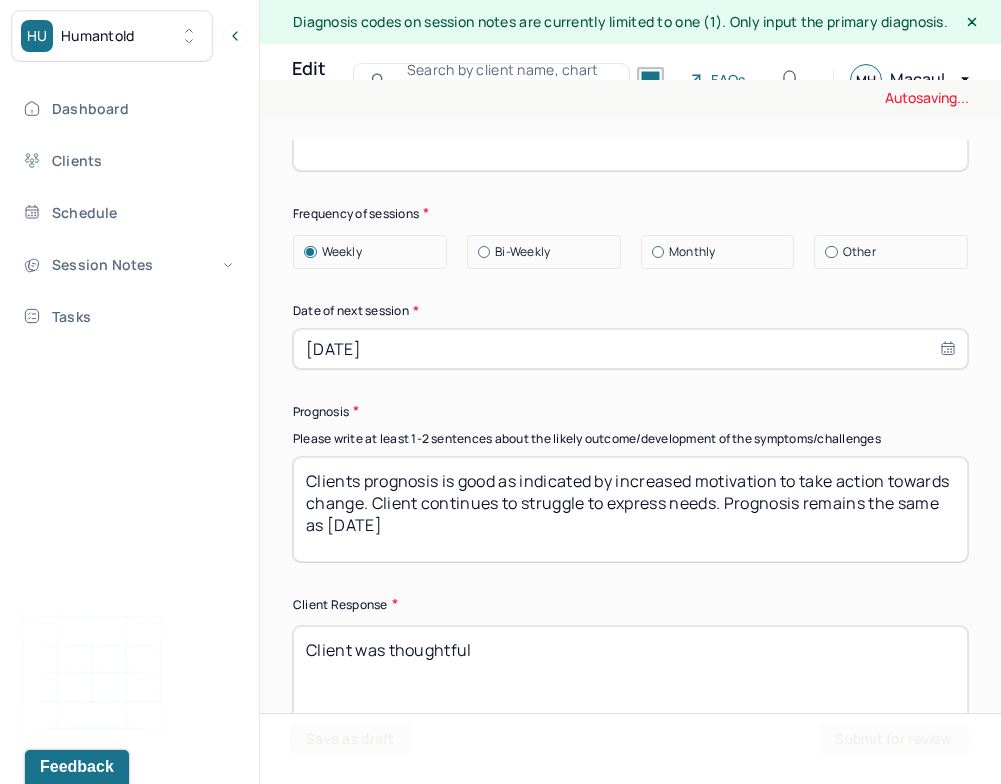 click on "Client was thoughtful" at bounding box center (630, 678) 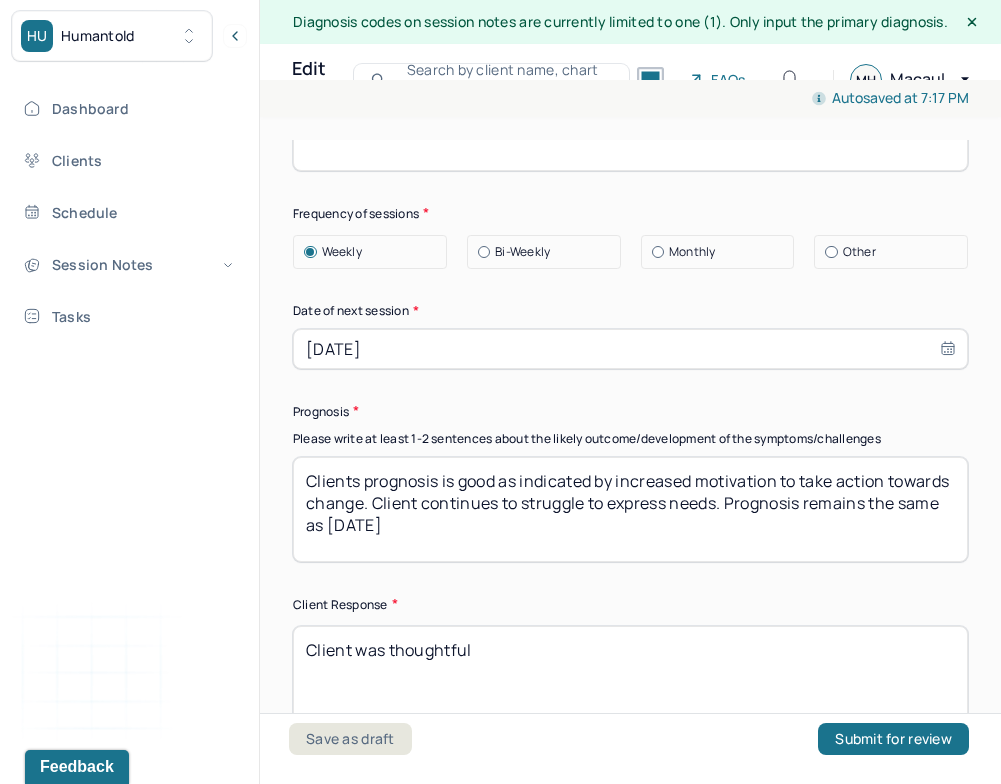 click on "Client was thoughtful" at bounding box center (630, 678) 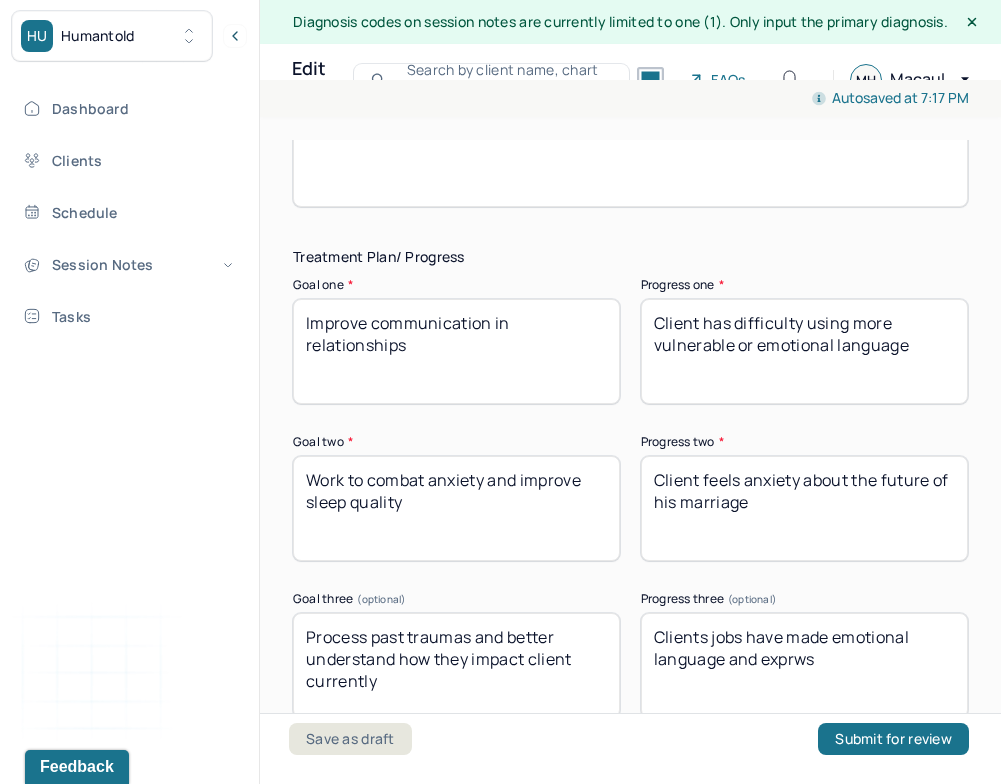 scroll, scrollTop: 3483, scrollLeft: 0, axis: vertical 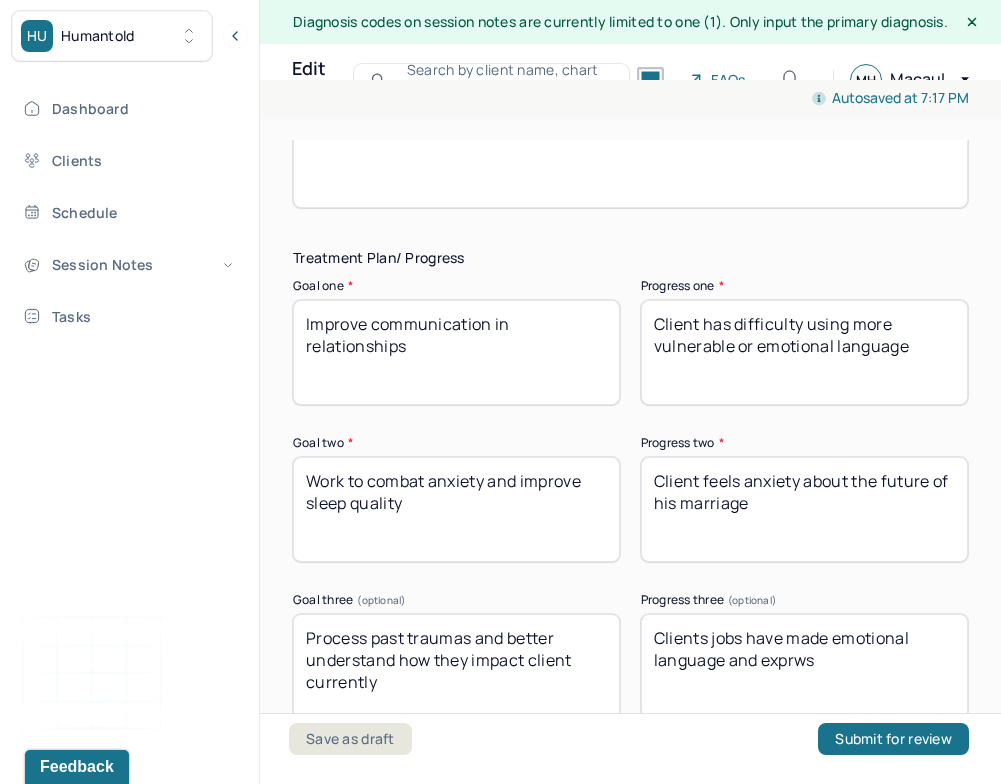 type on "Client was talkative" 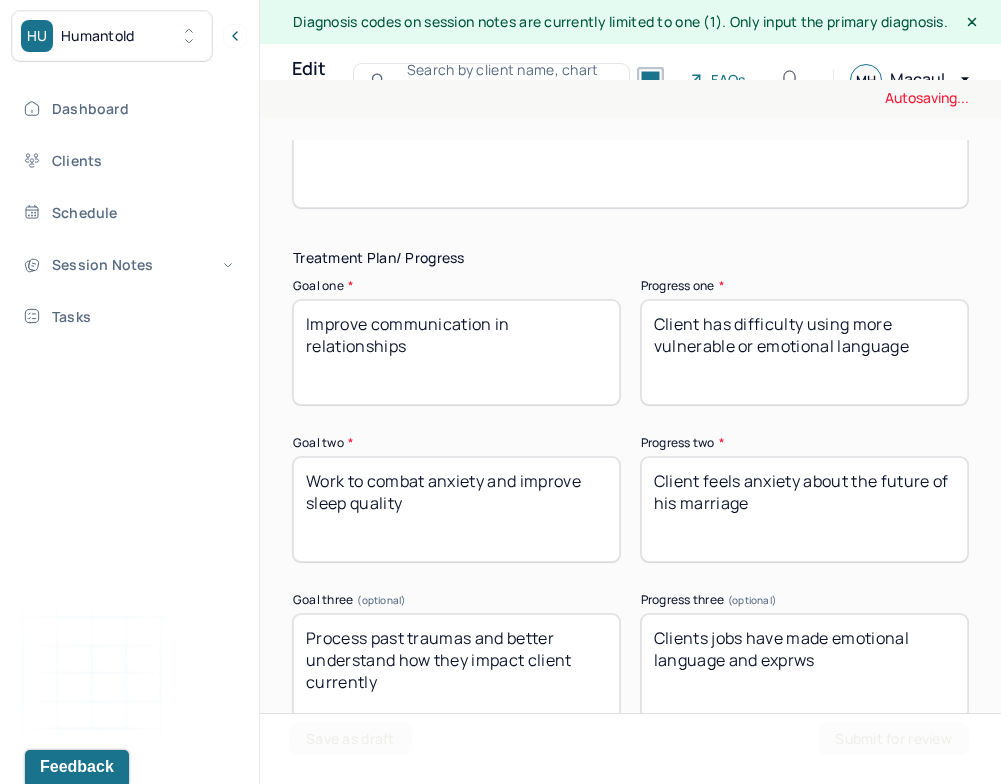 click on "Client has difficulty using more vulnerable or emotional language" at bounding box center (804, 352) 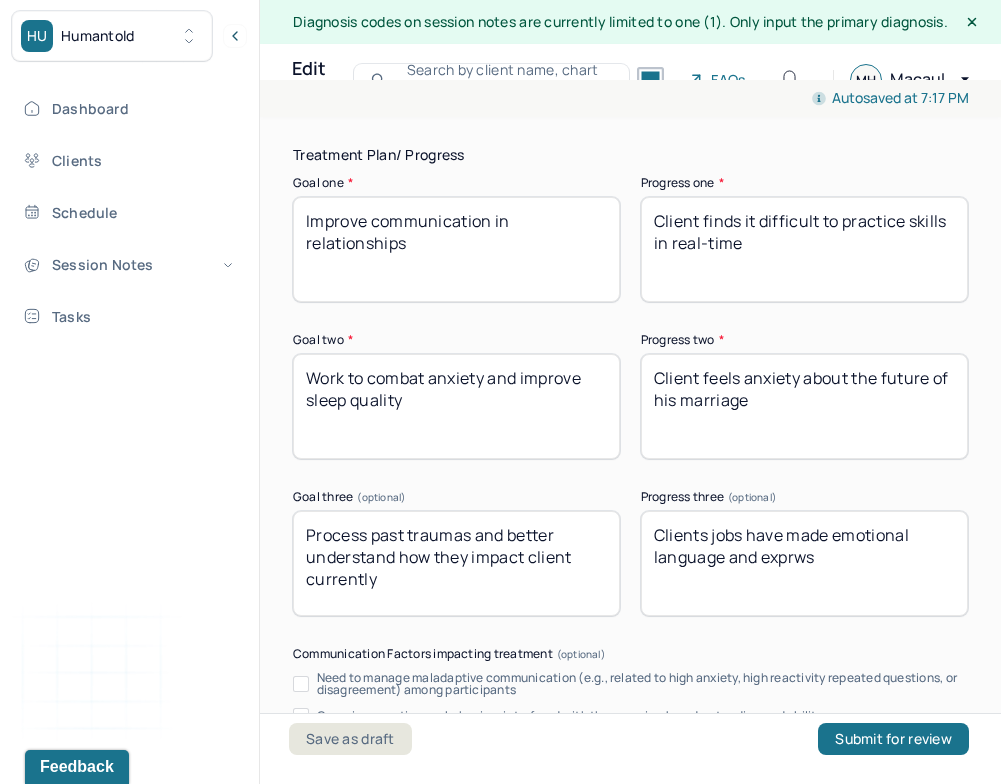 scroll, scrollTop: 3588, scrollLeft: 0, axis: vertical 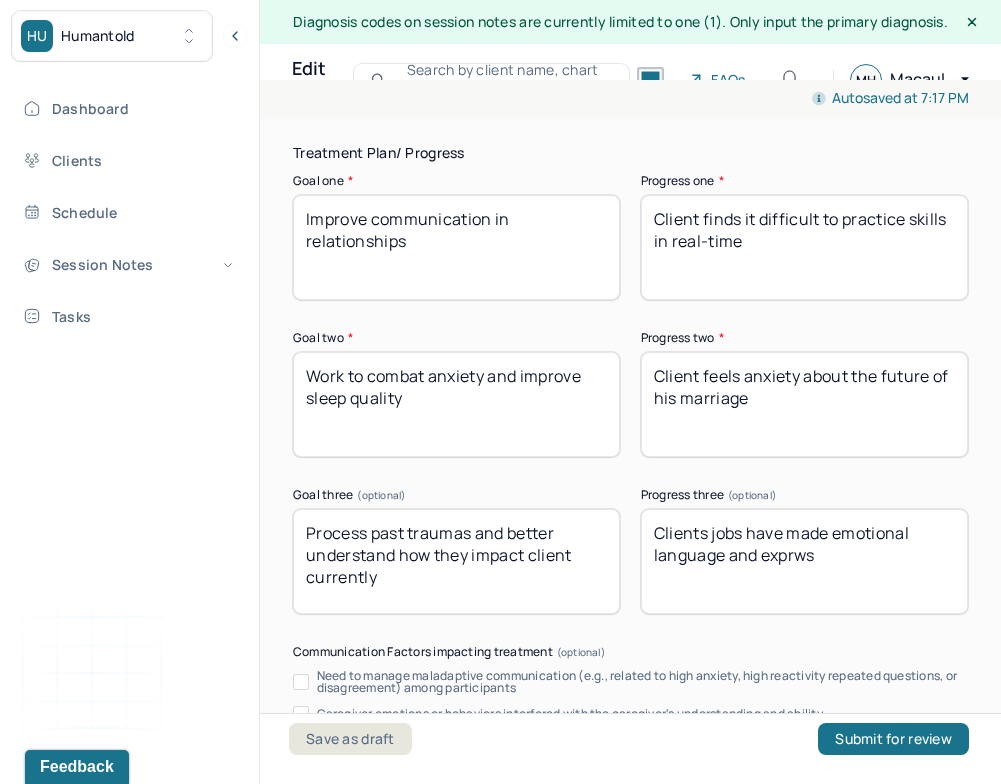 type on "Client finds it difficult to practice skills in real-time" 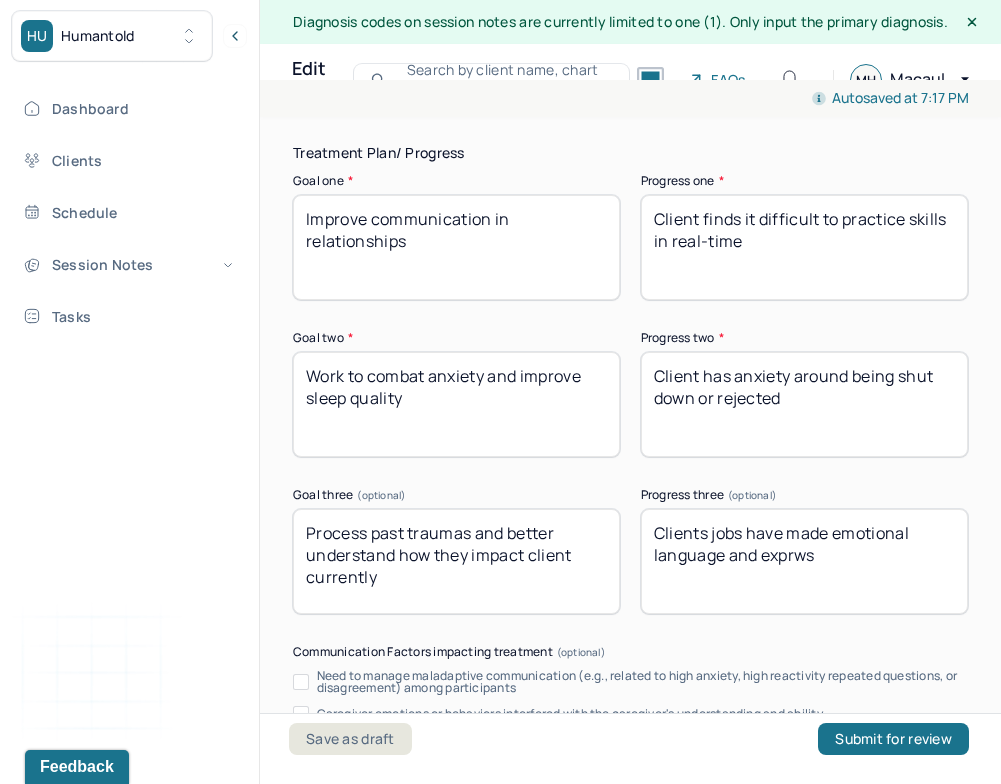 type on "Client has anxiety around being shut down or rejected" 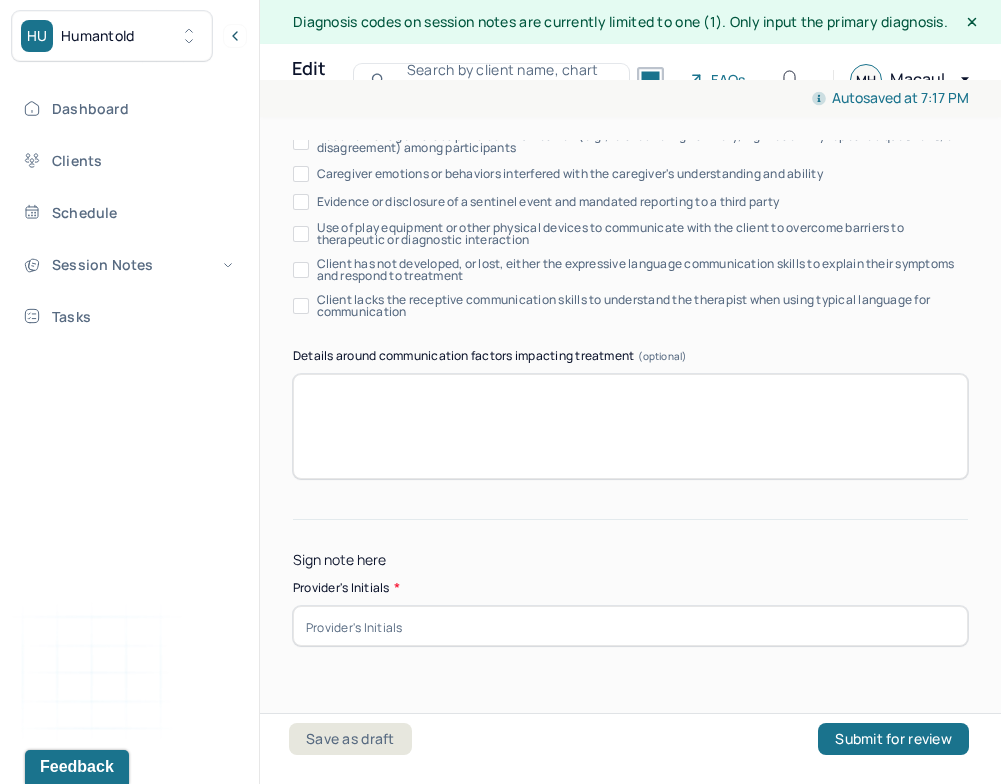 scroll, scrollTop: 4135, scrollLeft: 0, axis: vertical 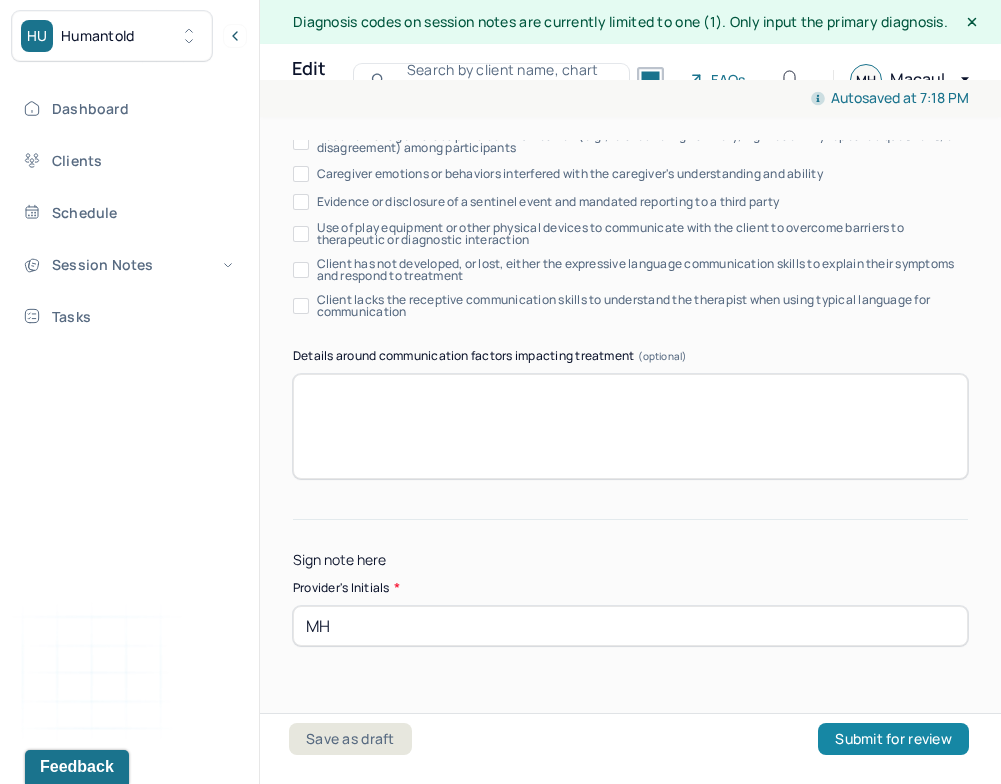 type on "MH" 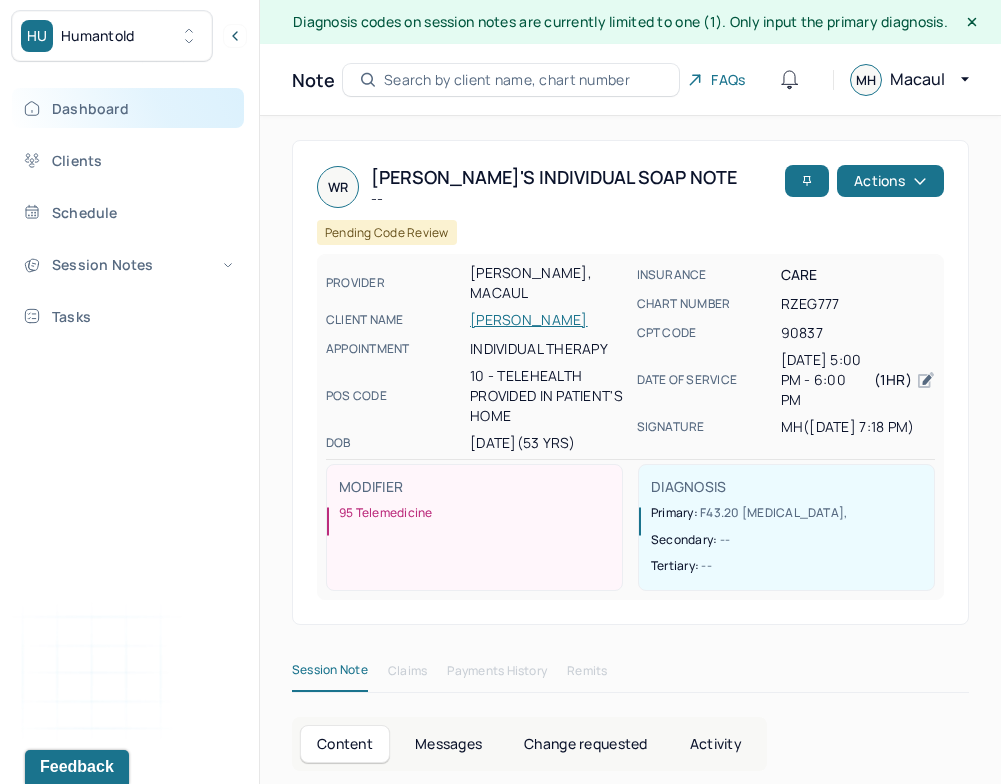 click on "Dashboard" at bounding box center (128, 108) 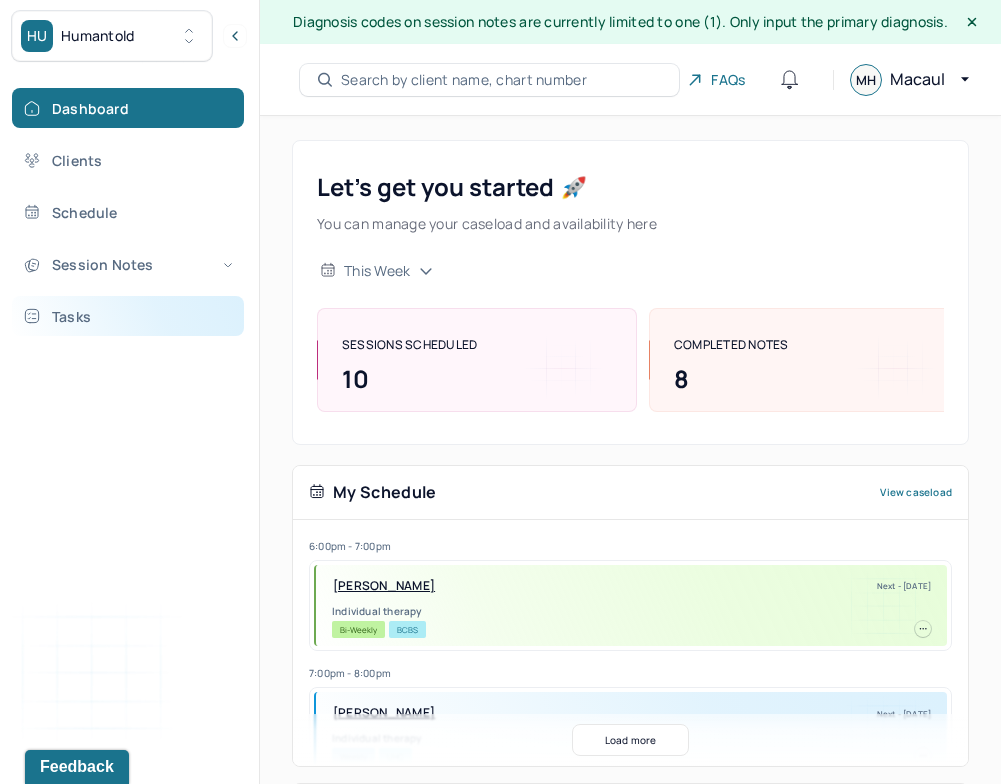 scroll, scrollTop: 0, scrollLeft: 0, axis: both 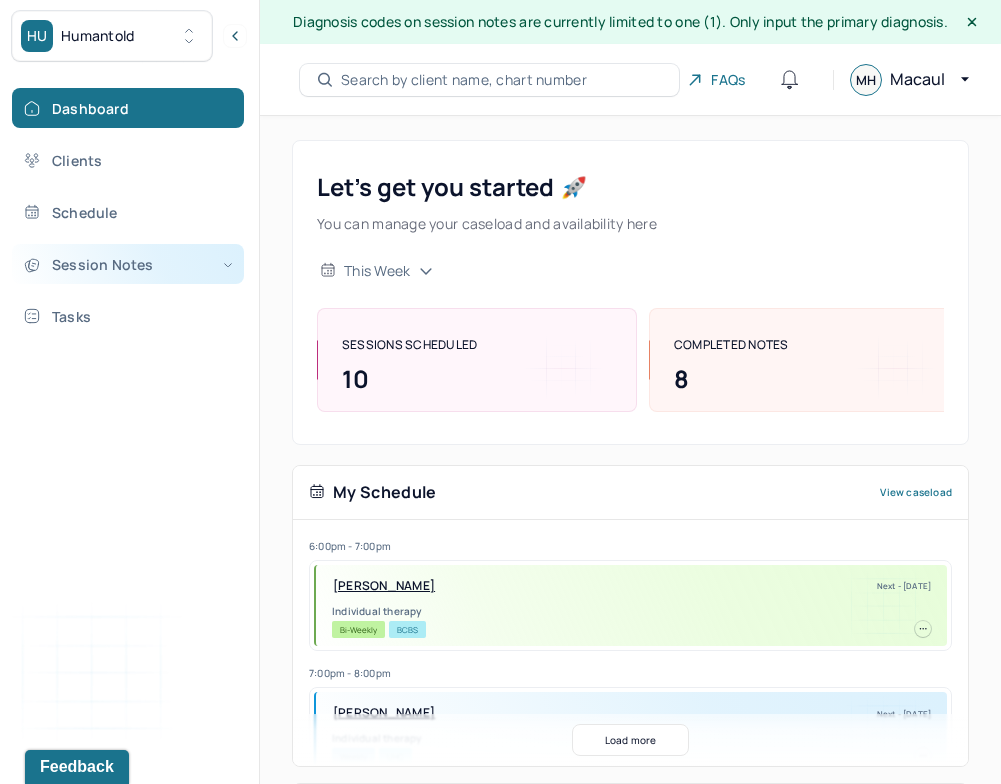 click on "Session Notes" at bounding box center [128, 264] 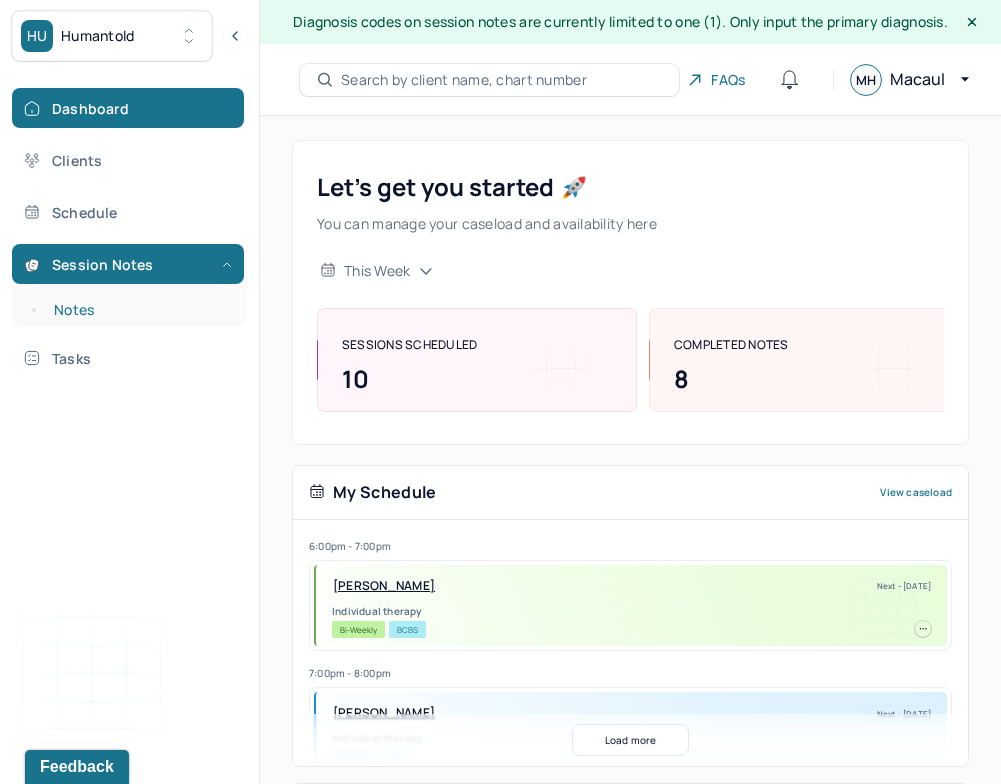 click on "Notes" at bounding box center [139, 310] 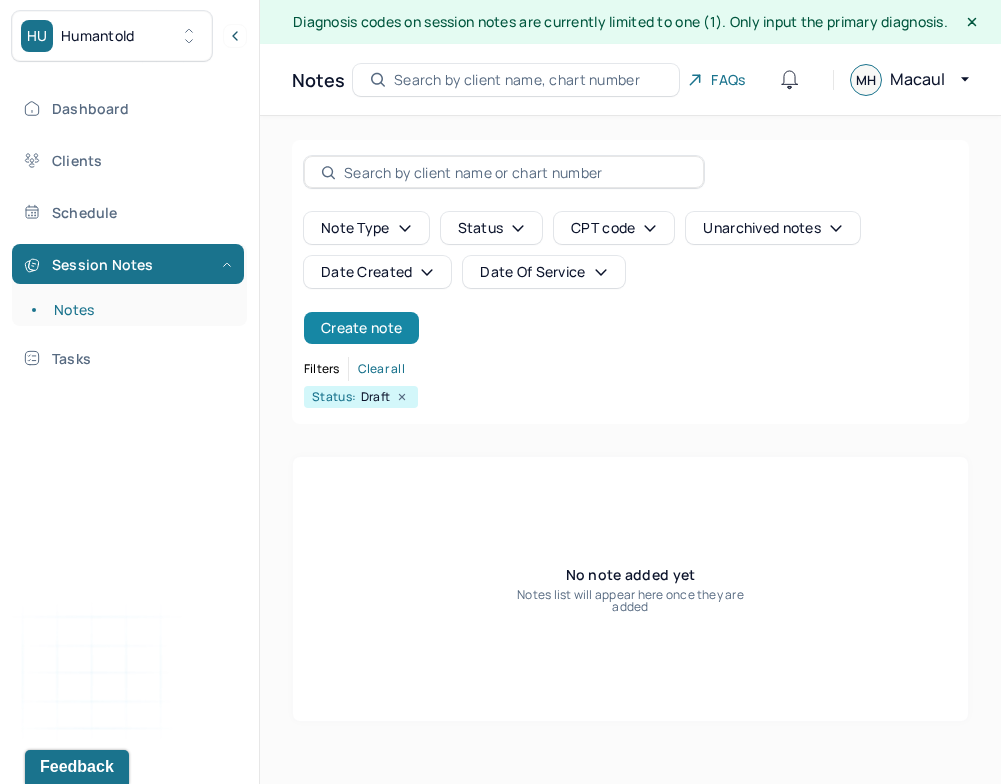click on "Create note" at bounding box center [361, 328] 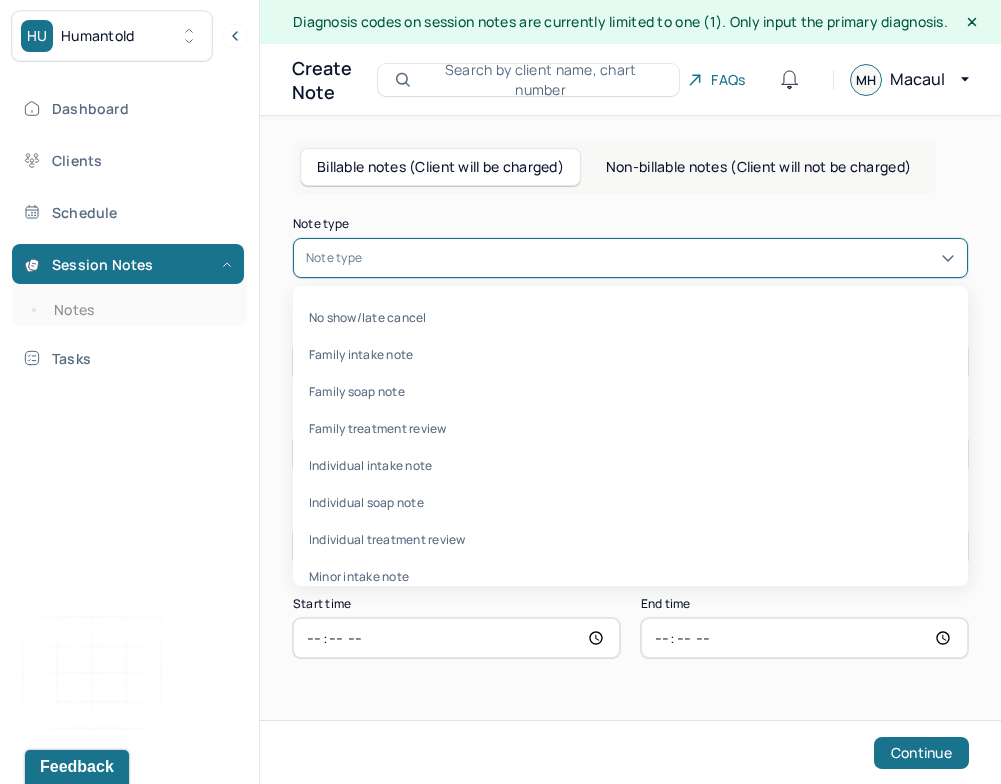 click on "Note type" at bounding box center [630, 258] 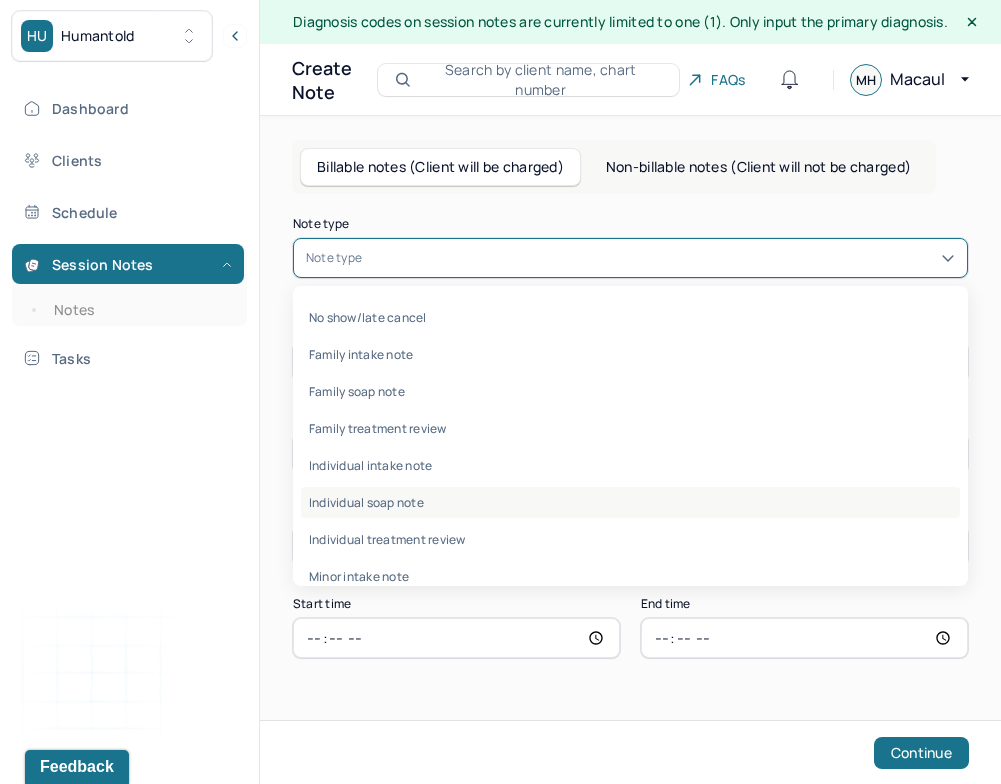 click on "Individual soap note" at bounding box center [630, 502] 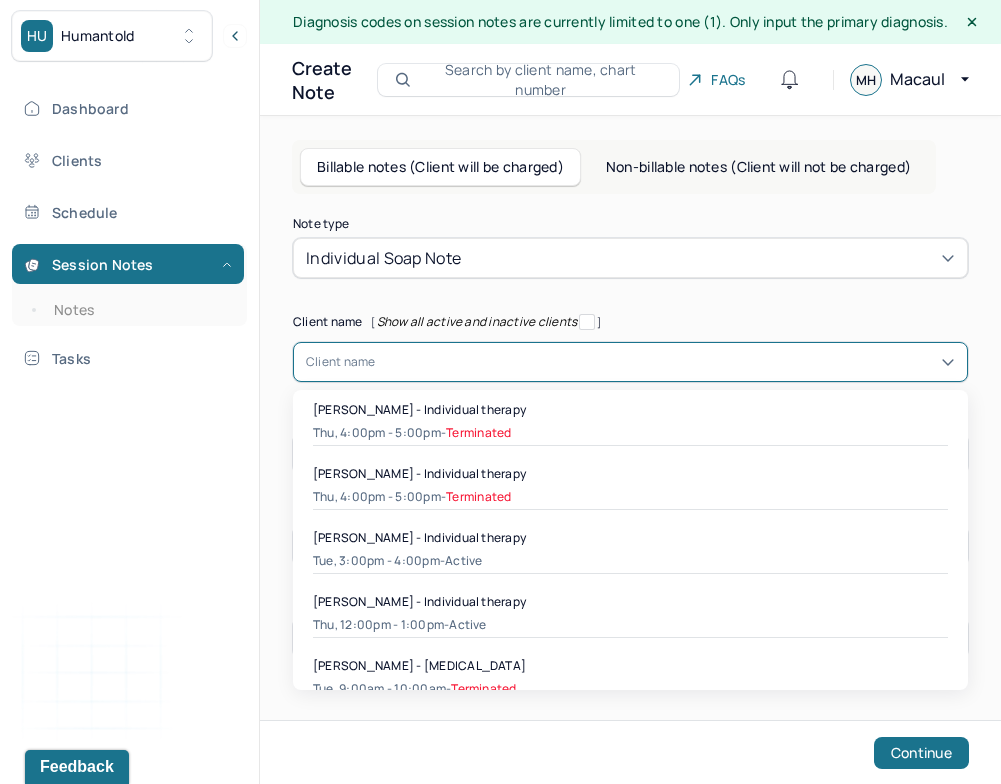 click on "Client name" at bounding box center [341, 362] 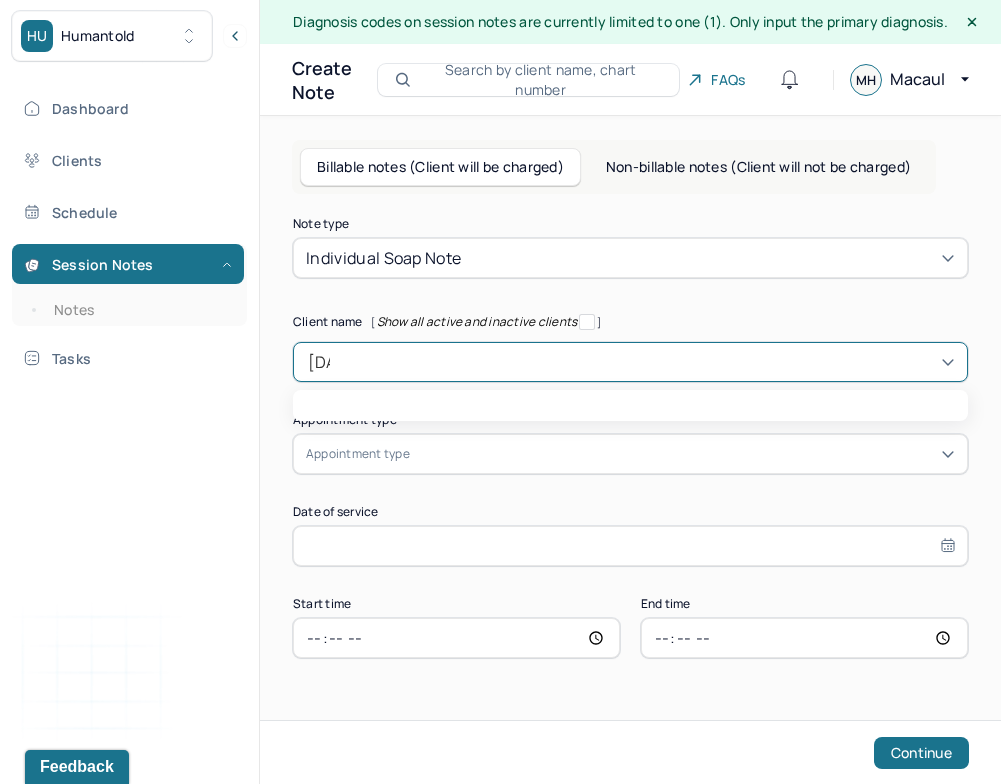 type on "juli" 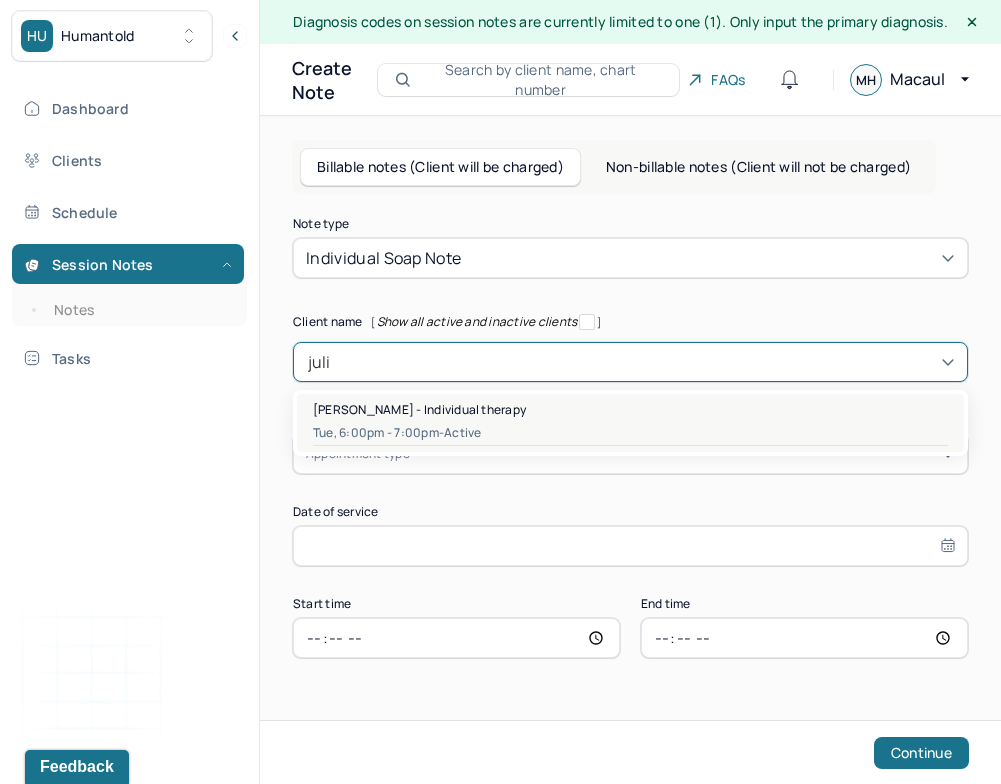 click on "[PERSON_NAME] - Individual therapy" at bounding box center (419, 409) 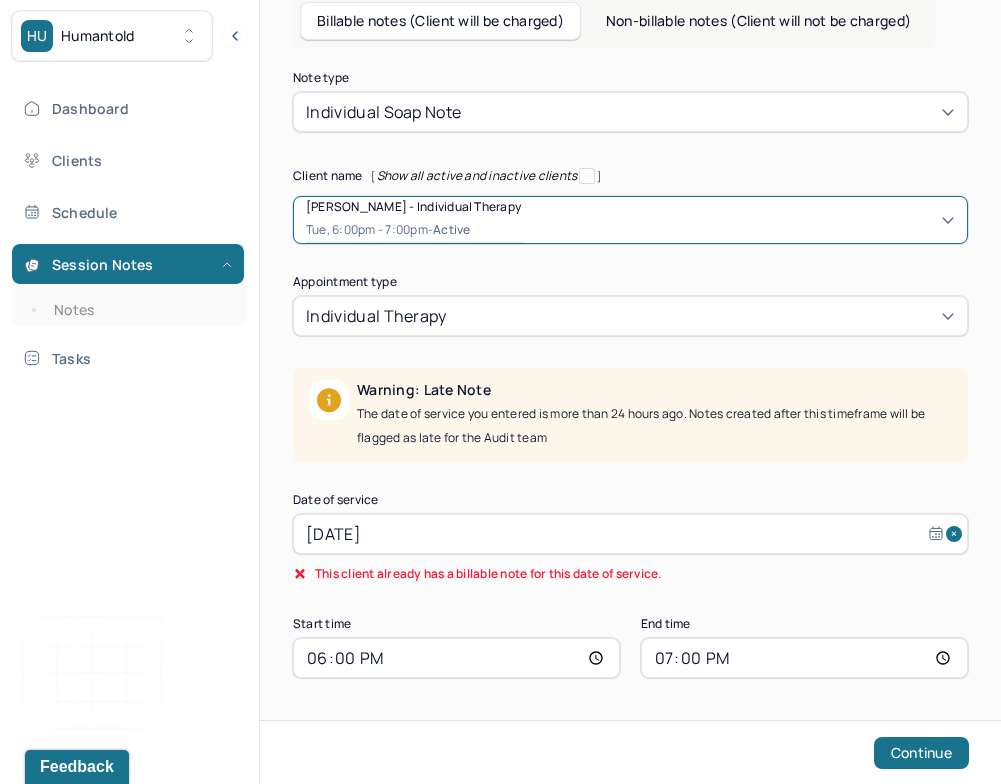 scroll, scrollTop: 146, scrollLeft: 0, axis: vertical 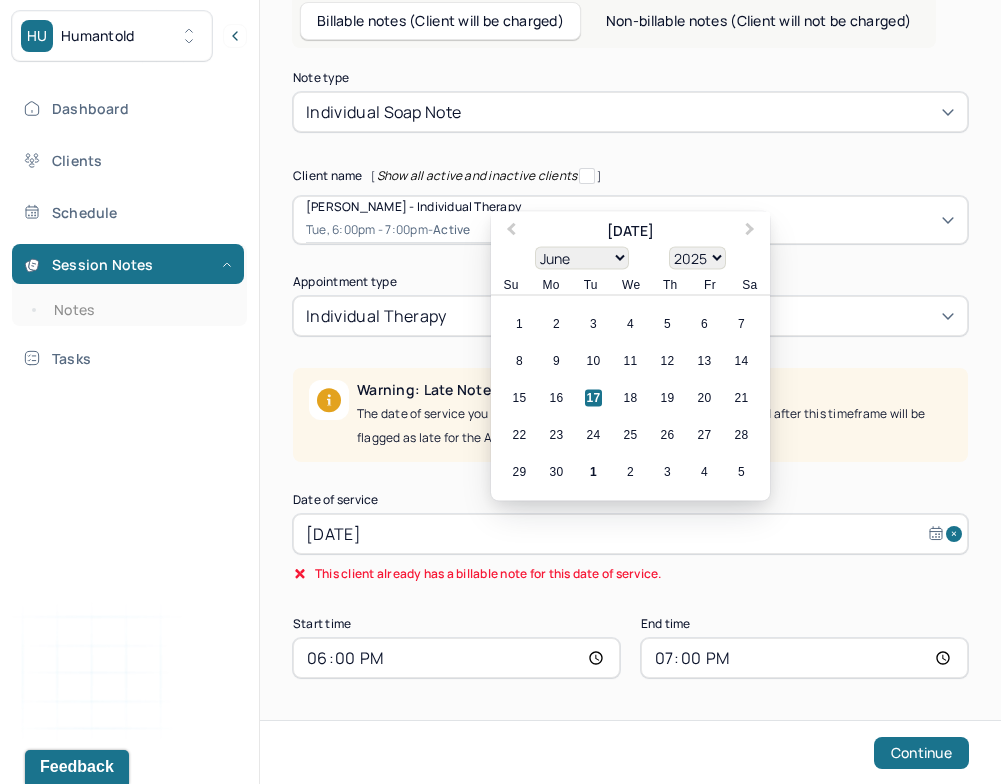 click on "[DATE]" at bounding box center [630, 534] 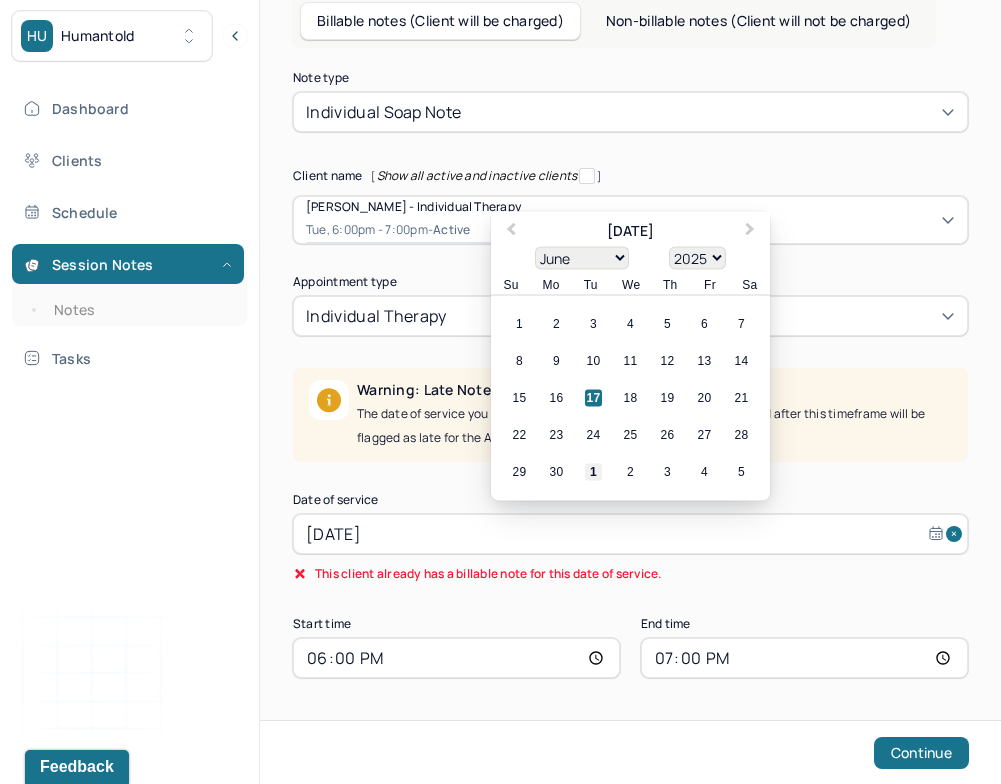 click on "1" at bounding box center [593, 472] 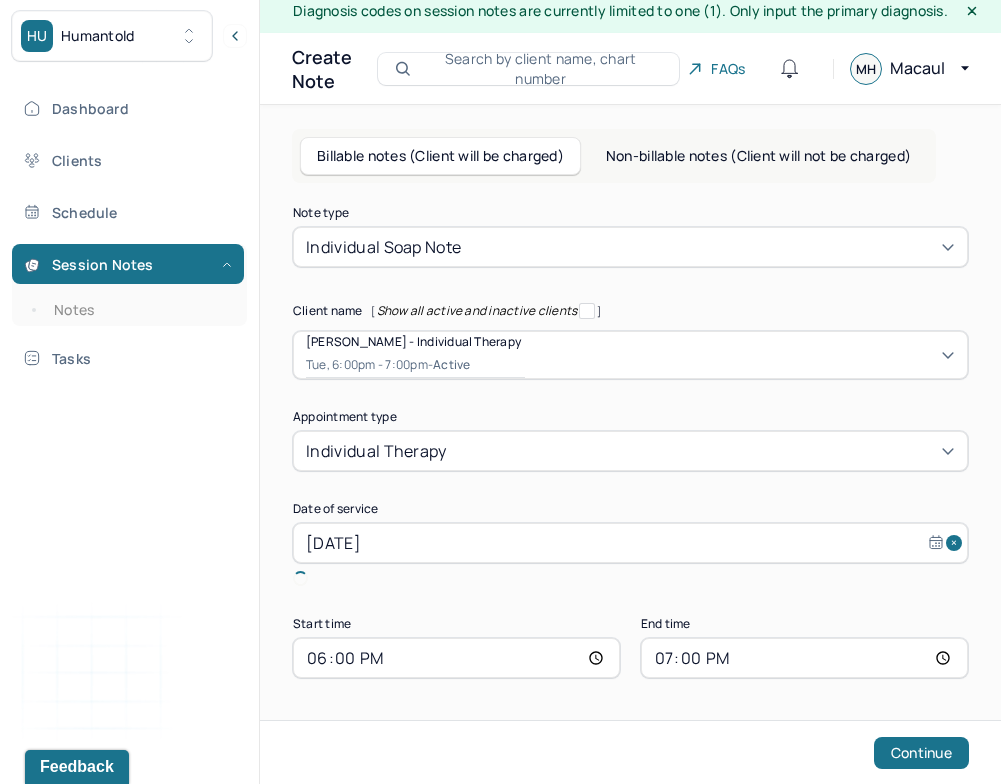 scroll, scrollTop: 0, scrollLeft: 0, axis: both 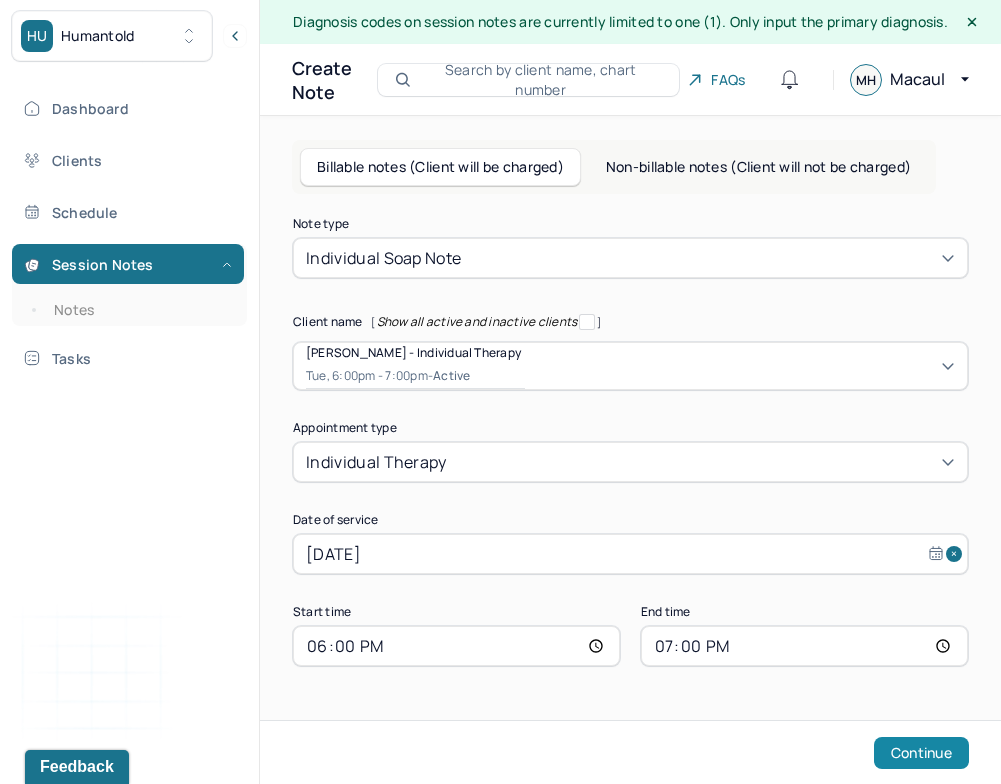click on "Continue" at bounding box center [921, 753] 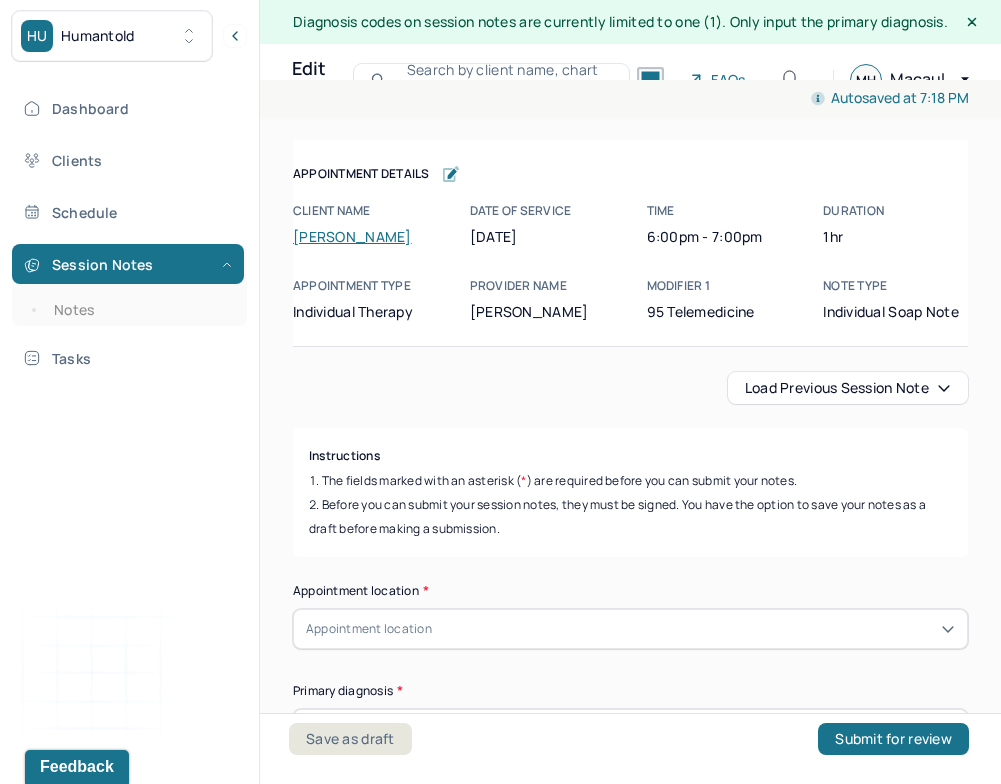 scroll, scrollTop: 0, scrollLeft: 0, axis: both 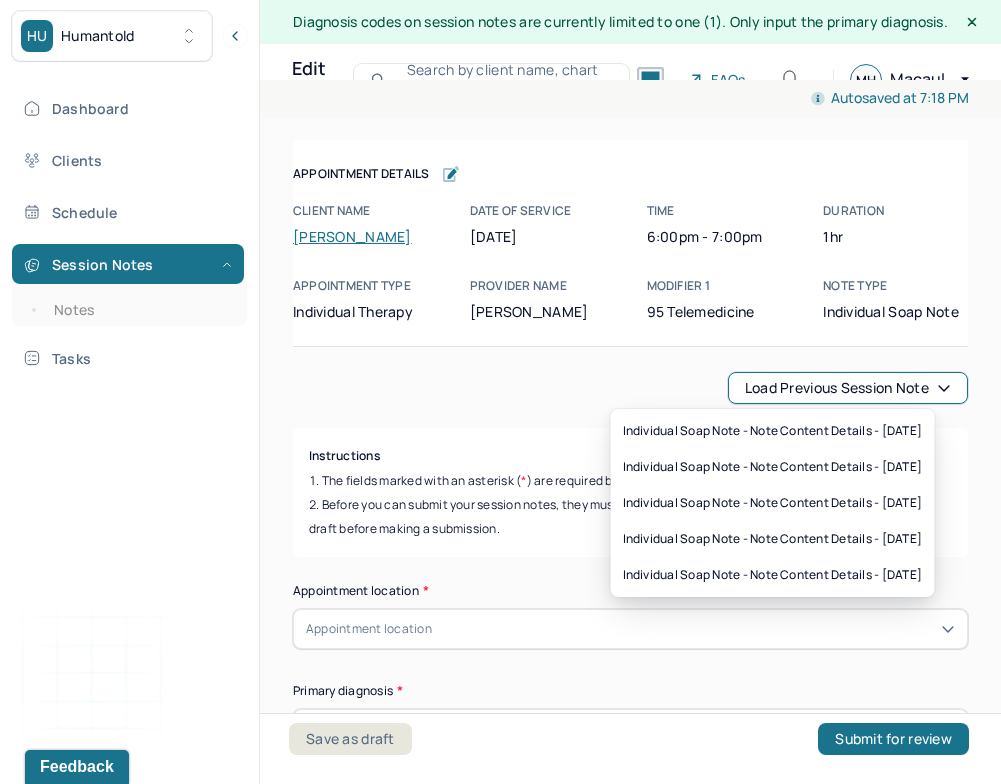 click on "Load previous session note" at bounding box center (848, 388) 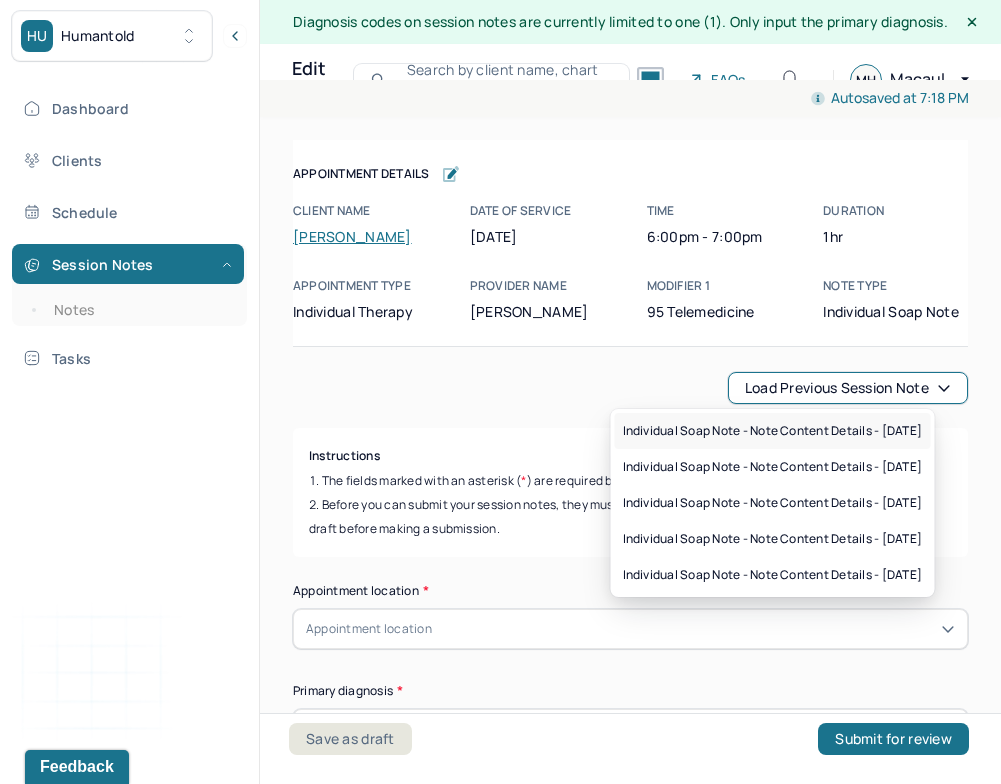 click on "Individual soap note   - Note content Details -   [DATE]" at bounding box center (773, 431) 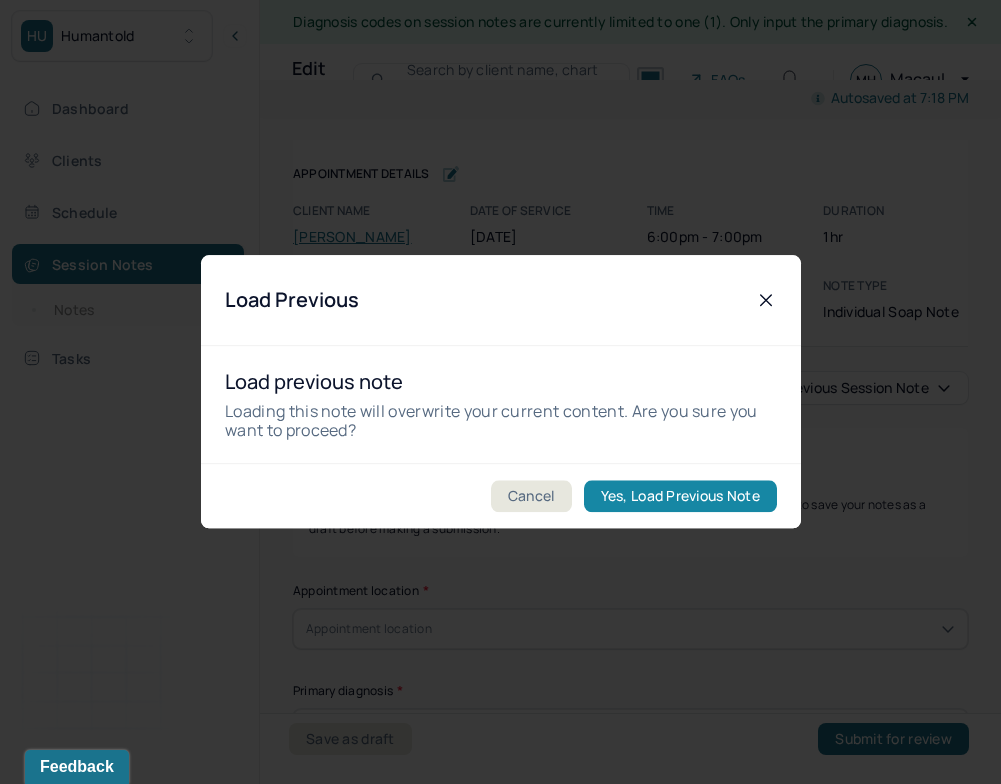 click on "Yes, Load Previous Note" at bounding box center (679, 497) 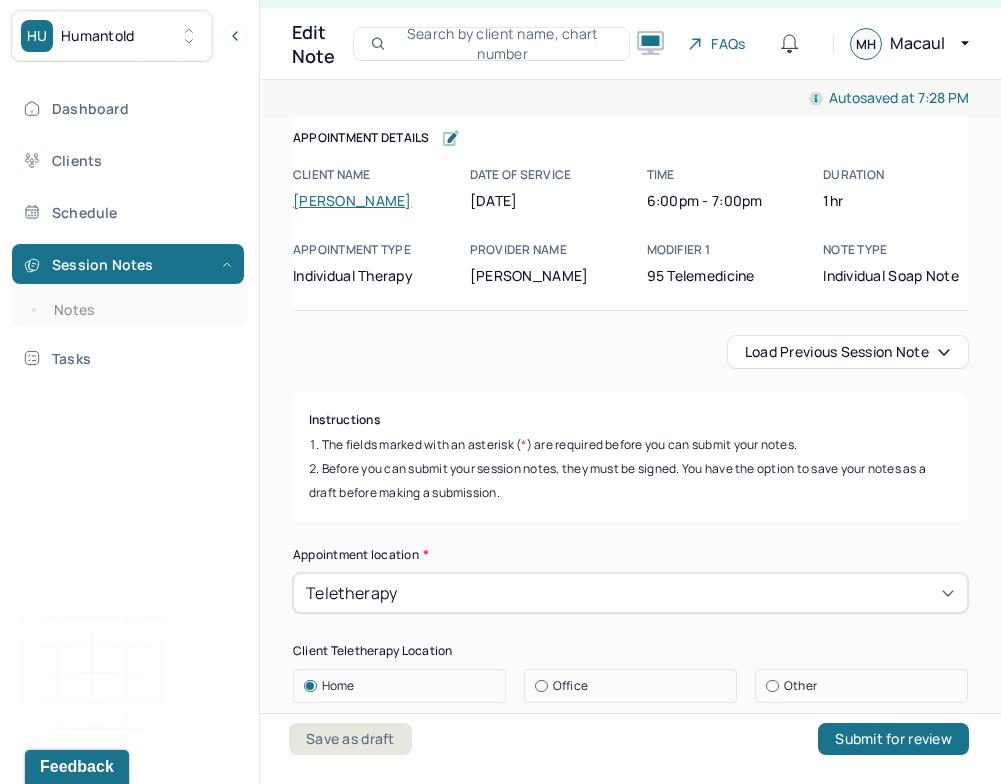 scroll, scrollTop: 36, scrollLeft: 0, axis: vertical 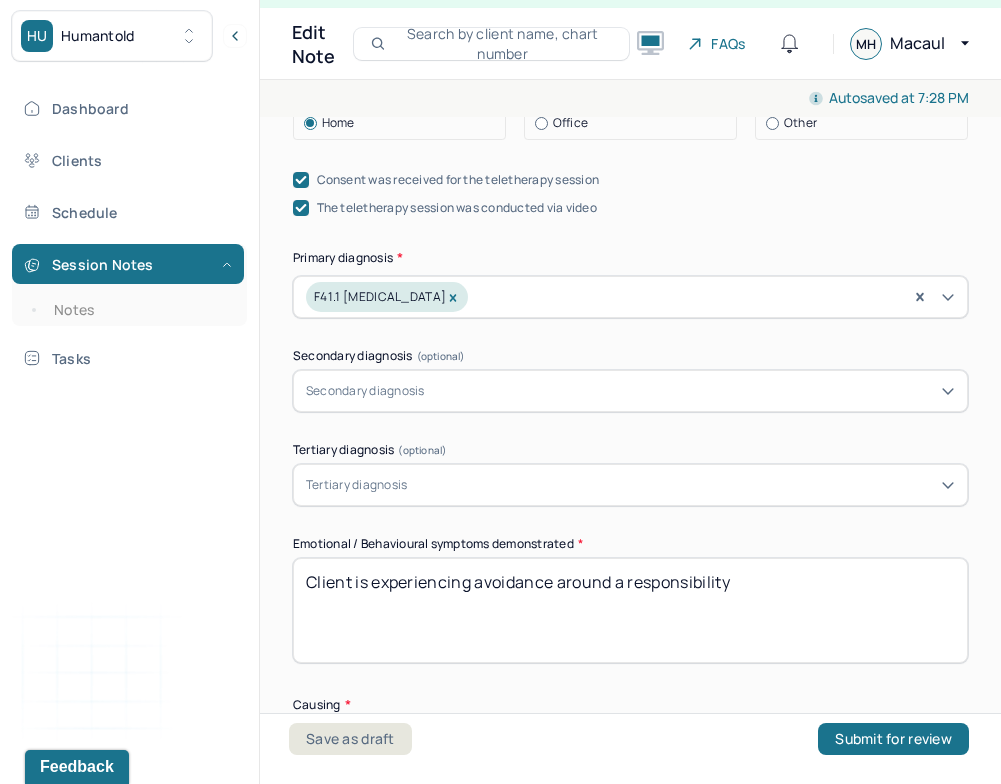 drag, startPoint x: 477, startPoint y: 582, endPoint x: 803, endPoint y: 582, distance: 326 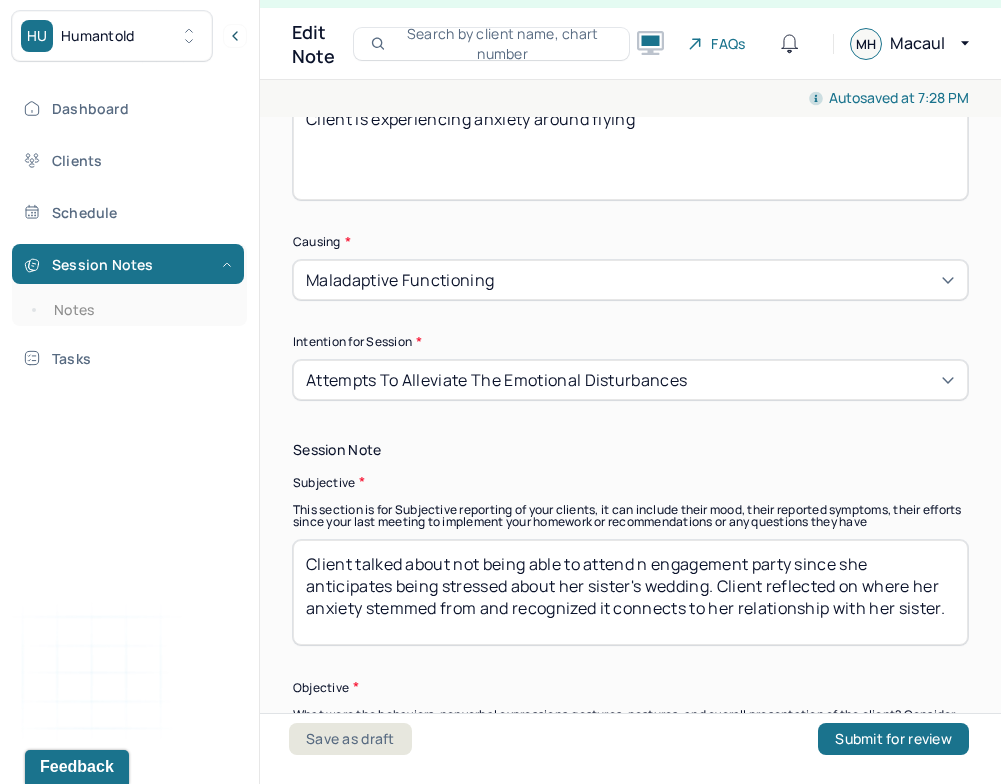 scroll, scrollTop: 1121, scrollLeft: 0, axis: vertical 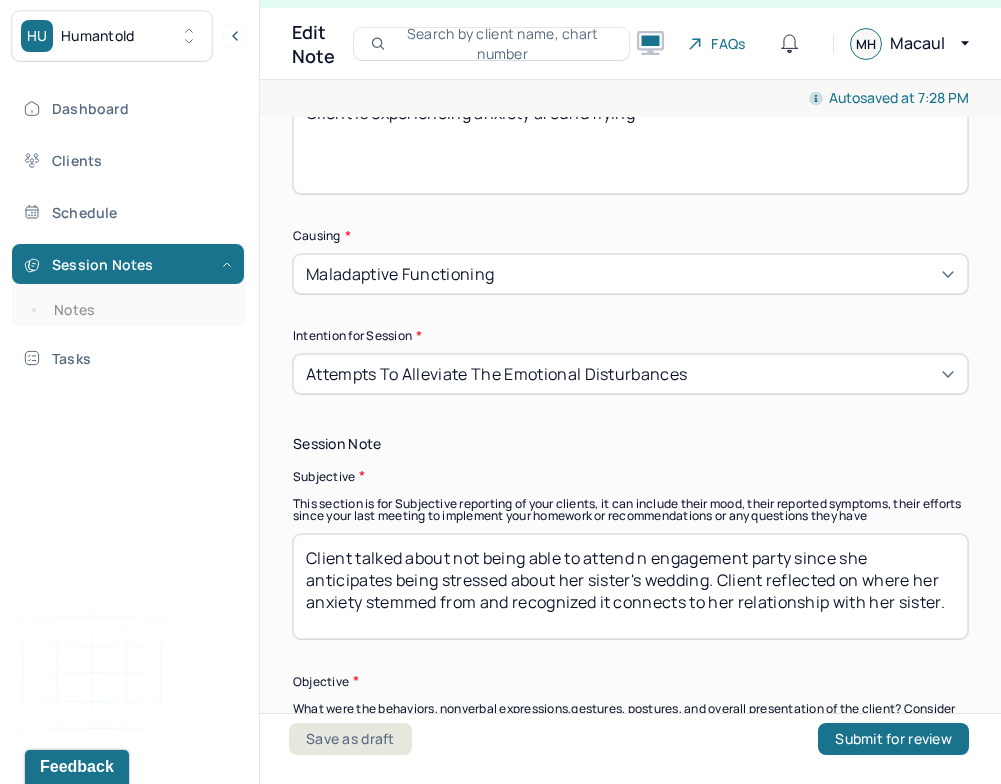 type on "Client is experiencing anxiety around flying" 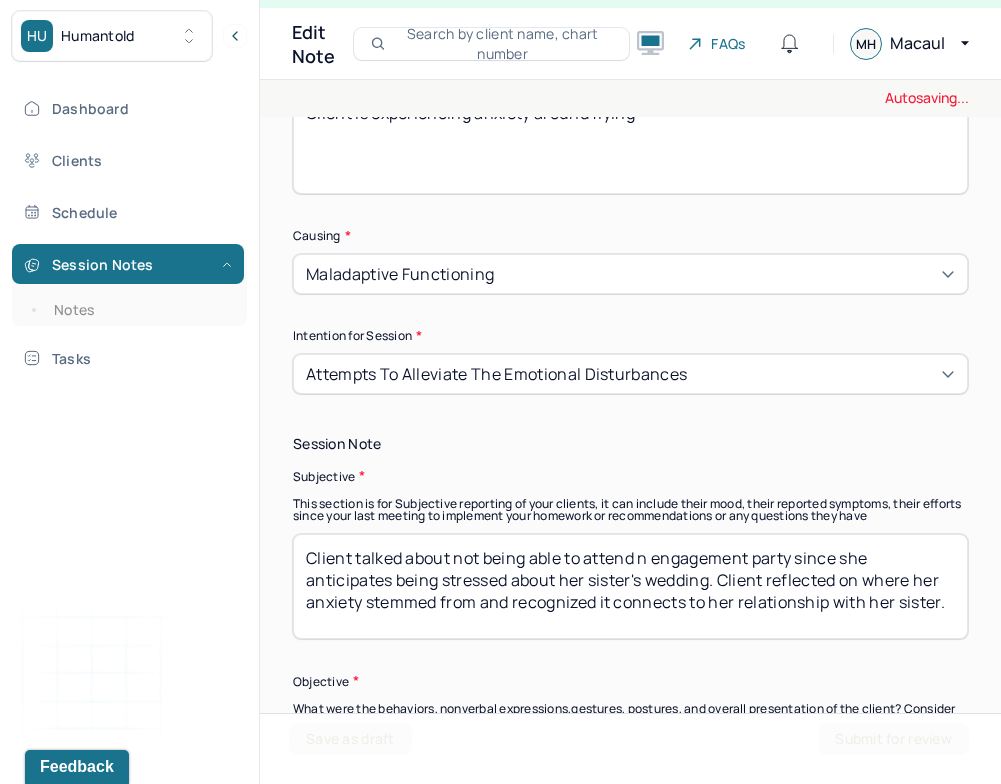 click on "Client talked about not being able to attend n engagement party since she anticipates being stressed about her sister's wedding. Client reflected on where her anxiety stemmed from and recognized it connects to her relationship with her sister." at bounding box center (630, 586) 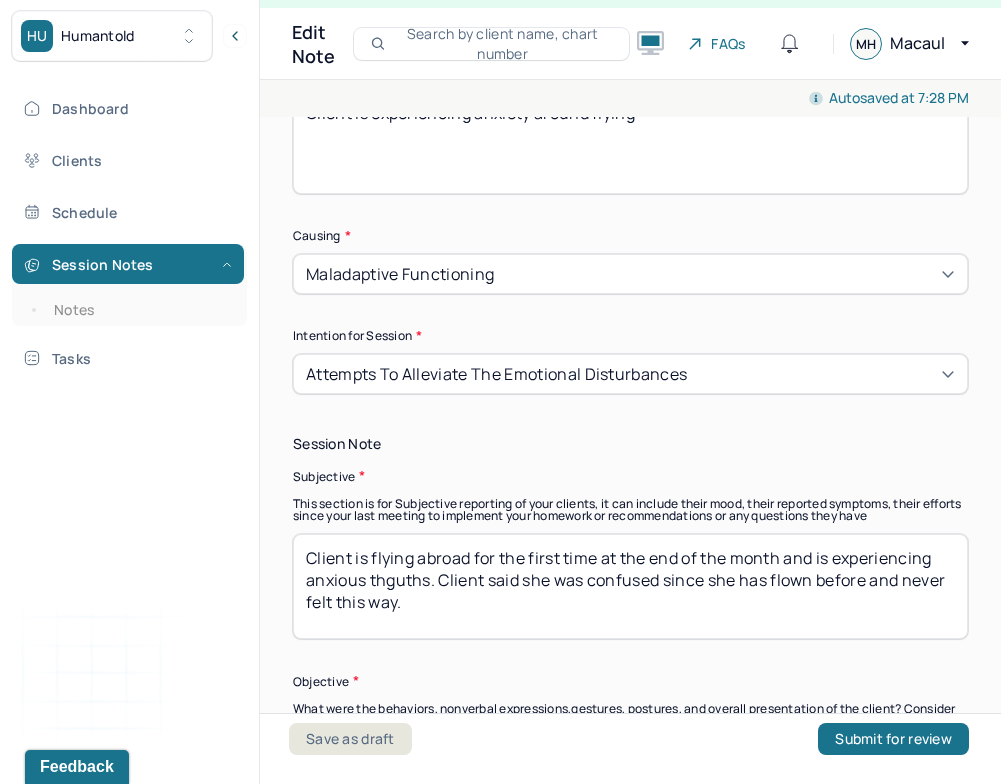 click on "Client talked about not being able to attend n engagement party since she anticipates being stressed about her sister's wedding. Client reflected on where her anxiety stemmed from and recognized it connects to her relationship with her sister." at bounding box center [630, 586] 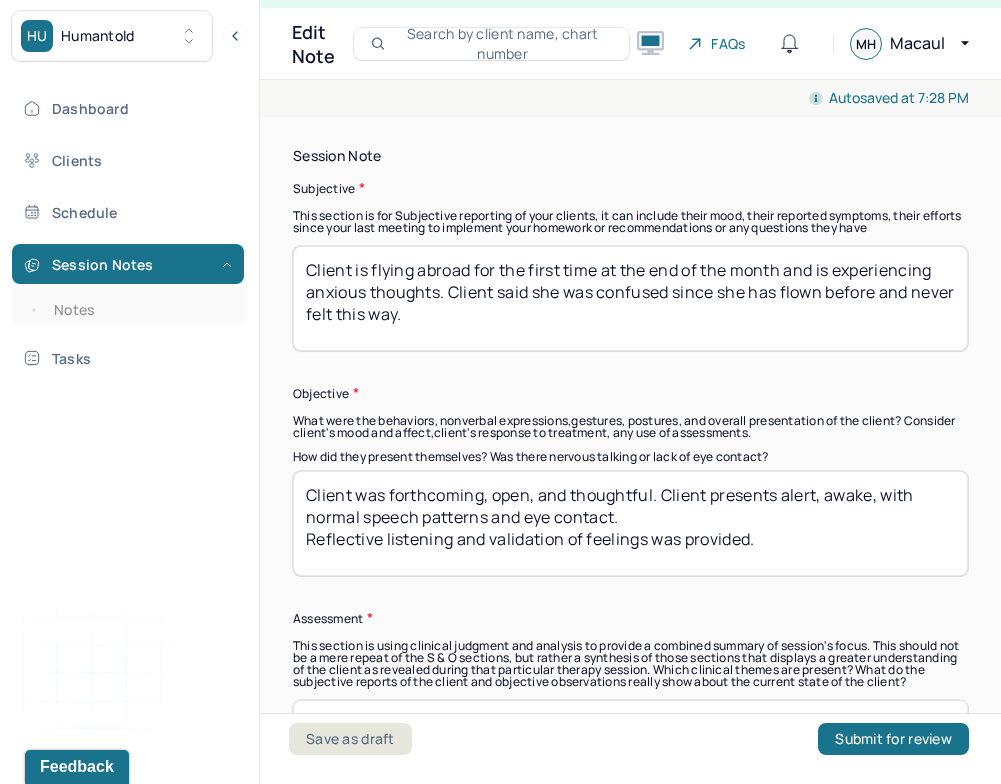scroll, scrollTop: 1413, scrollLeft: 0, axis: vertical 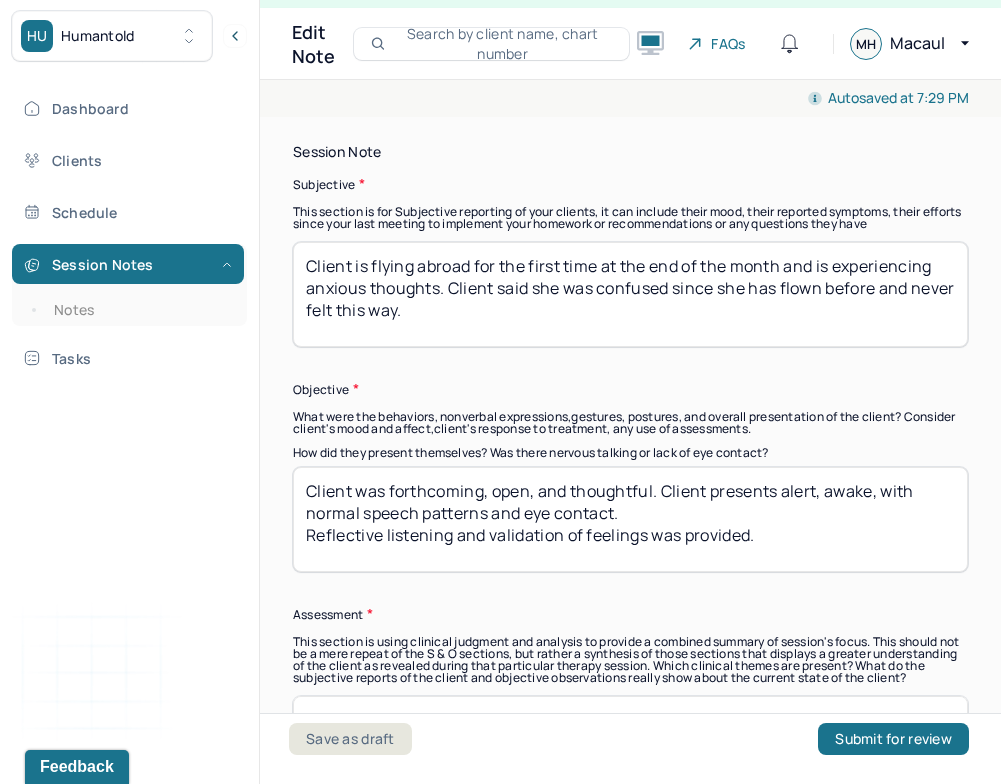 type on "Client is flying abroad for the first time at the end of the month and is experiencing anxious thoughts. Client said she was confused since she has flown before and never felt this way." 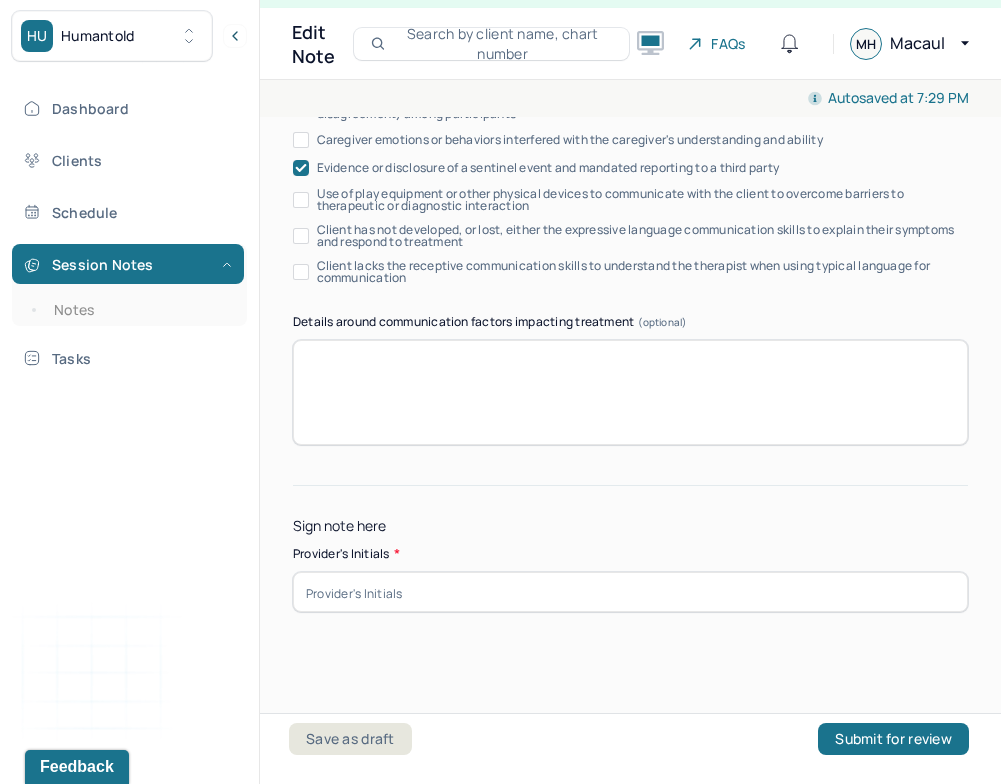 scroll, scrollTop: 4052, scrollLeft: 0, axis: vertical 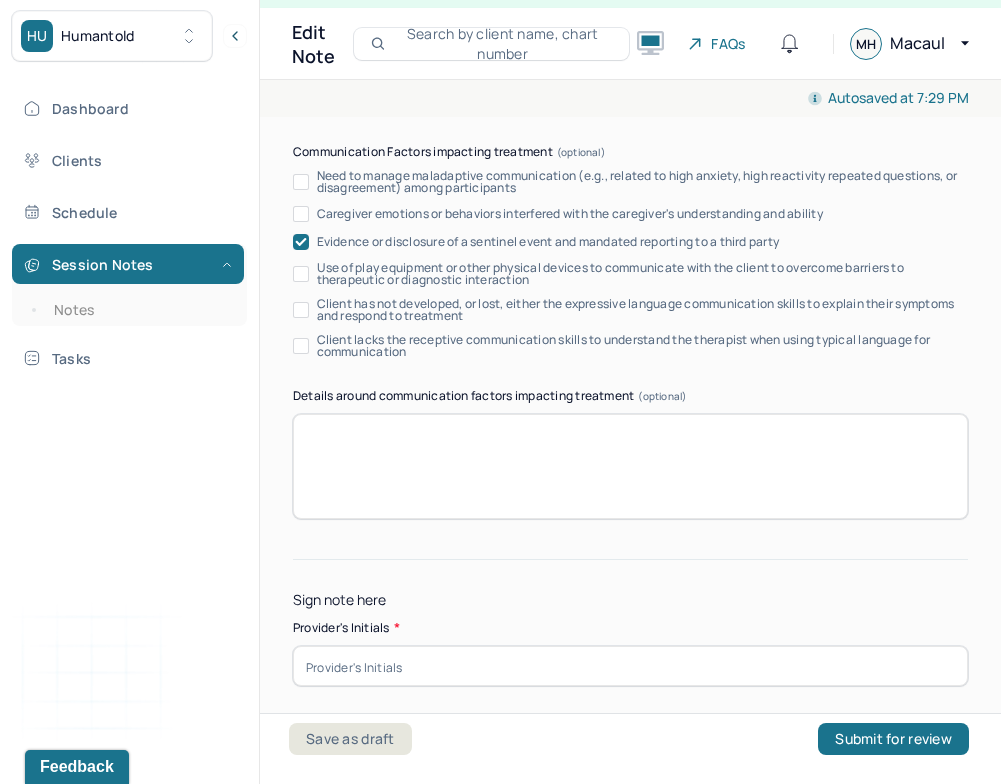 type on "Client was forthcoming, open, and thoughtful. Client presents alert, awake, with normal speech patterns and eye contact. Reflective listening and validation of feelings was provided." 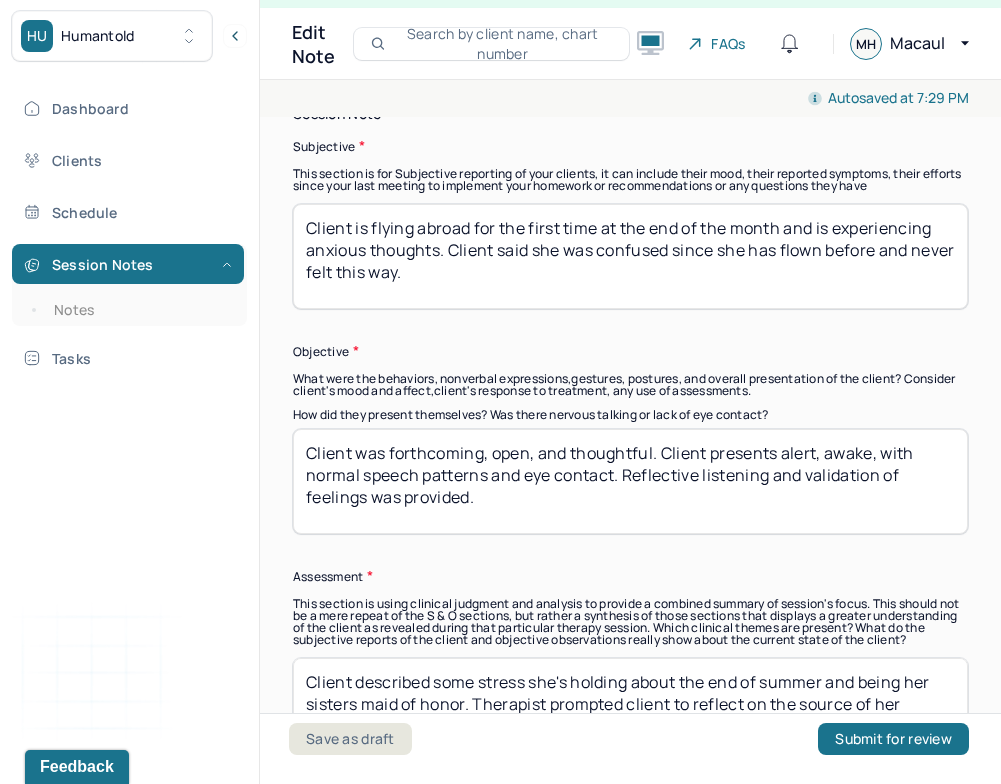 scroll, scrollTop: 1455, scrollLeft: 0, axis: vertical 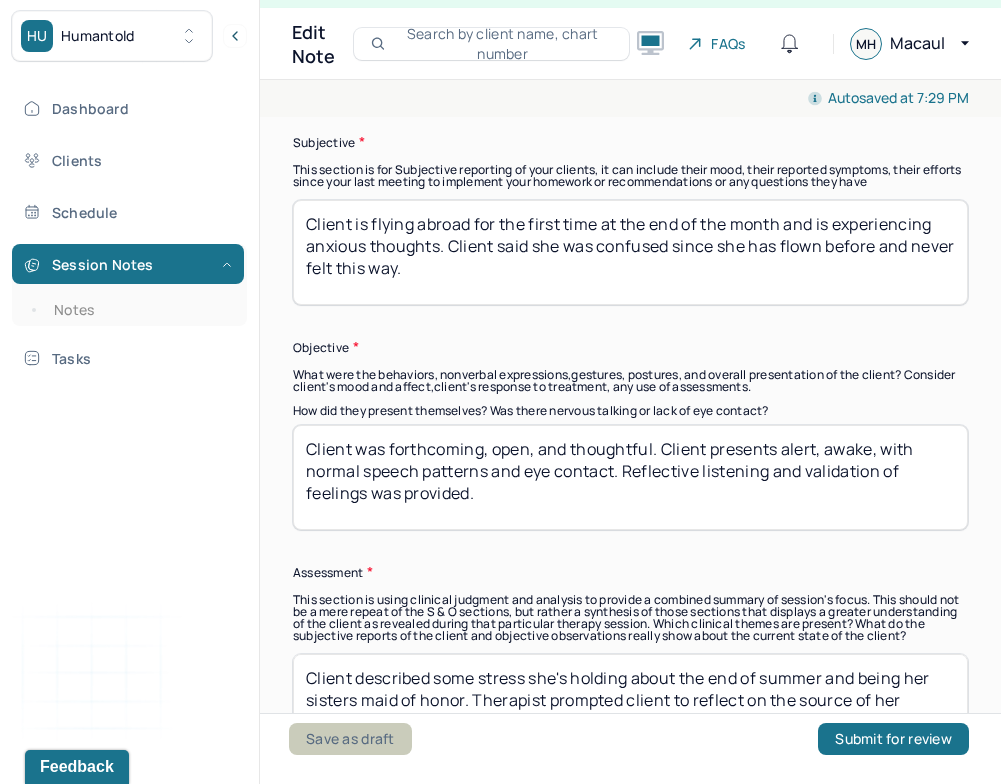 click on "Save as draft" at bounding box center (350, 739) 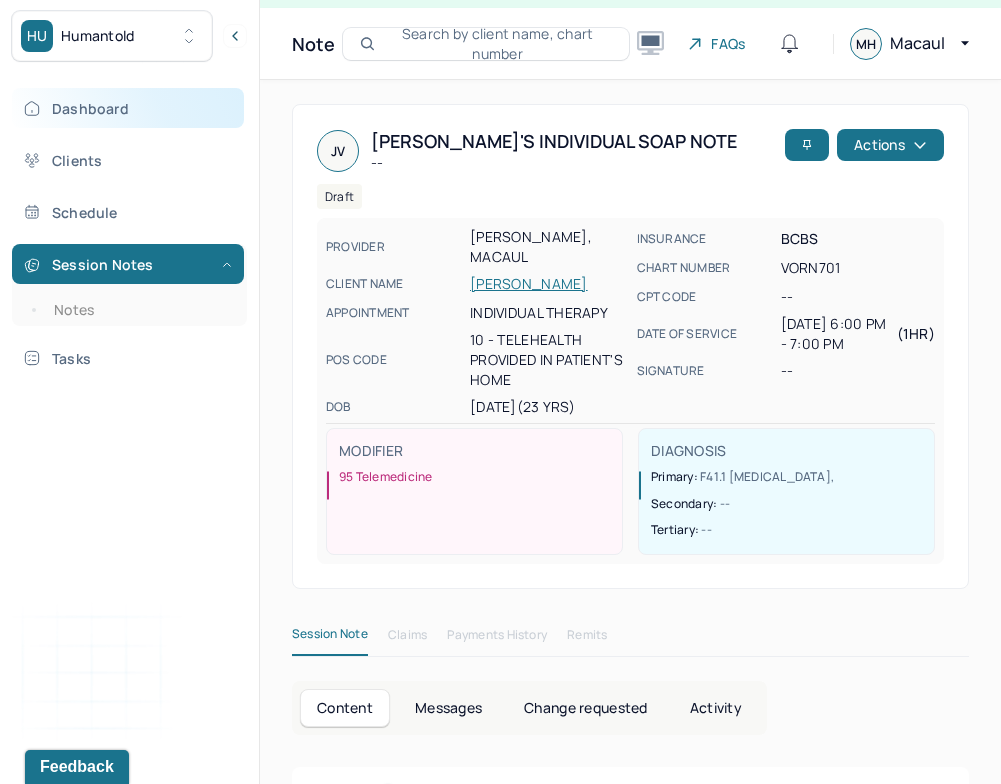 click on "Dashboard" at bounding box center [128, 108] 